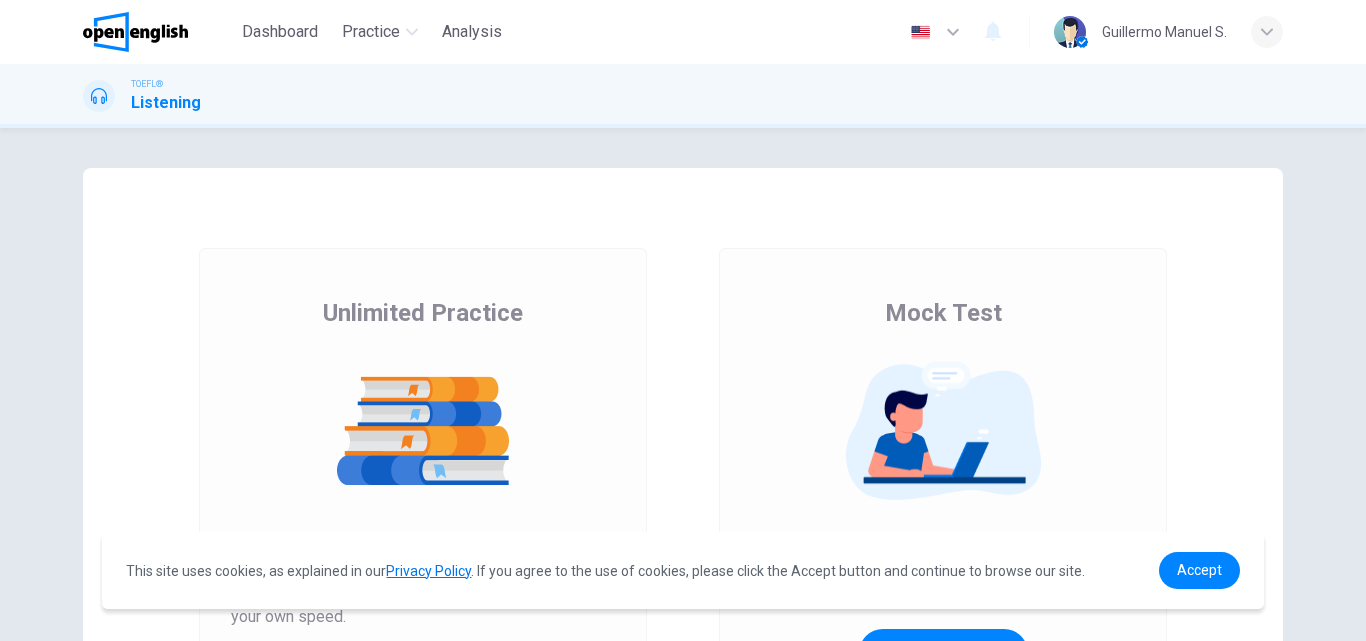 scroll, scrollTop: 0, scrollLeft: 0, axis: both 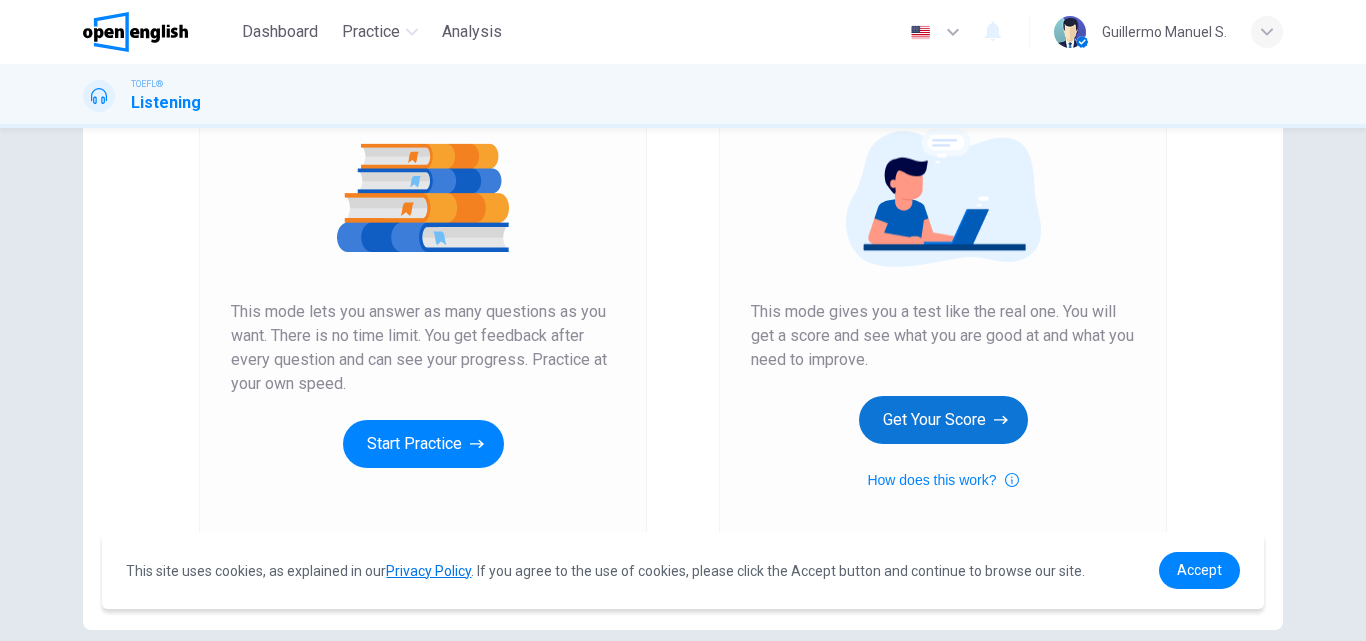 click on "Get Your Score" at bounding box center (423, 444) 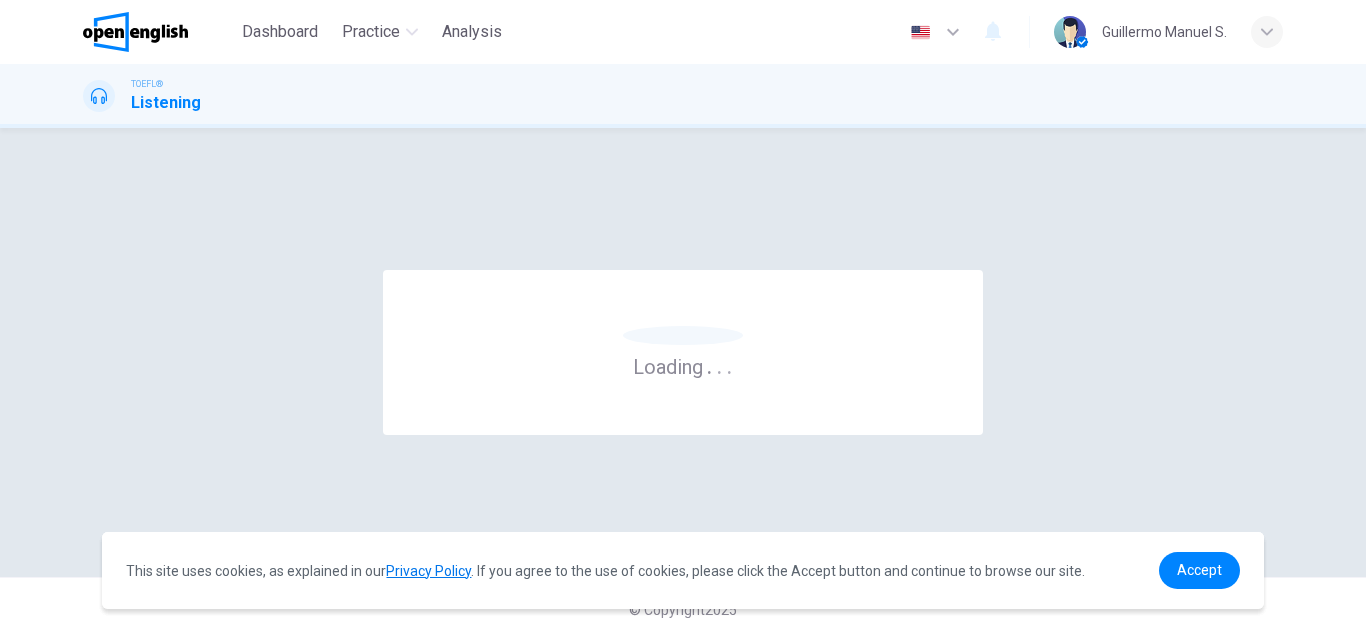 scroll, scrollTop: 0, scrollLeft: 0, axis: both 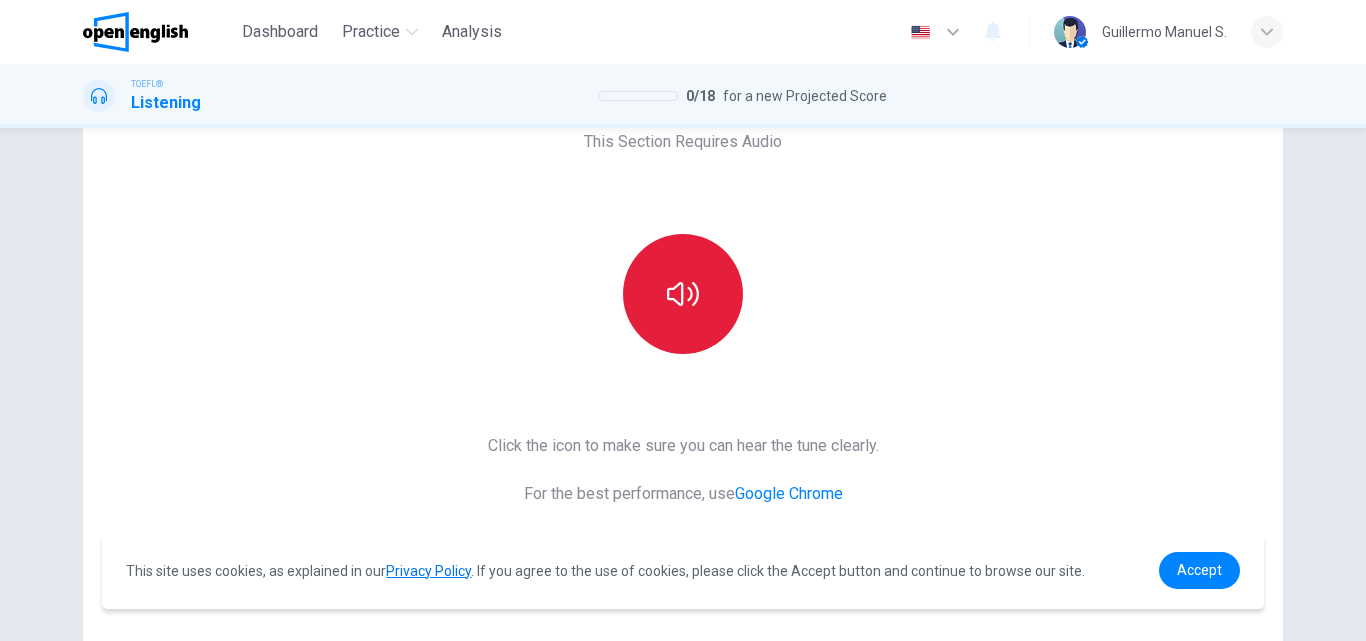 click at bounding box center [683, 294] 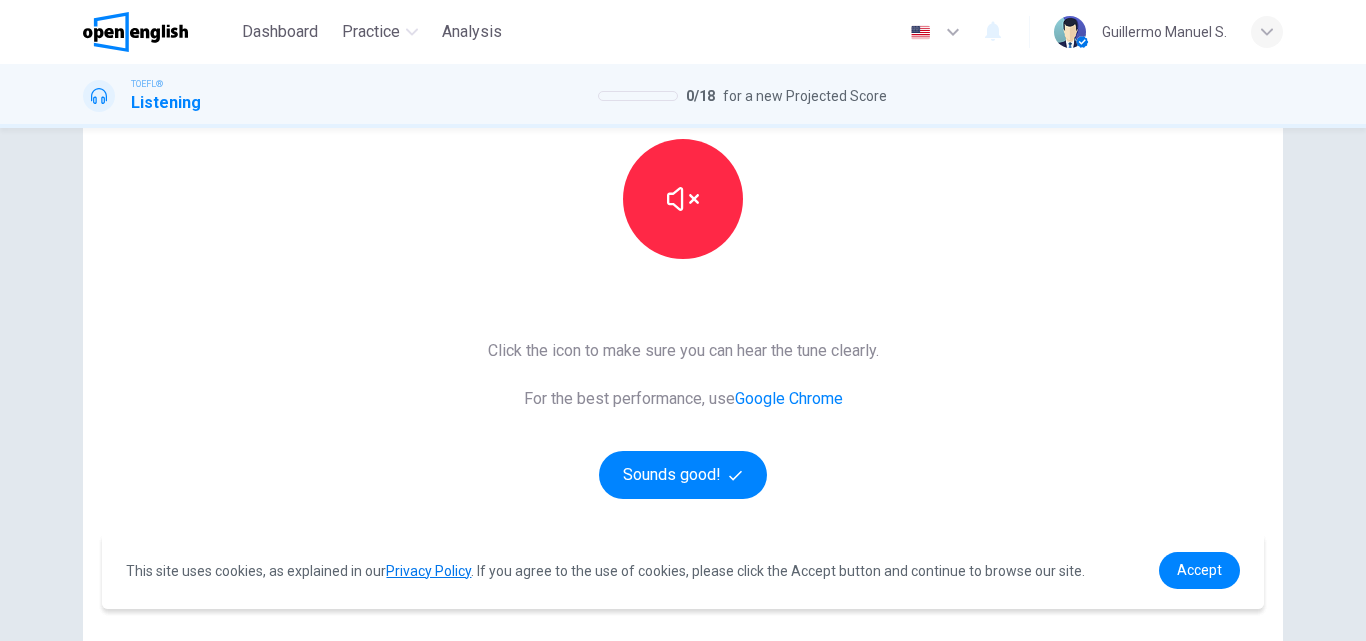 scroll, scrollTop: 214, scrollLeft: 0, axis: vertical 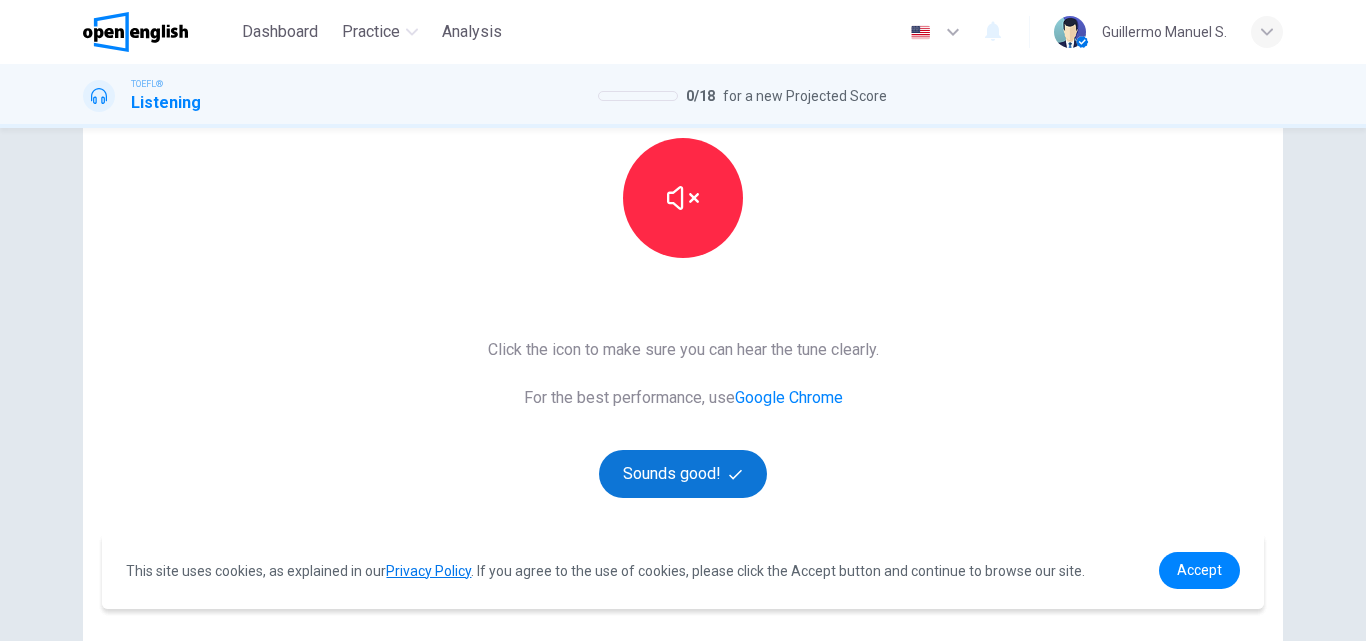click on "Sounds good!" at bounding box center [683, 474] 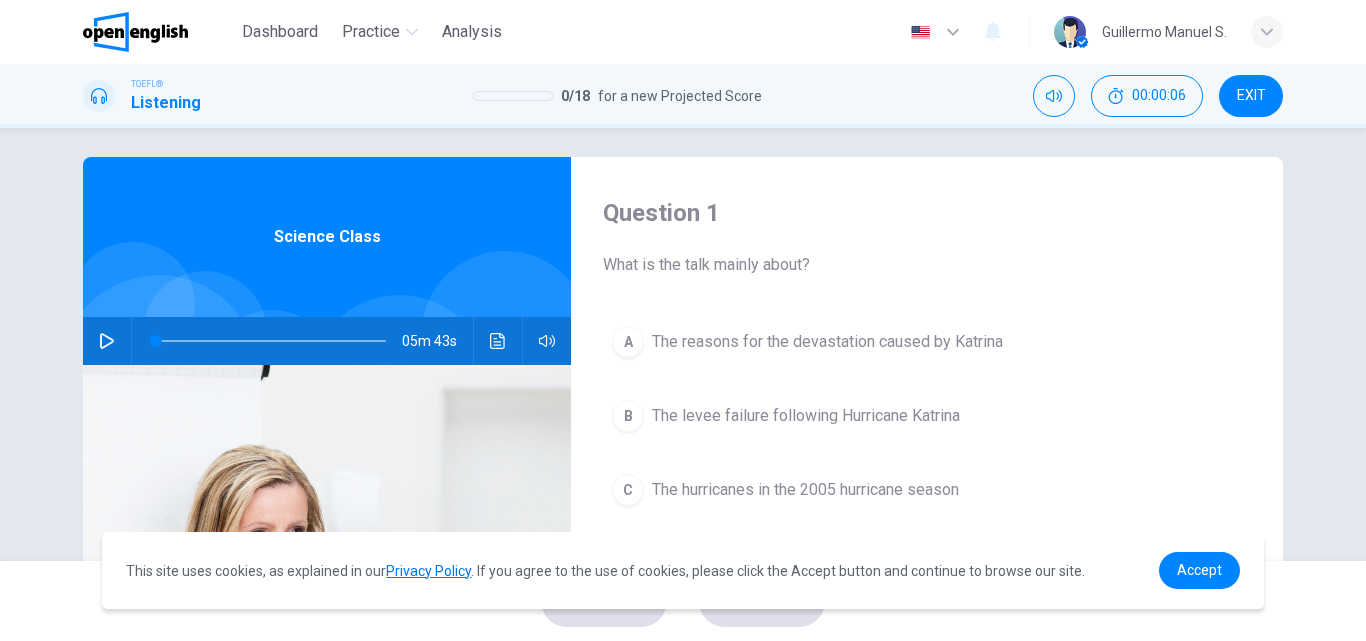 scroll, scrollTop: 0, scrollLeft: 0, axis: both 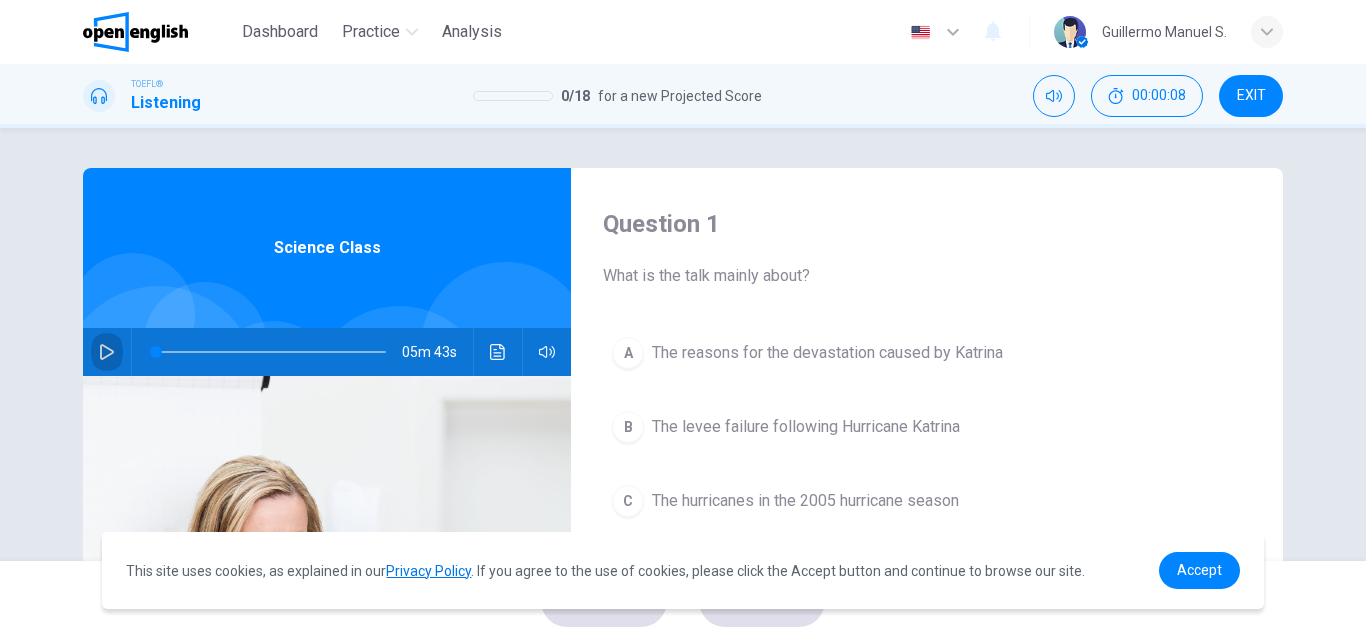 click at bounding box center [107, 352] 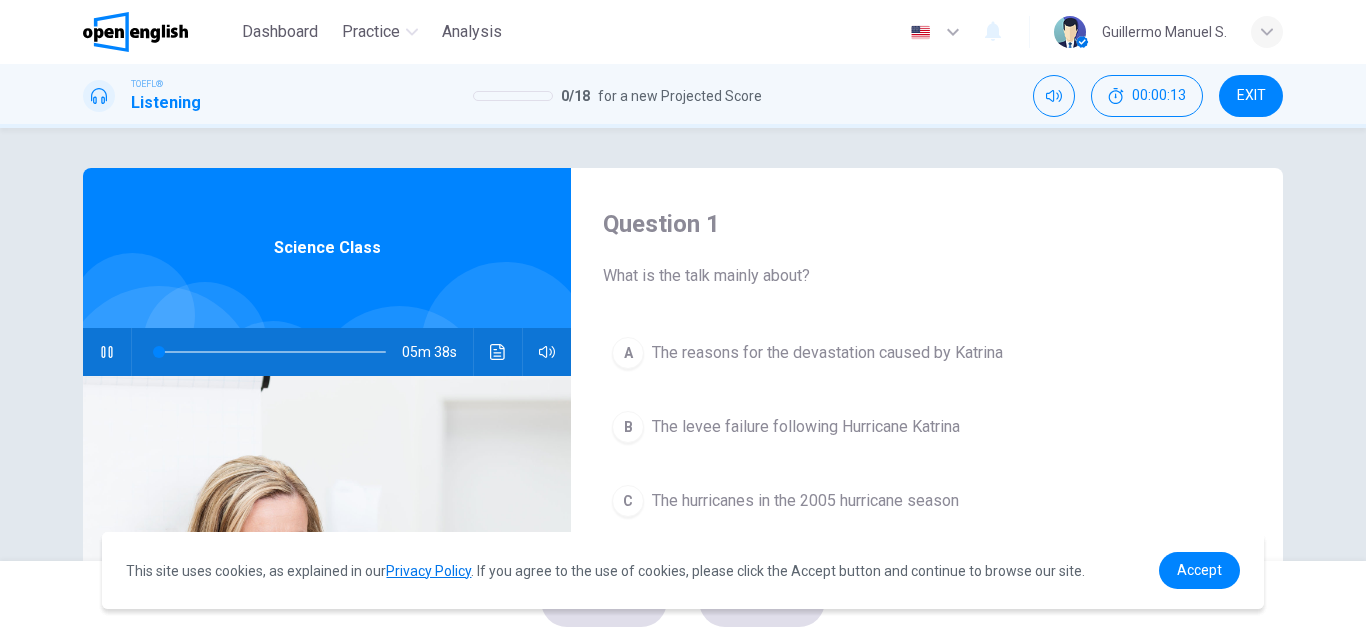 click at bounding box center [107, 352] 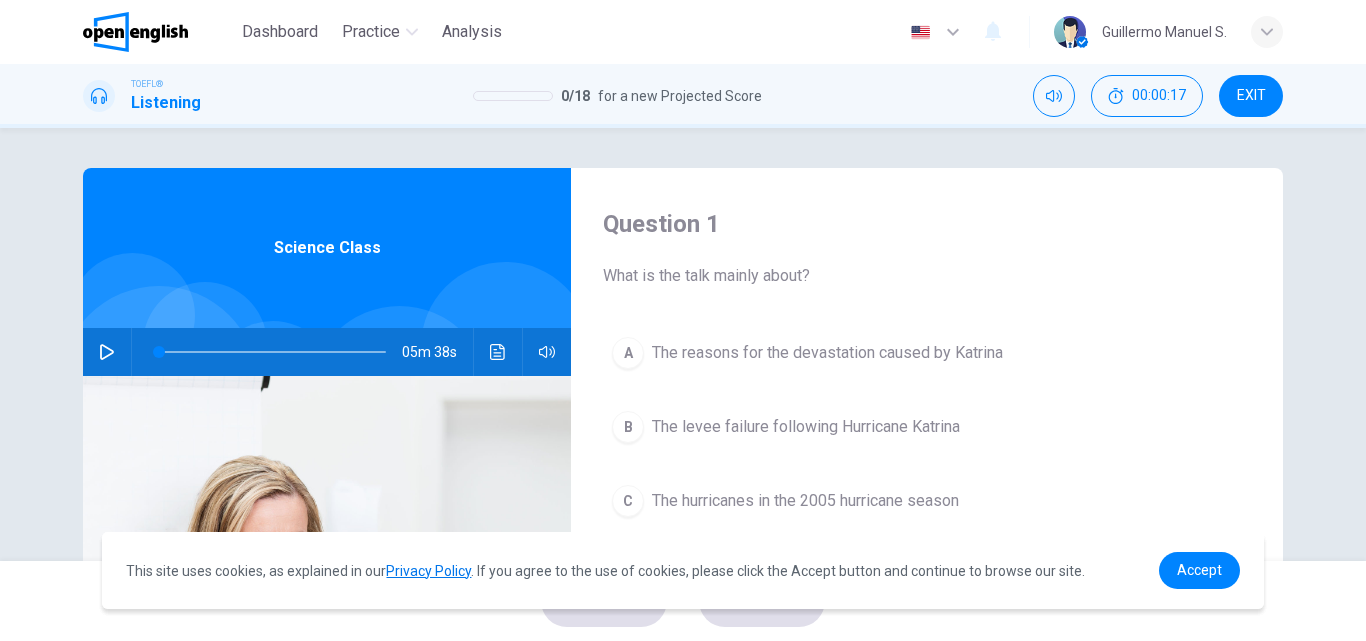 click at bounding box center (107, 352) 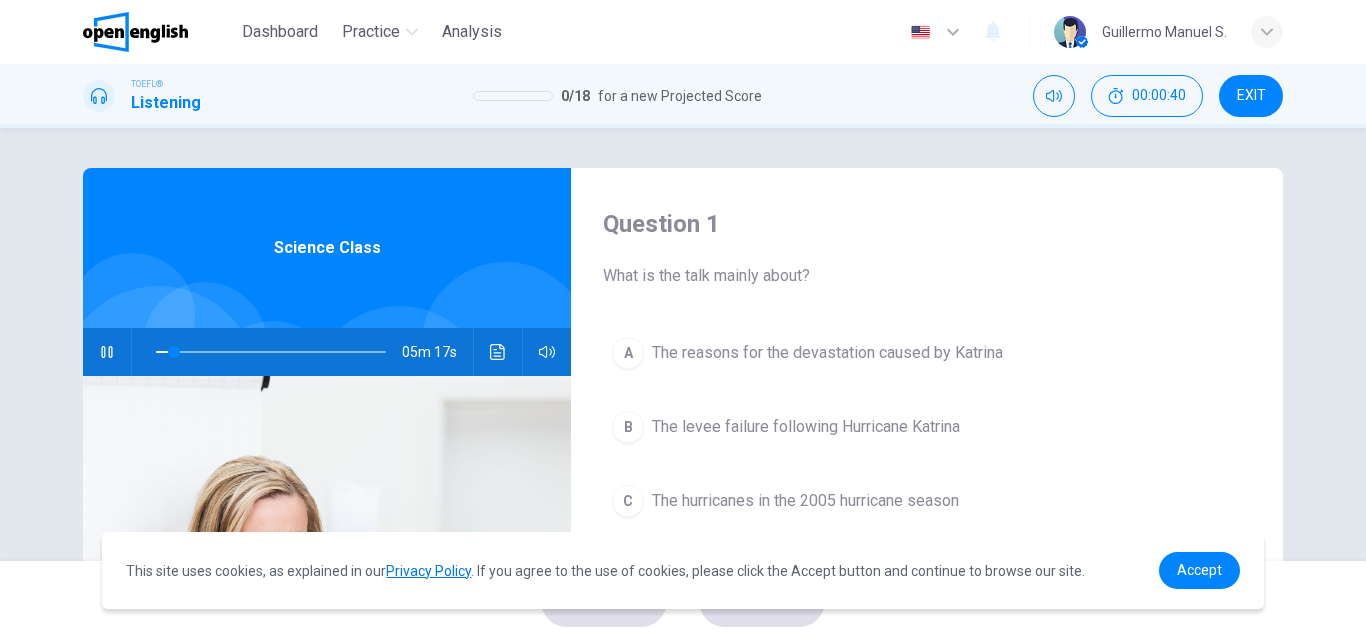 type 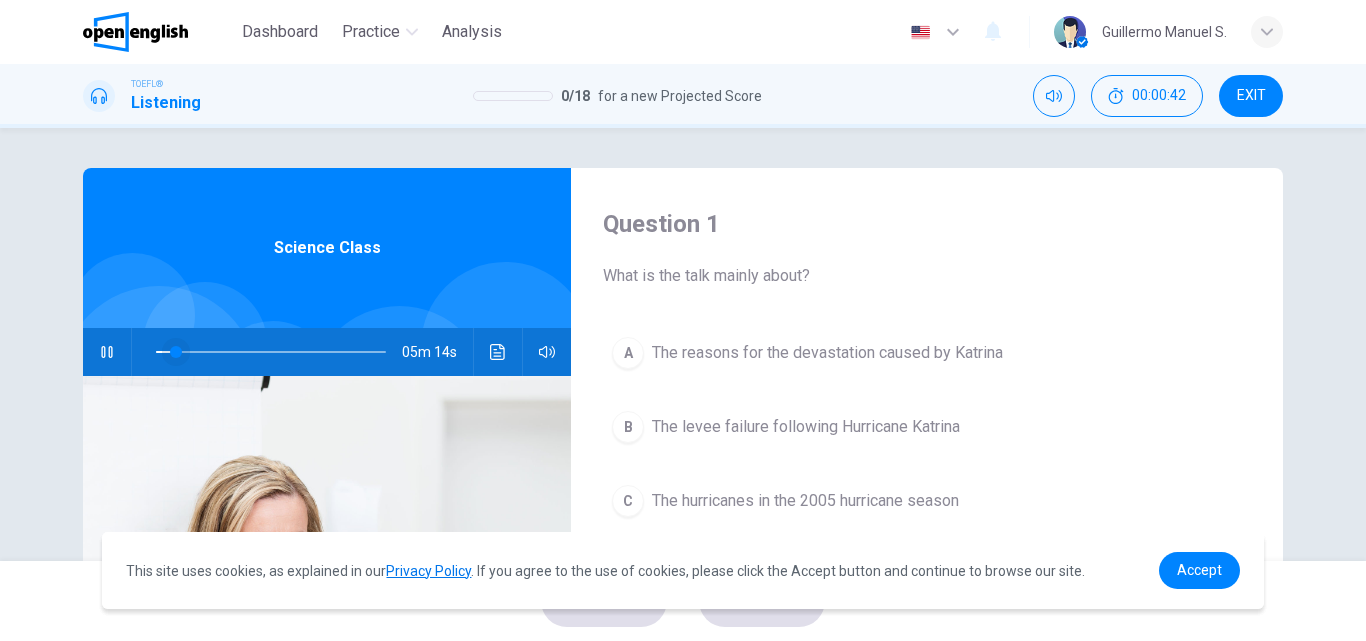click at bounding box center [176, 352] 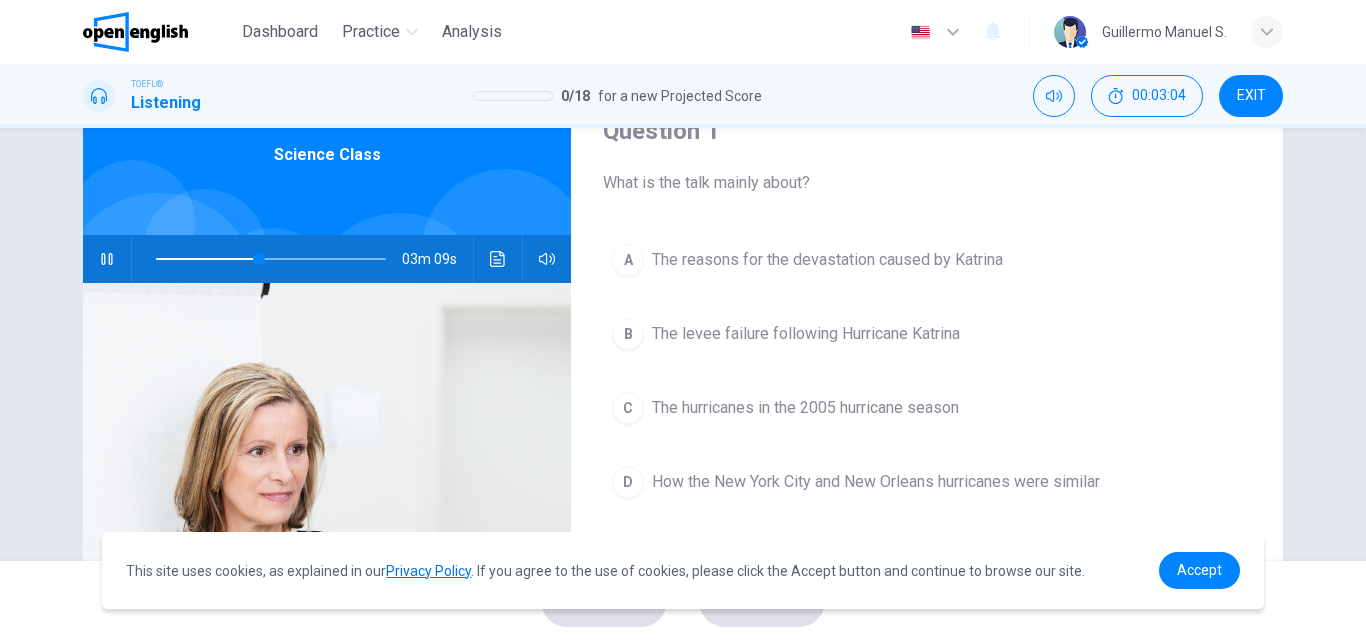 scroll, scrollTop: 101, scrollLeft: 0, axis: vertical 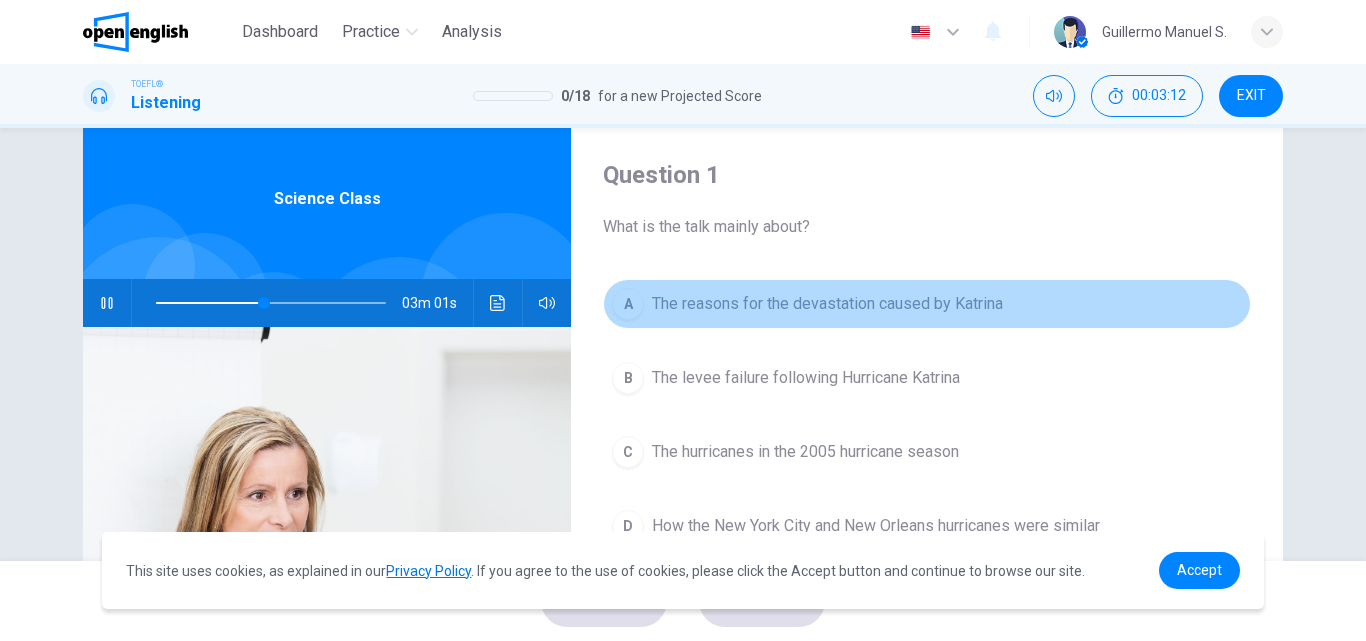 click on "The reasons for the devastation caused by Katrina" at bounding box center (827, 304) 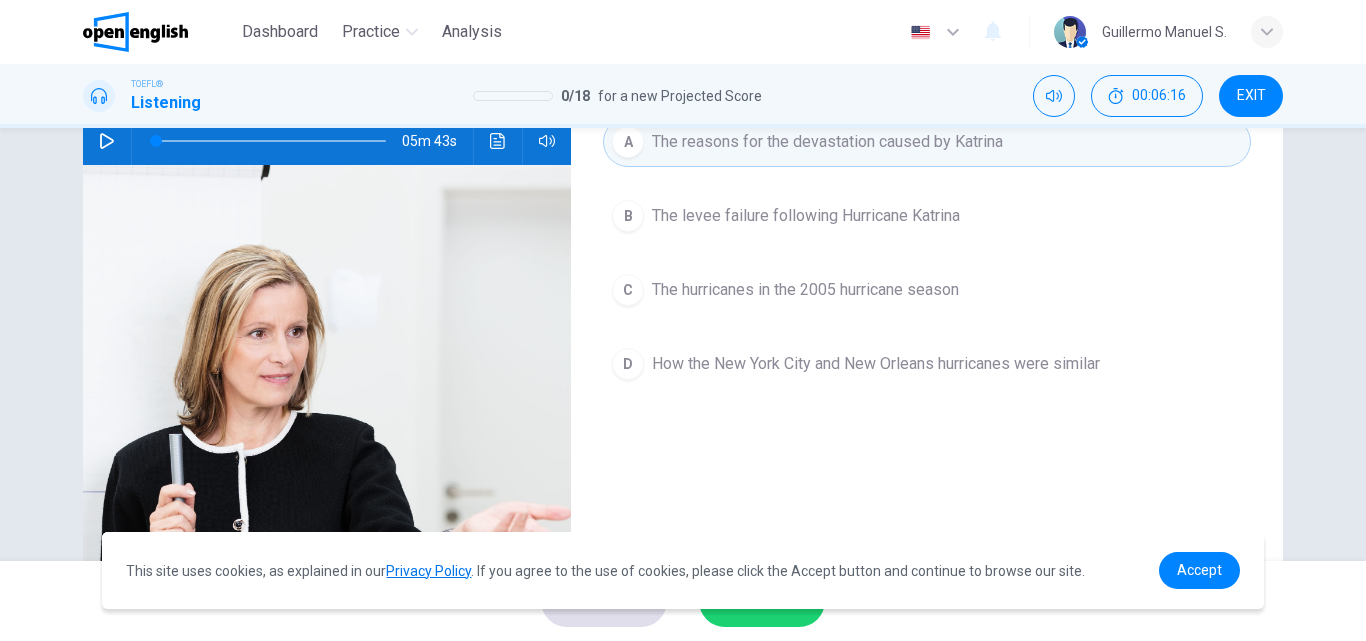 scroll, scrollTop: 217, scrollLeft: 0, axis: vertical 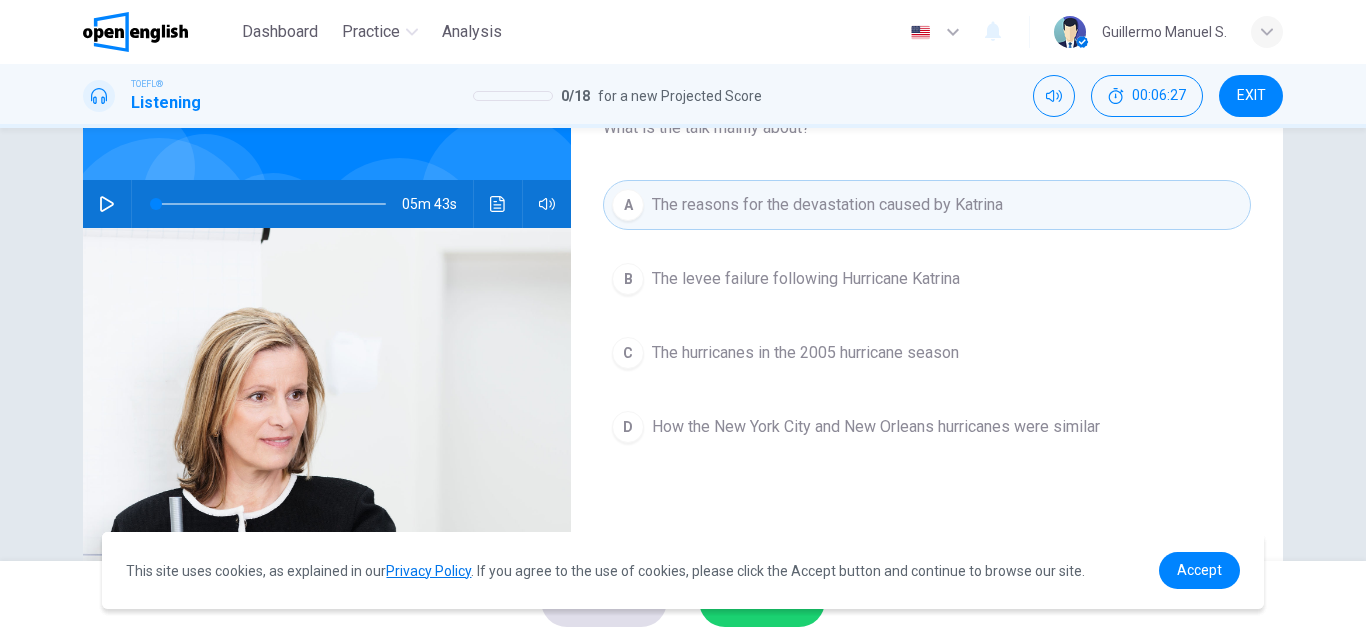 click on "SUBMIT" at bounding box center [762, 601] 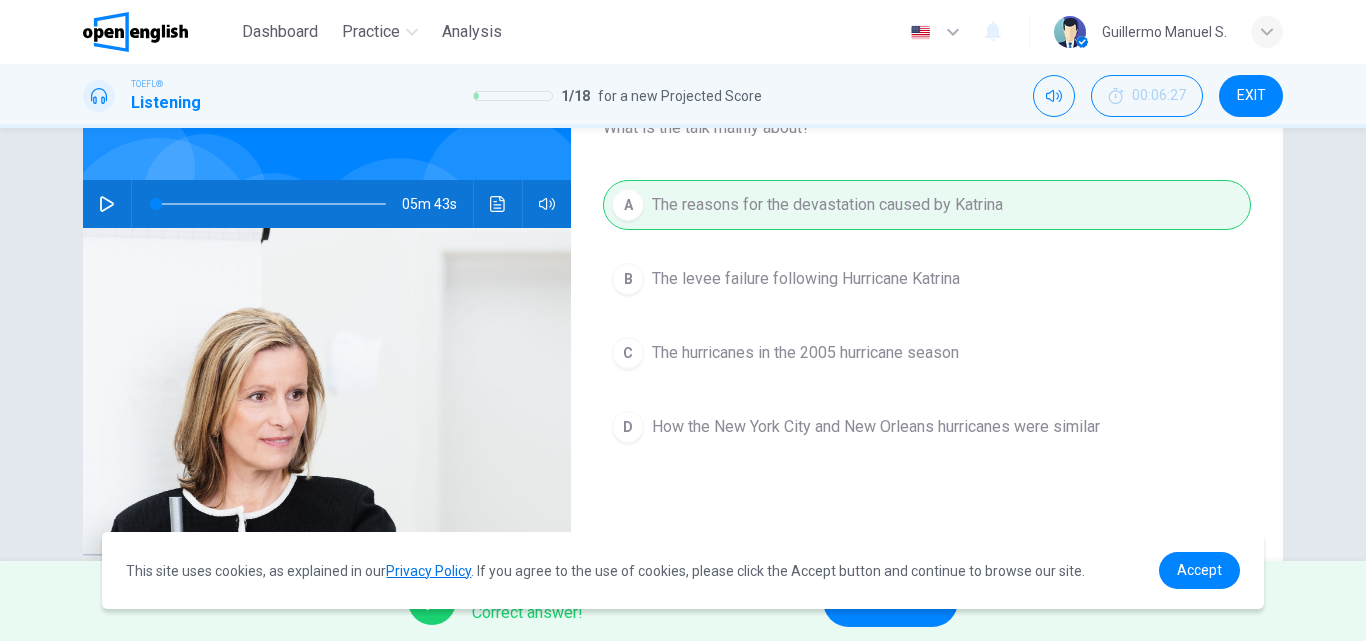 click on "NEXT" at bounding box center (890, 601) 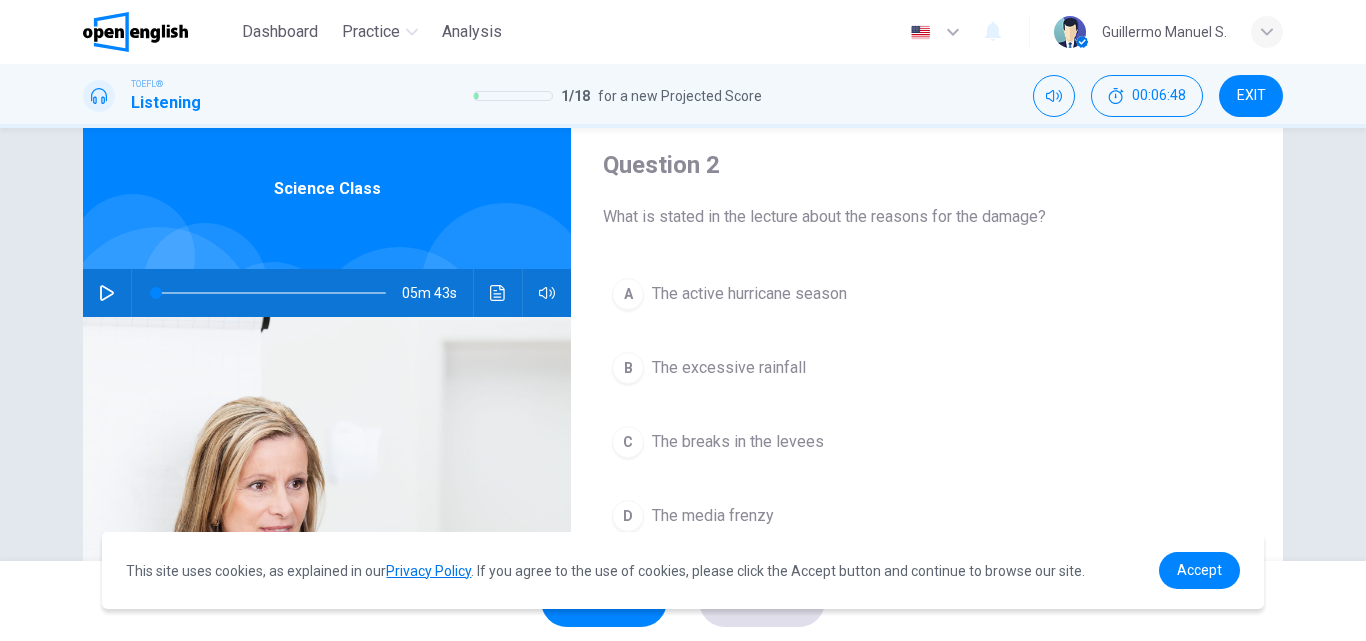 scroll, scrollTop: 61, scrollLeft: 0, axis: vertical 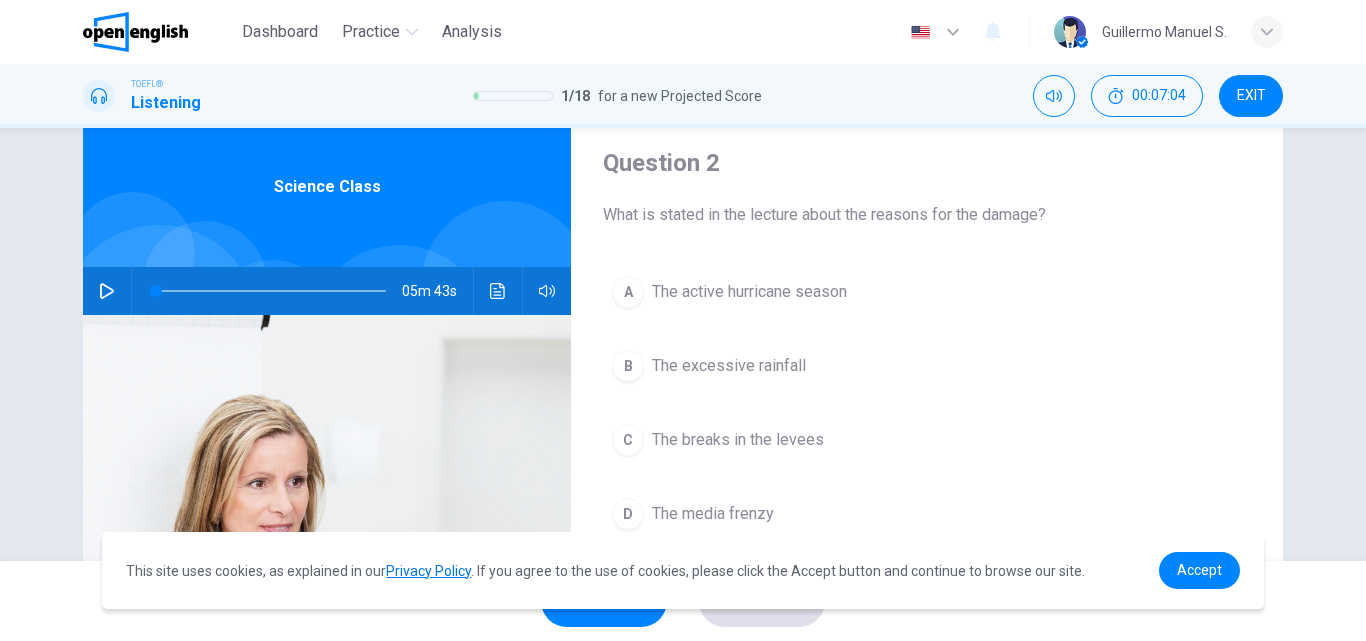 click on "B The excessive rainfall" at bounding box center (927, 366) 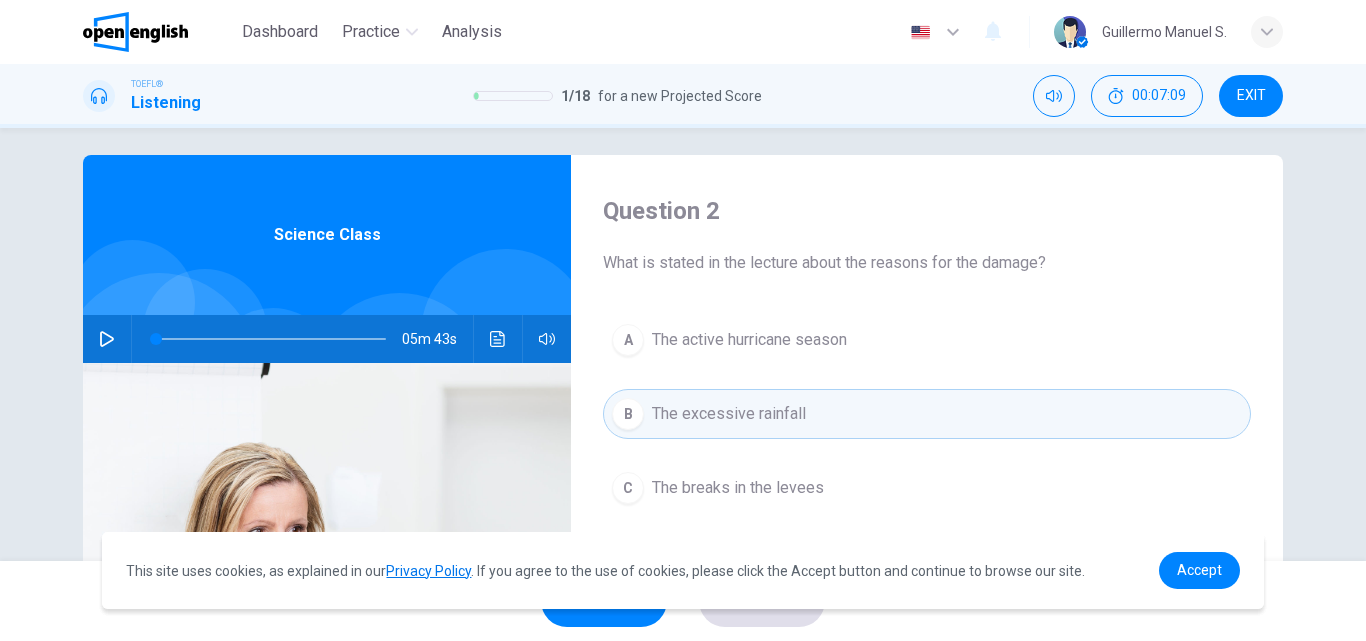scroll, scrollTop: 44, scrollLeft: 0, axis: vertical 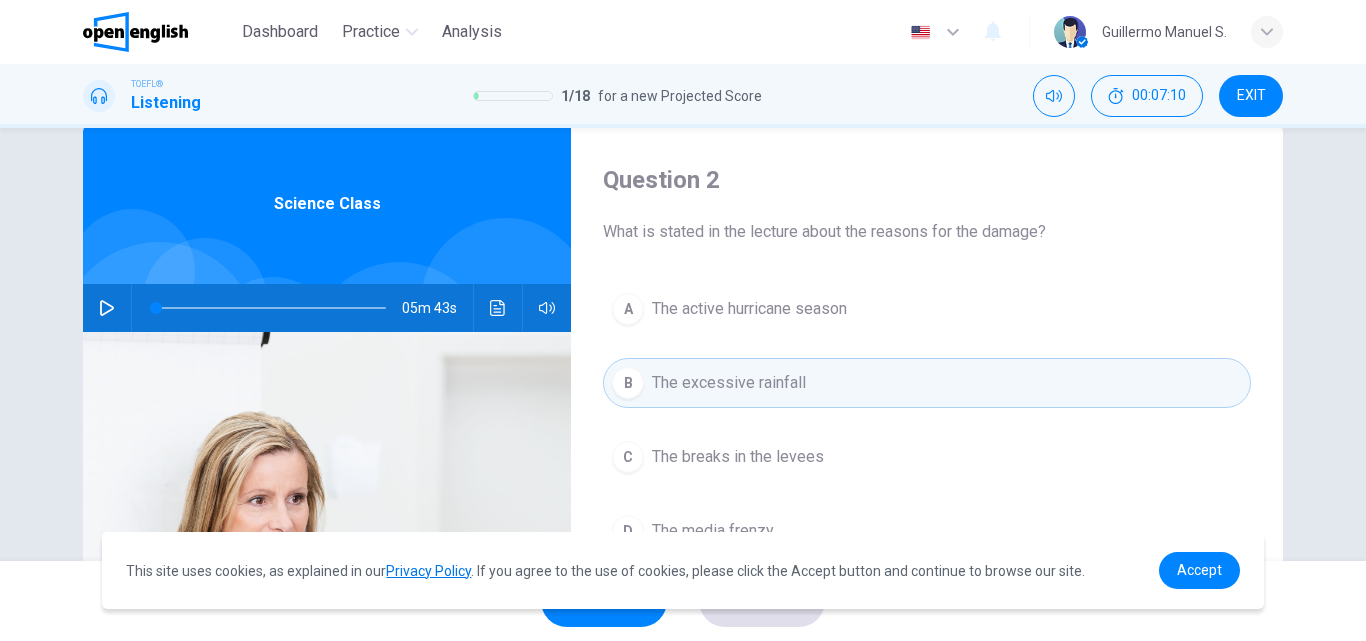 click on "A The active hurricane season" at bounding box center [927, 309] 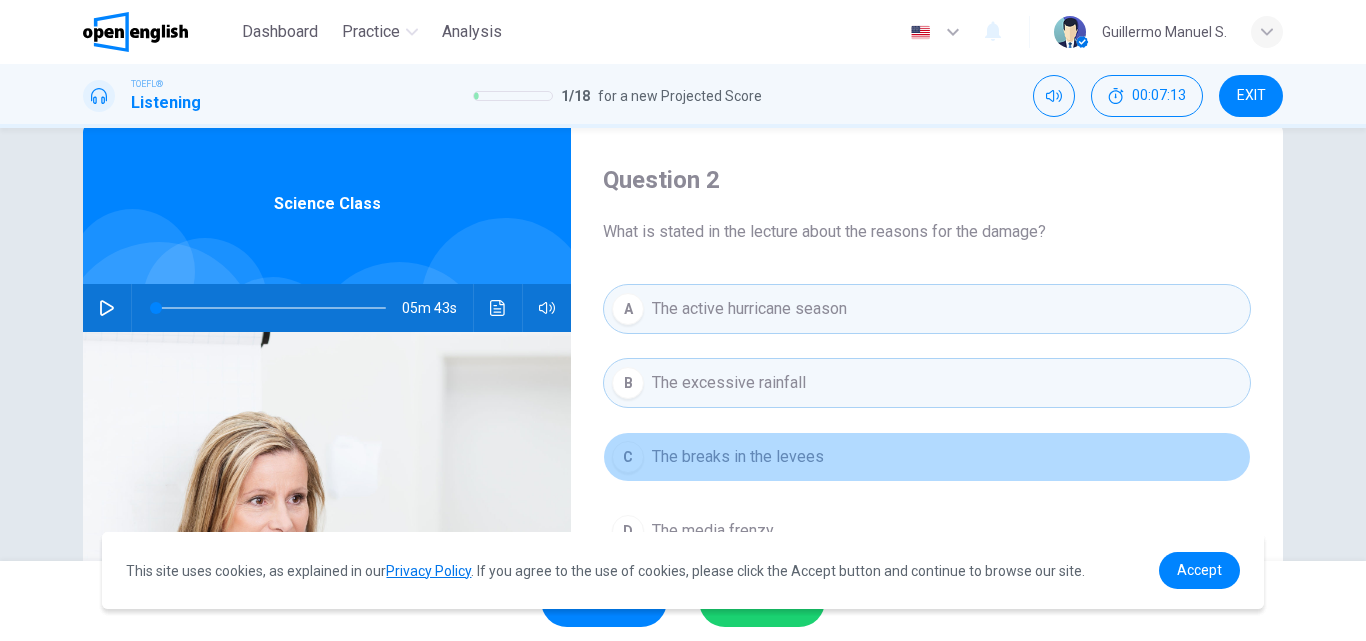 click on "The breaks in the levees" at bounding box center (738, 457) 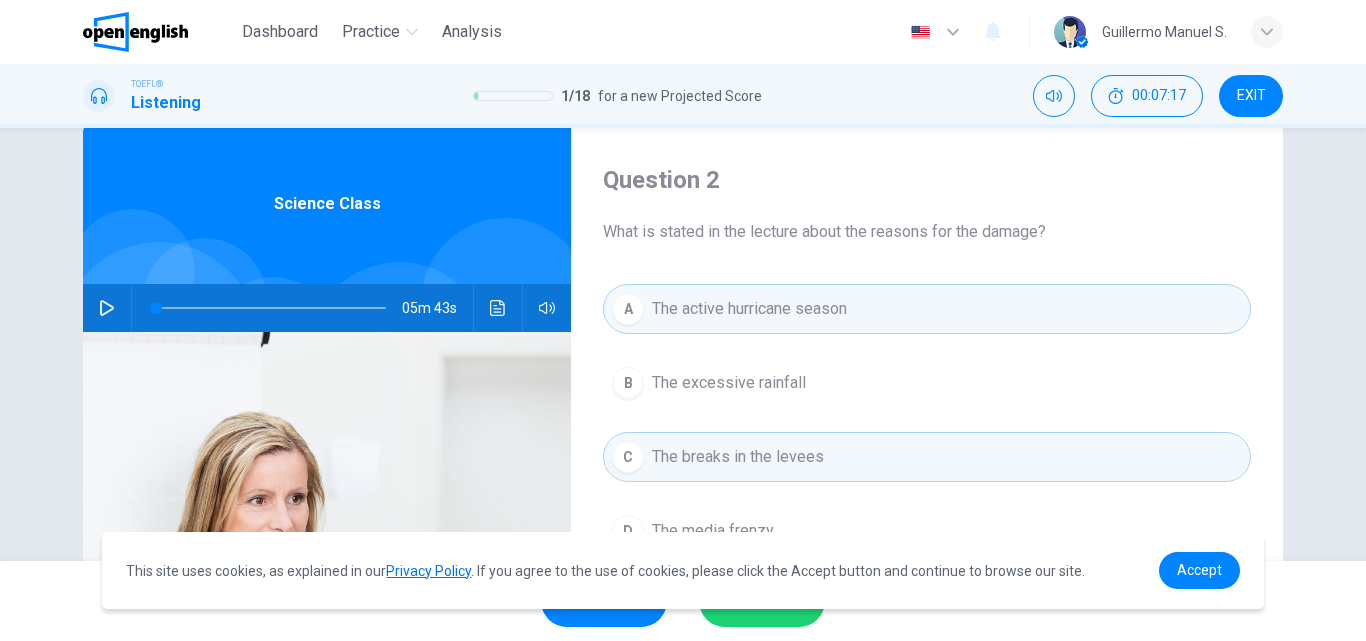 click on "B The excessive rainfall" at bounding box center (927, 383) 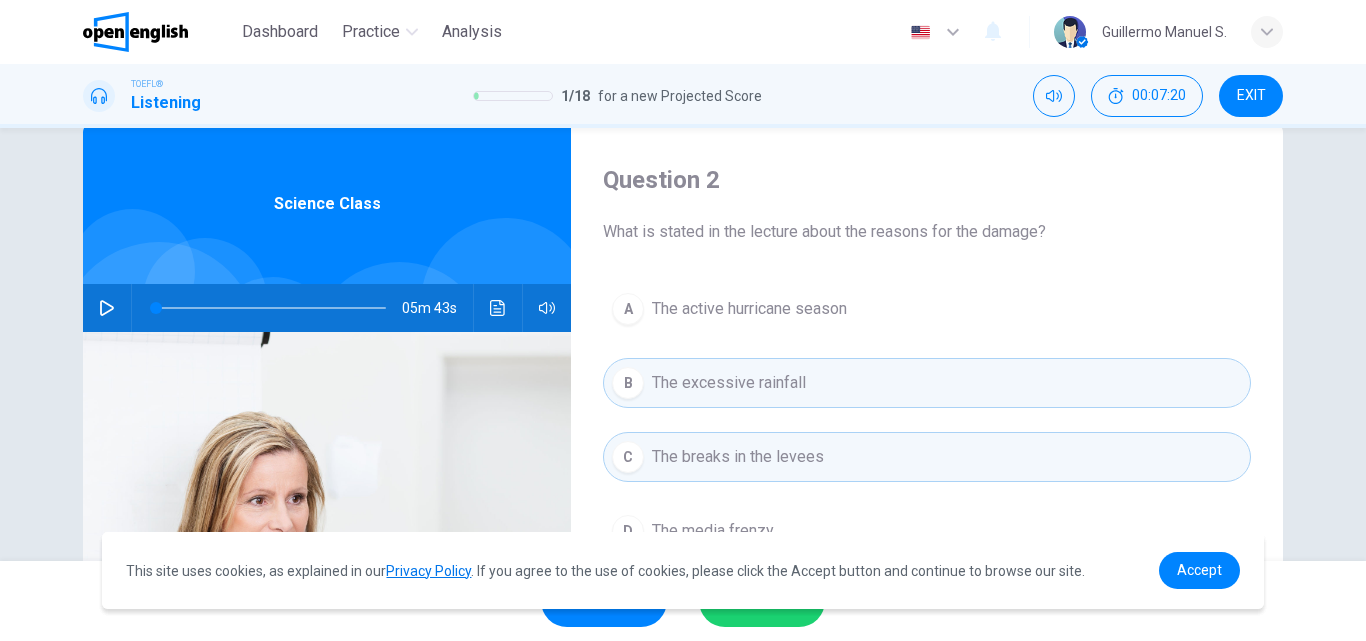 click at bounding box center (107, 308) 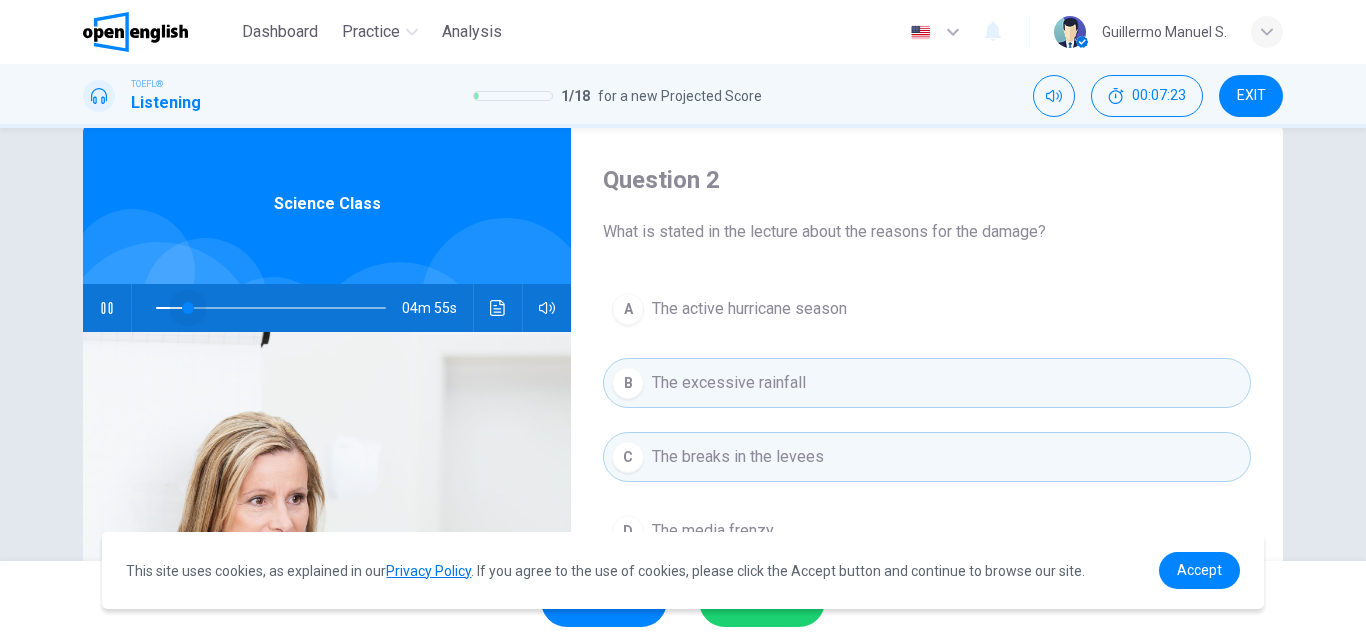click at bounding box center (271, 308) 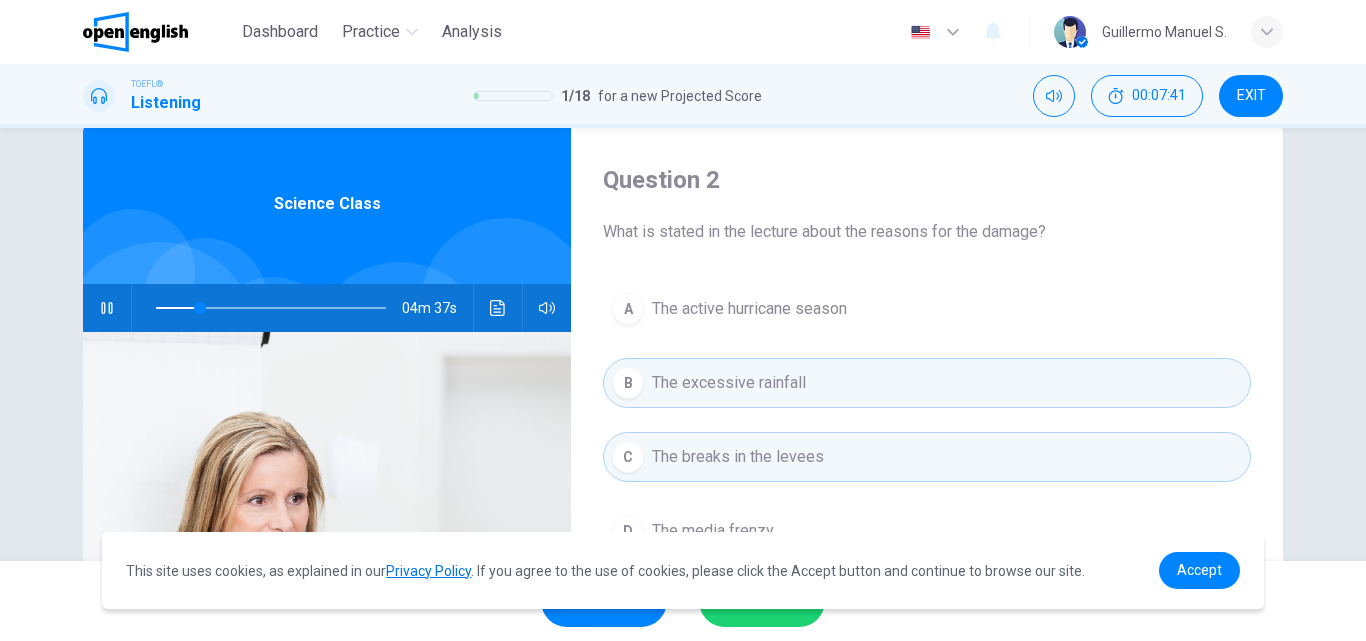 click on "The active hurricane season" at bounding box center (749, 309) 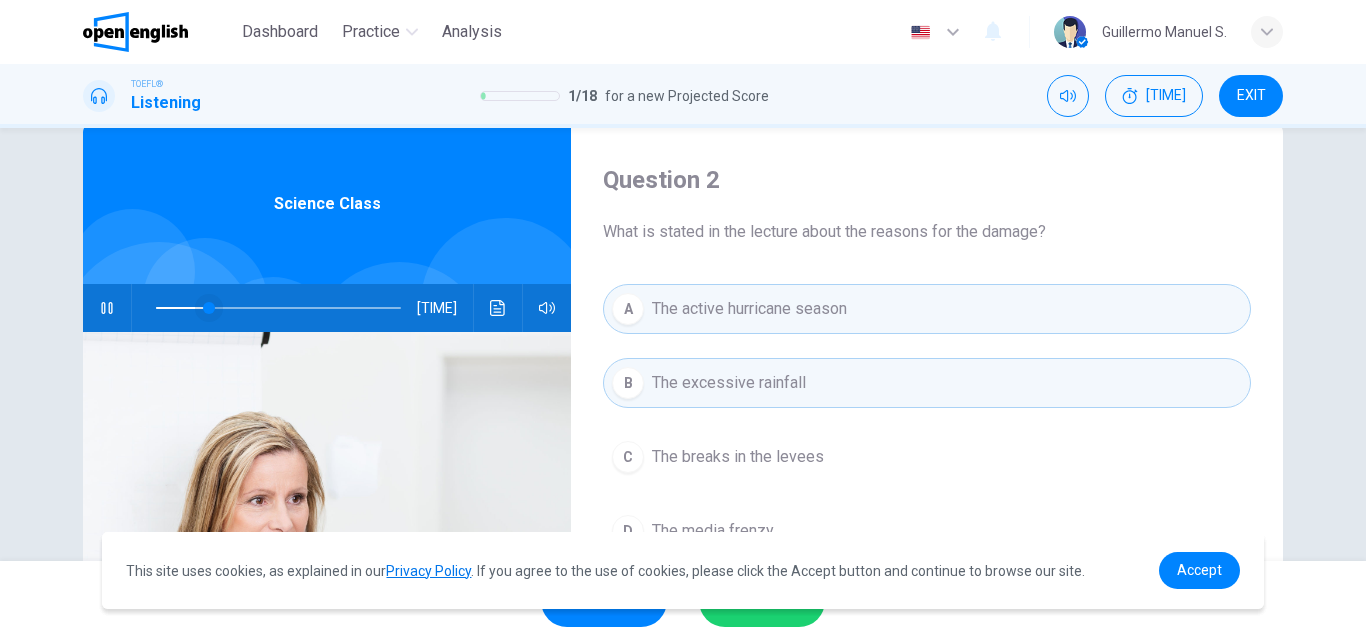click at bounding box center [209, 308] 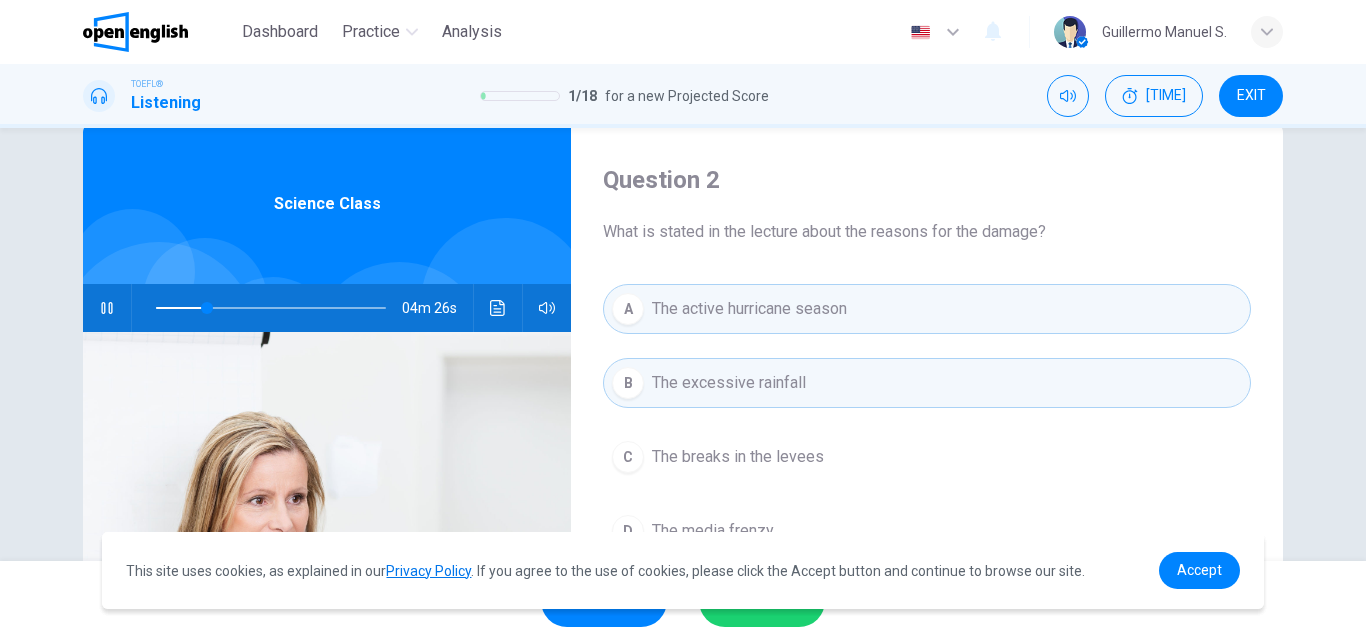 click at bounding box center (107, 308) 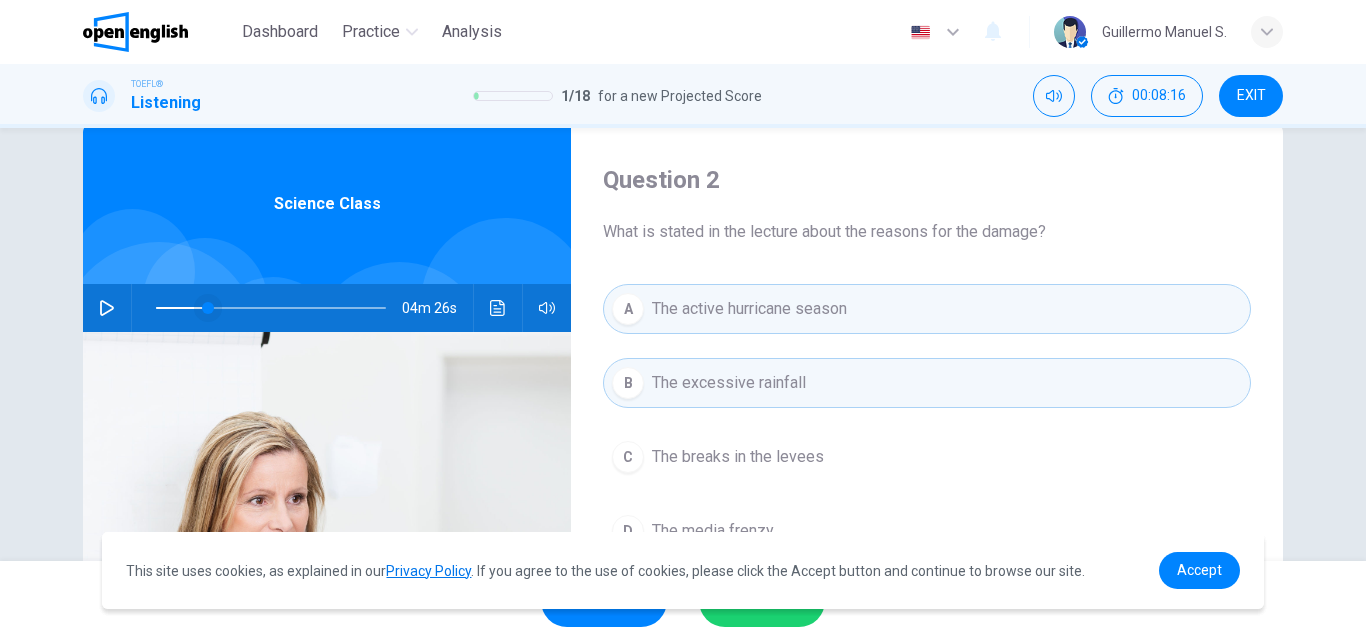 click at bounding box center [208, 308] 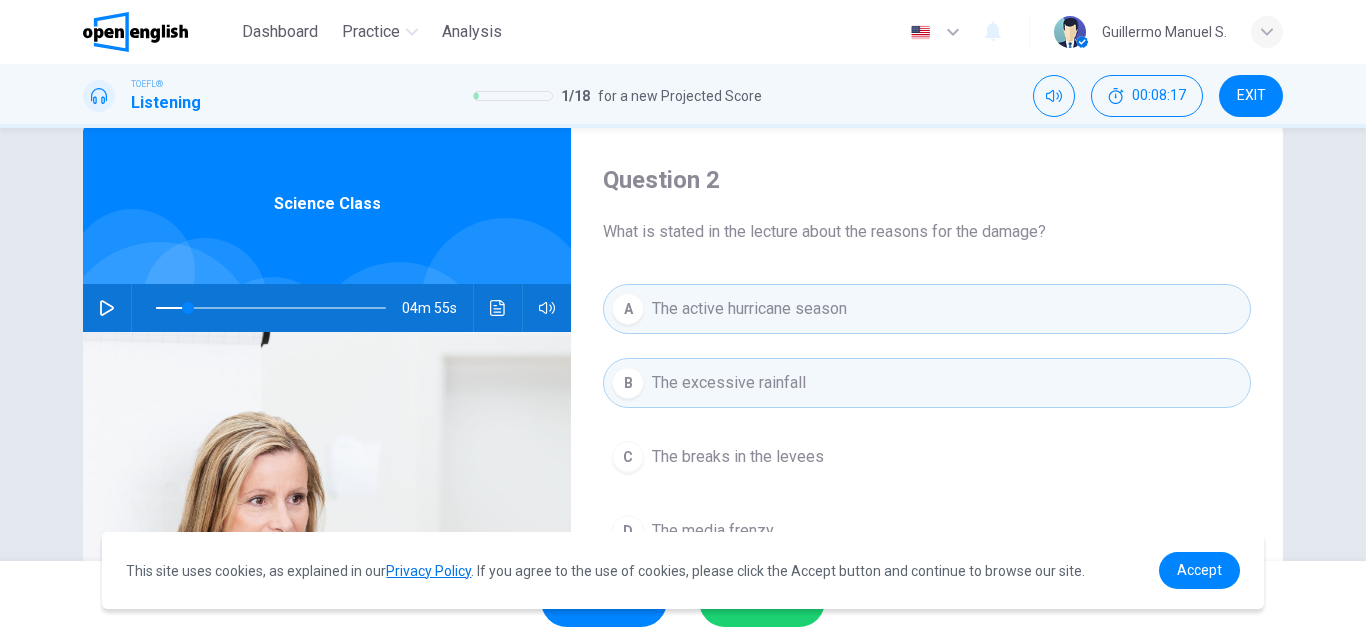 click at bounding box center (107, 308) 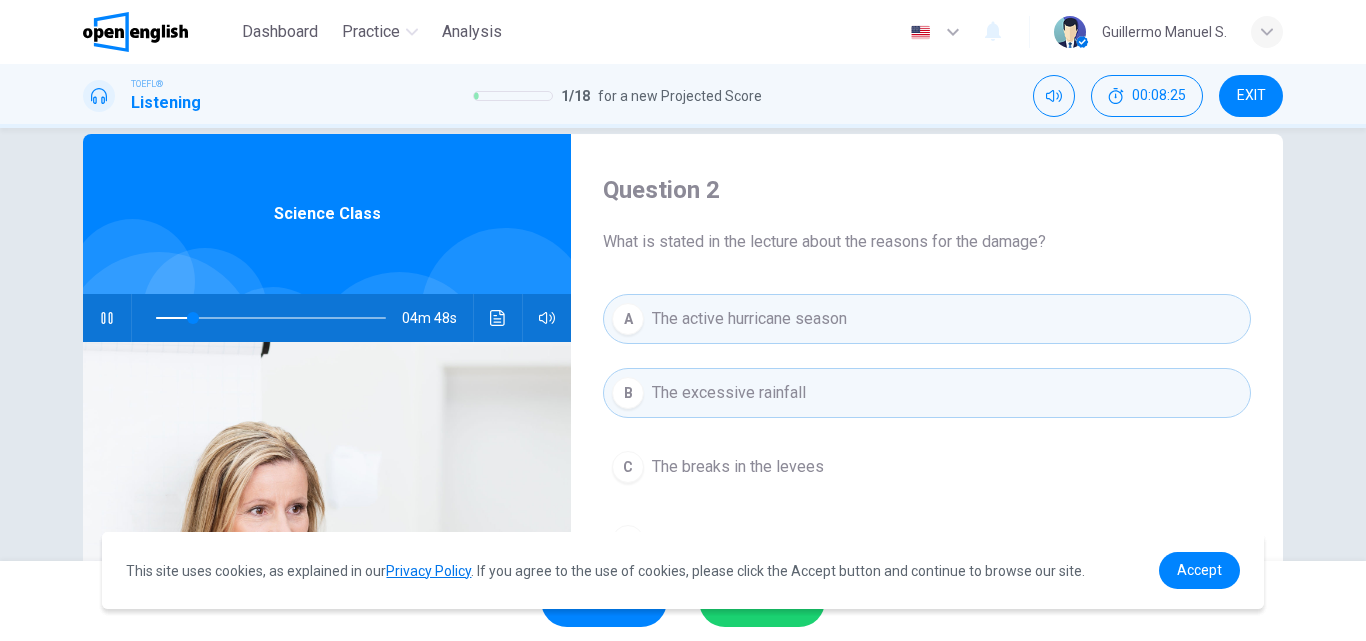 scroll, scrollTop: 27, scrollLeft: 0, axis: vertical 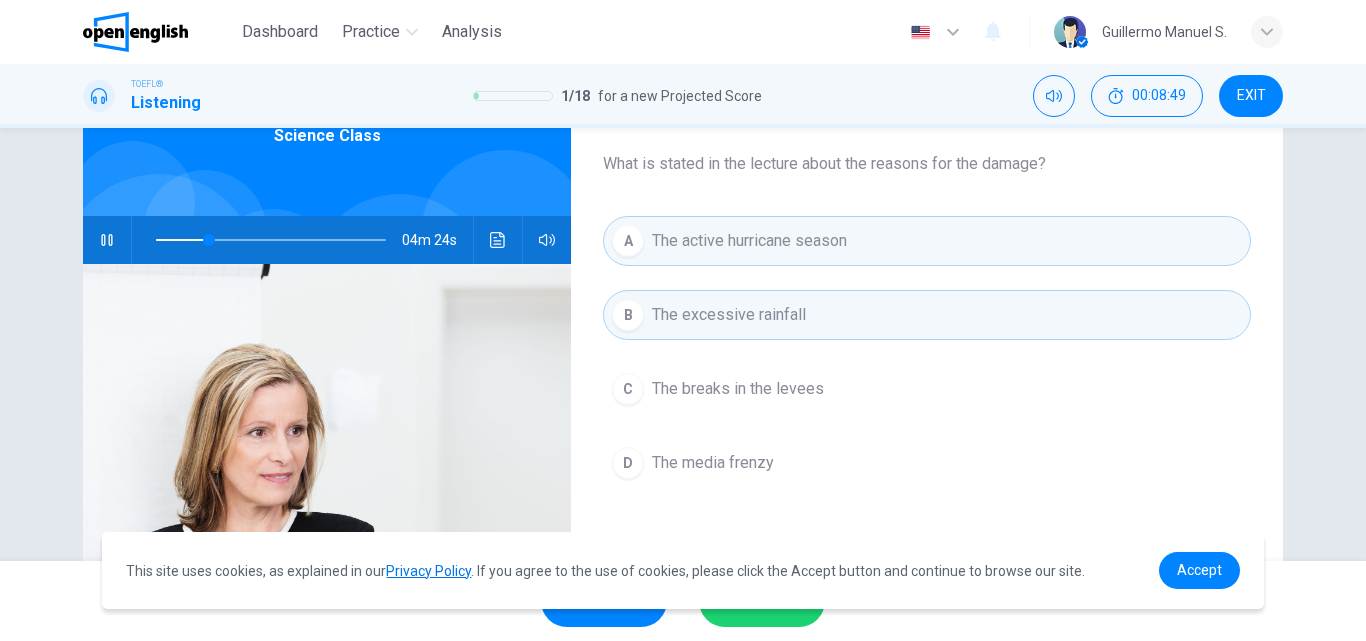click at bounding box center [107, 240] 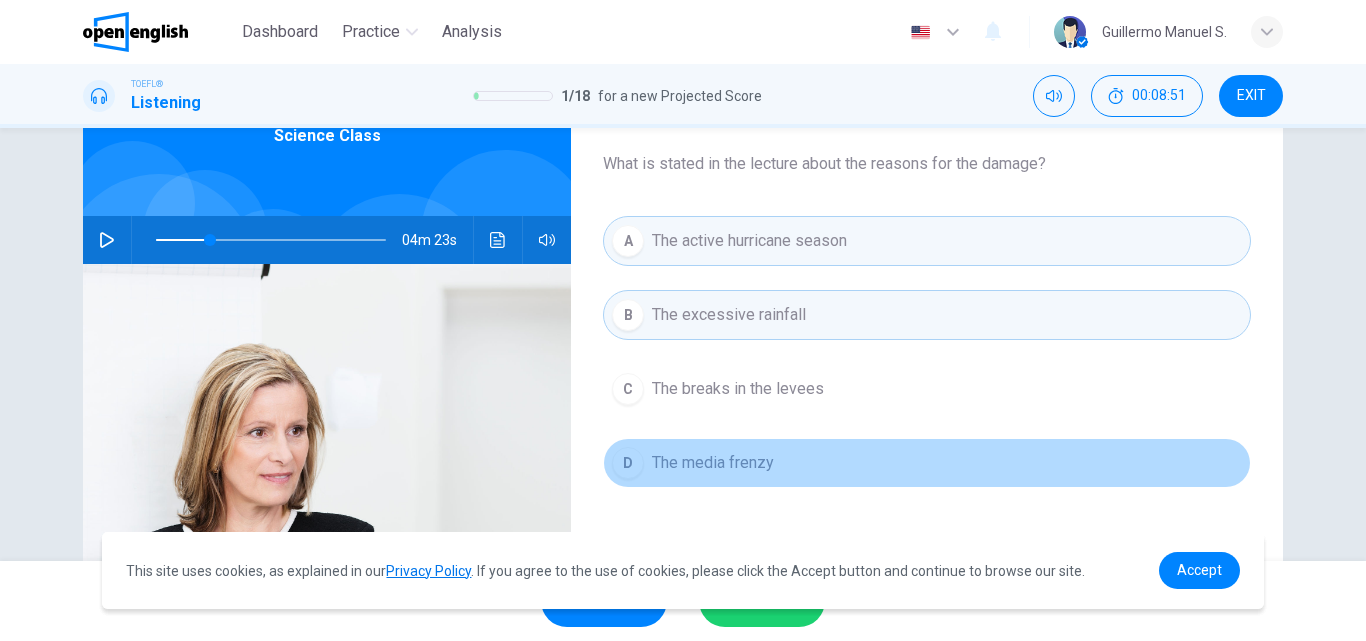 click on "The media frenzy" at bounding box center [738, 389] 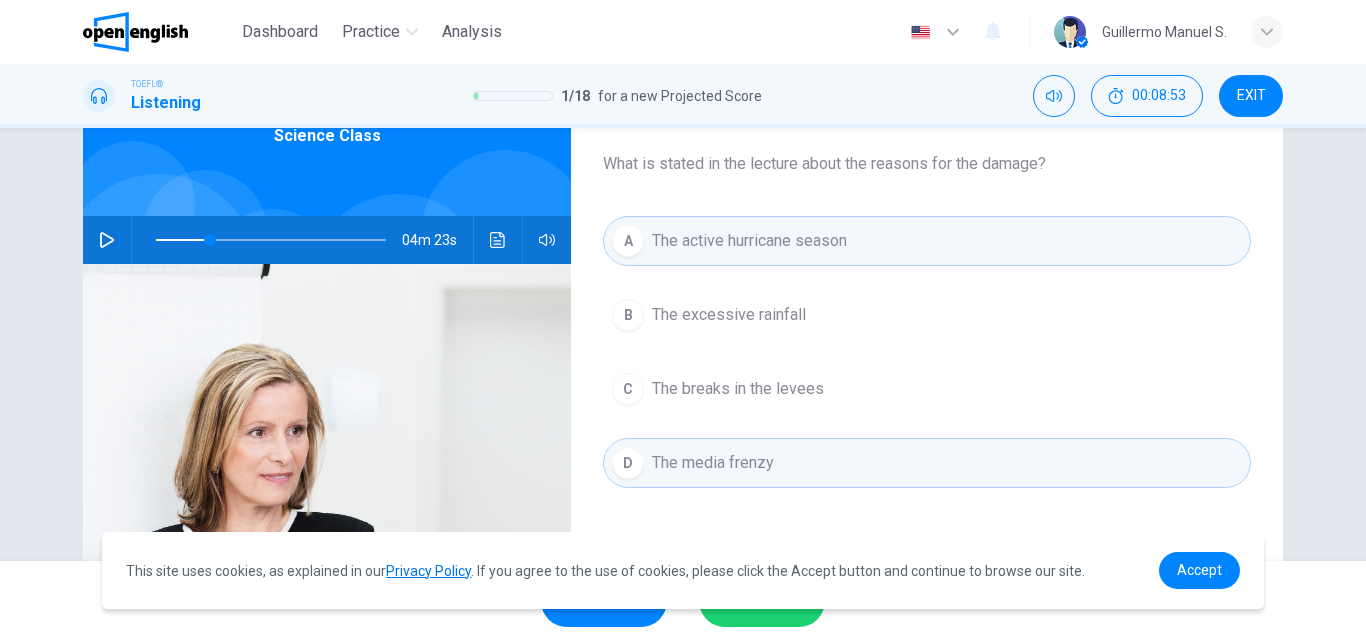 click on "SUBMIT" at bounding box center (752, 601) 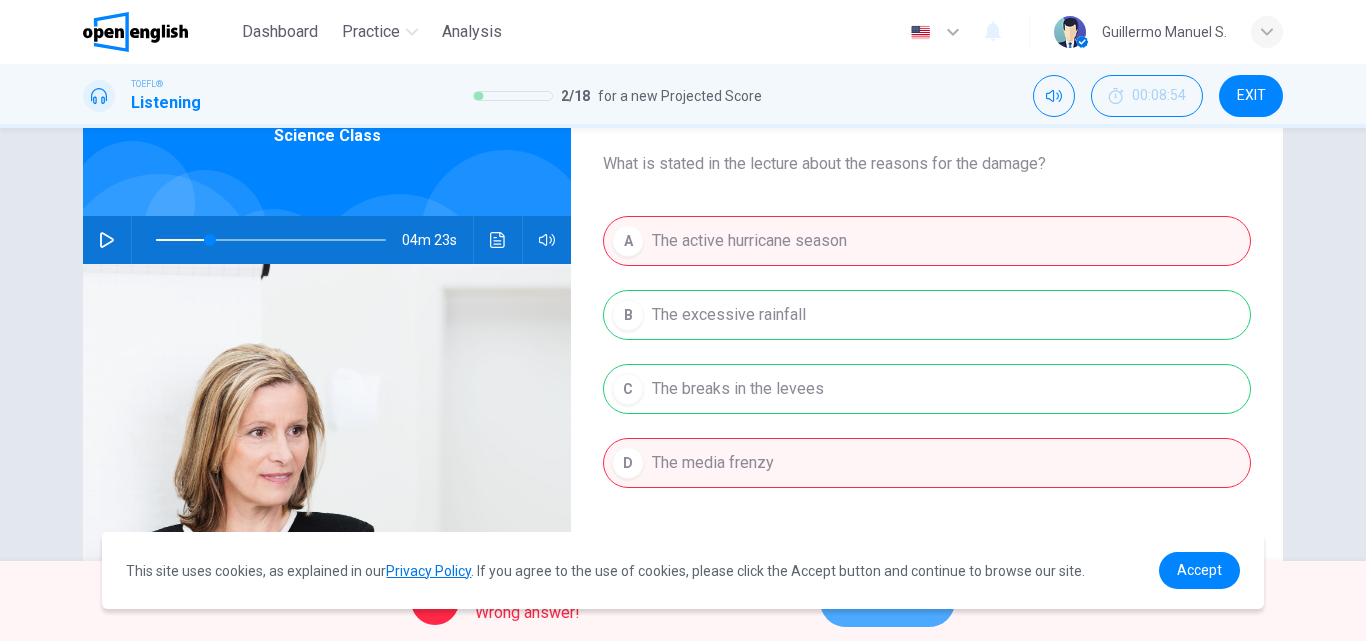 click on "NEXT" at bounding box center [887, 601] 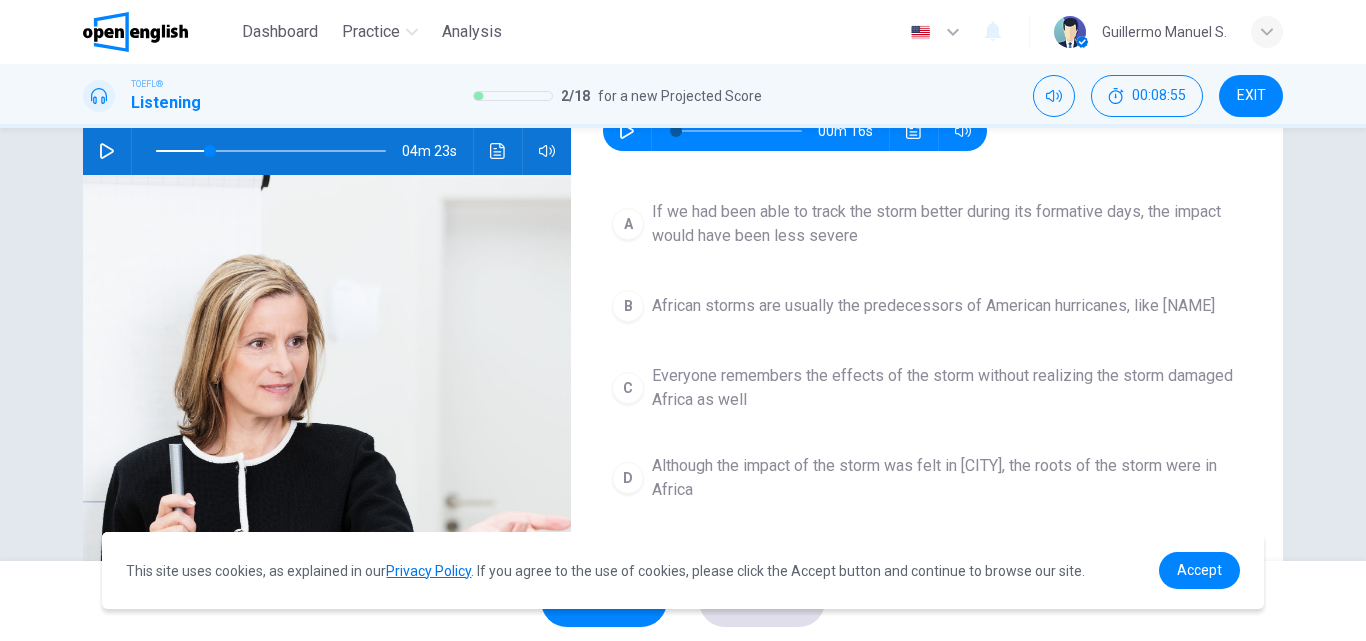 scroll, scrollTop: 0, scrollLeft: 0, axis: both 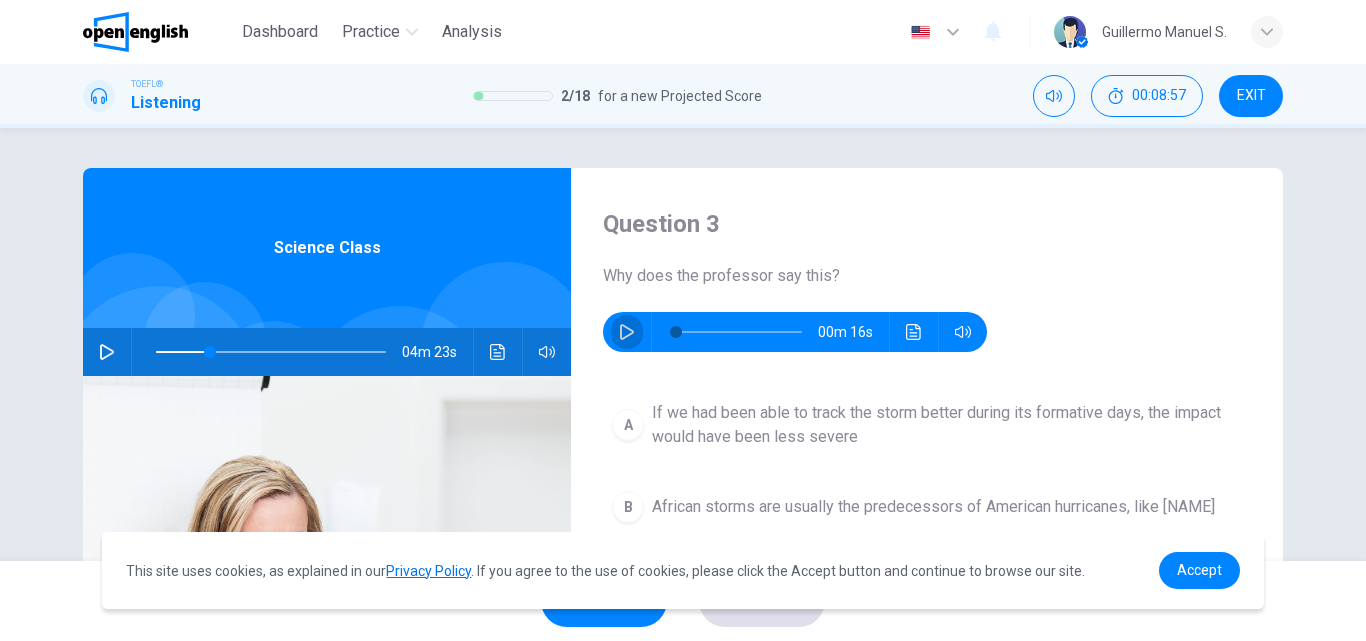click at bounding box center [627, 332] 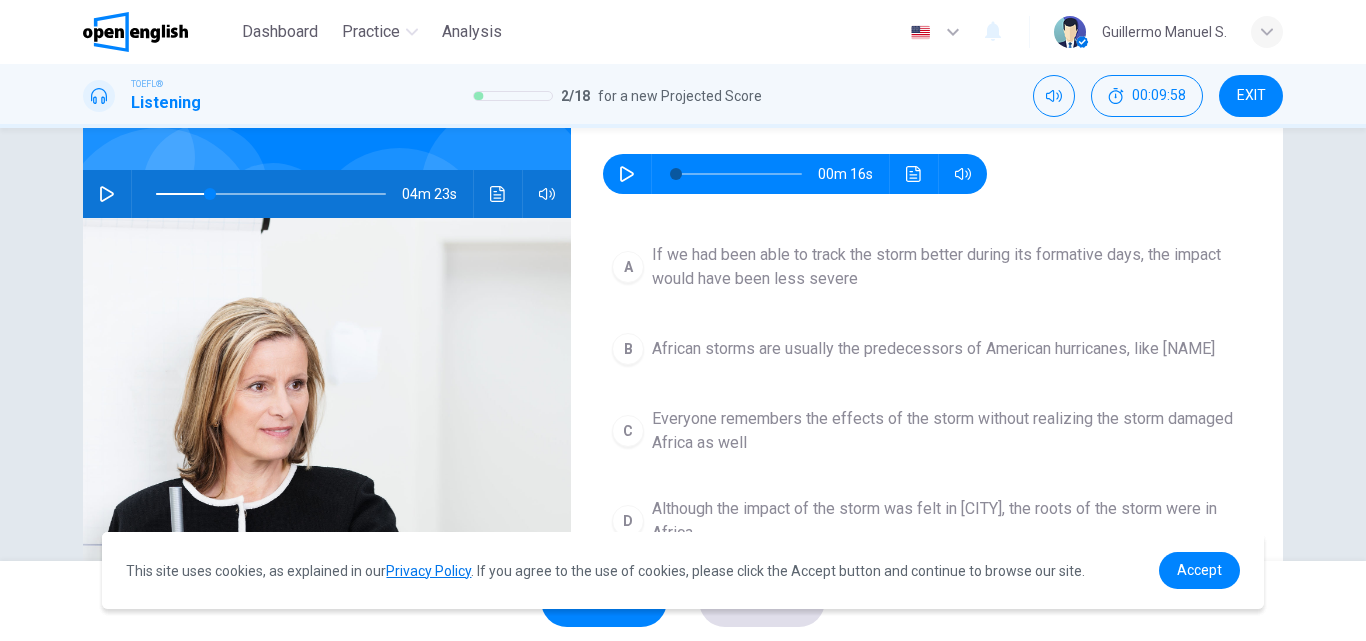 scroll, scrollTop: 156, scrollLeft: 0, axis: vertical 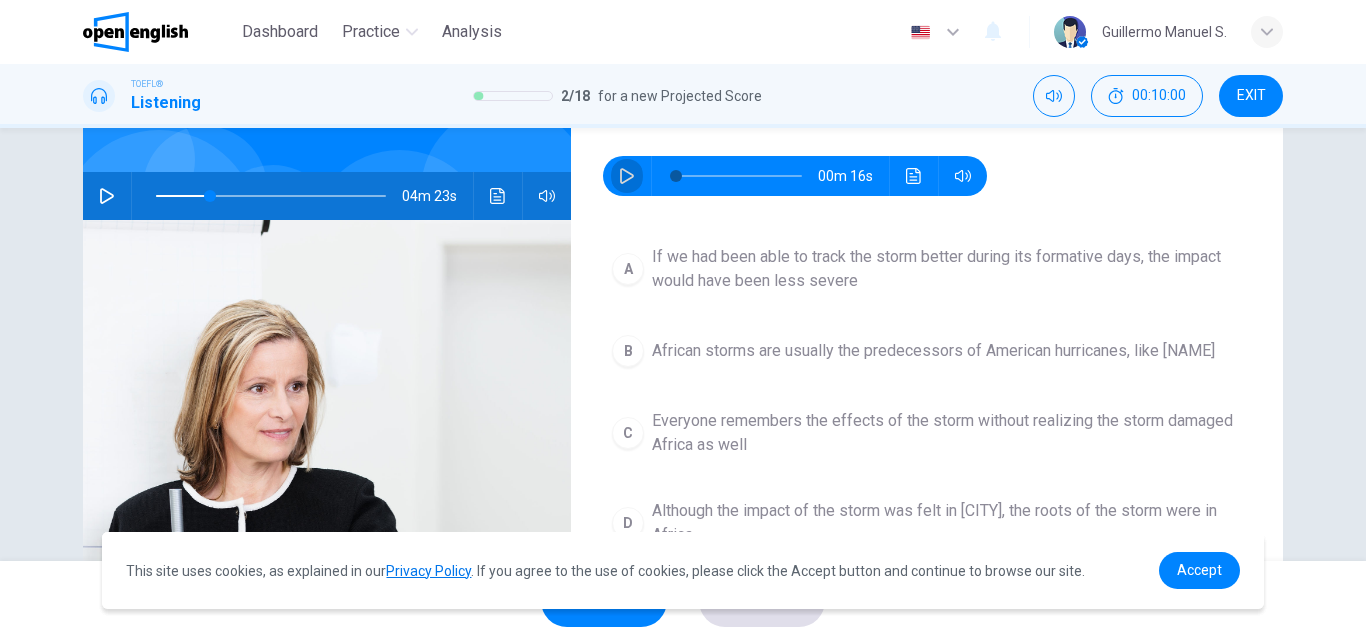 click at bounding box center (627, 176) 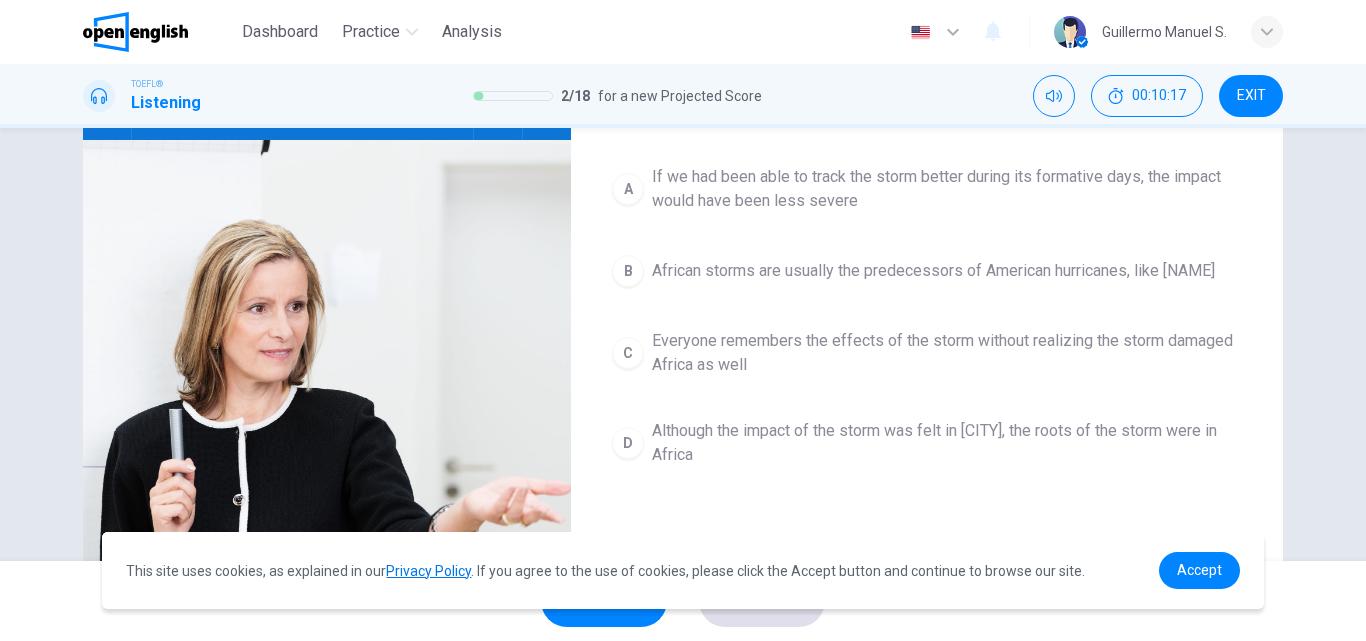 scroll, scrollTop: 291, scrollLeft: 0, axis: vertical 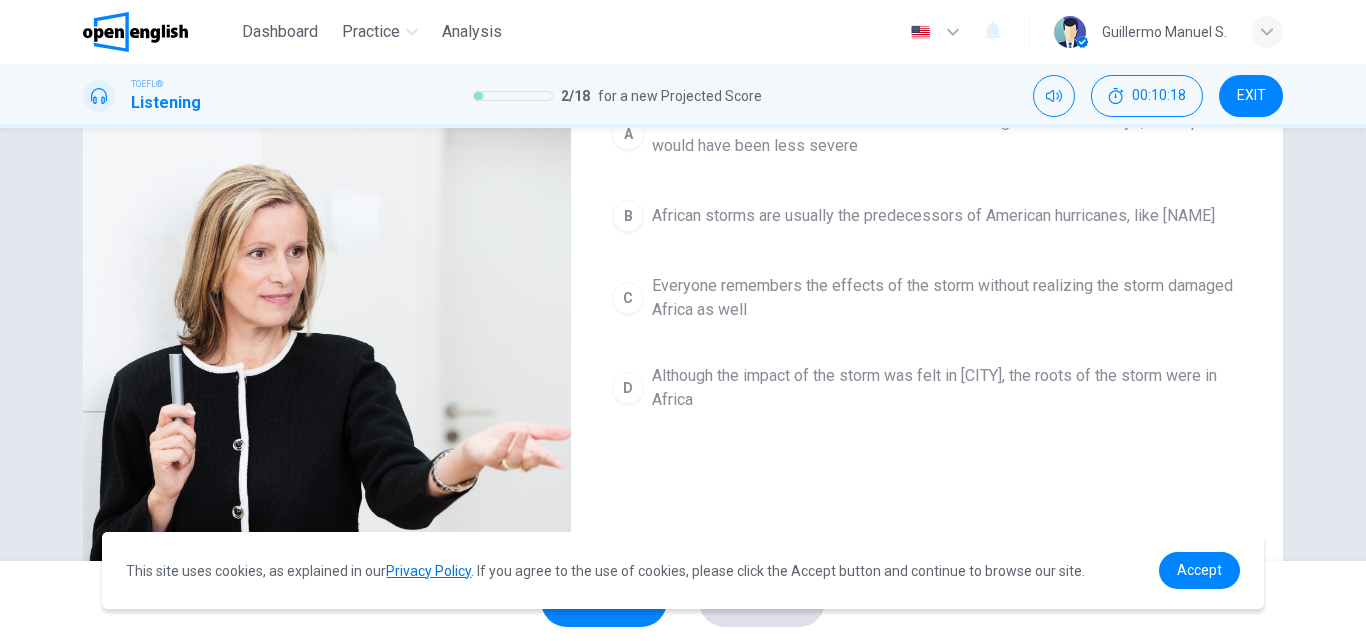 click on "Although the impact of the storm was felt in New Orleans, the roots of the storm were in Africa" at bounding box center [947, 134] 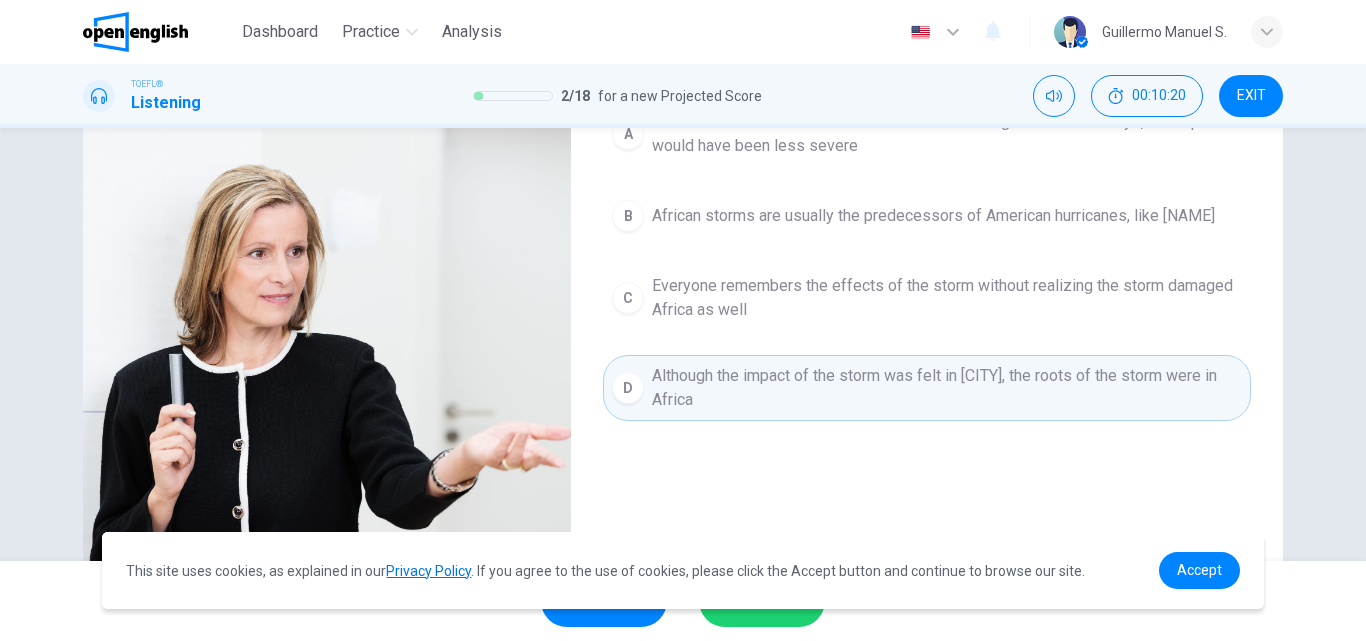 click on "SUBMIT" at bounding box center [762, 601] 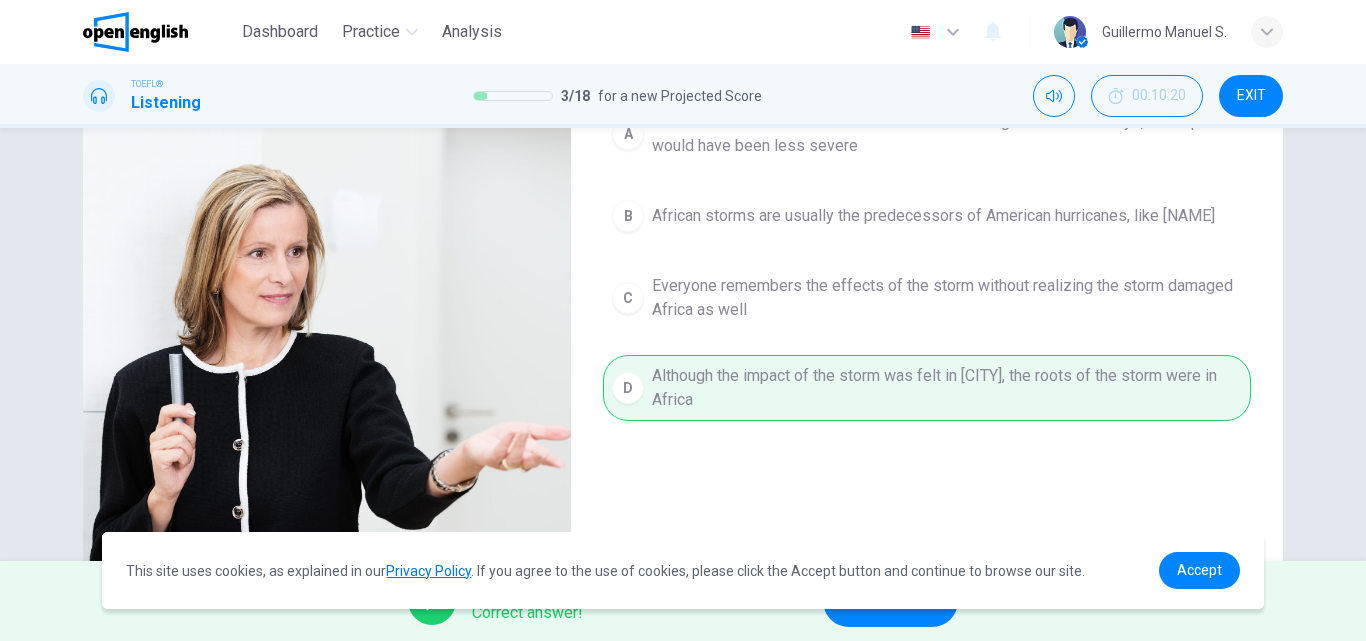 click on "This site uses cookies, as explained in our  [PRIVACY POLICY] . If you agree to the use of cookies, please click the [ACCEPT] button and continue to browse our site.   [PRIVACY POLICY] [ACCEPT]" at bounding box center [682, 570] 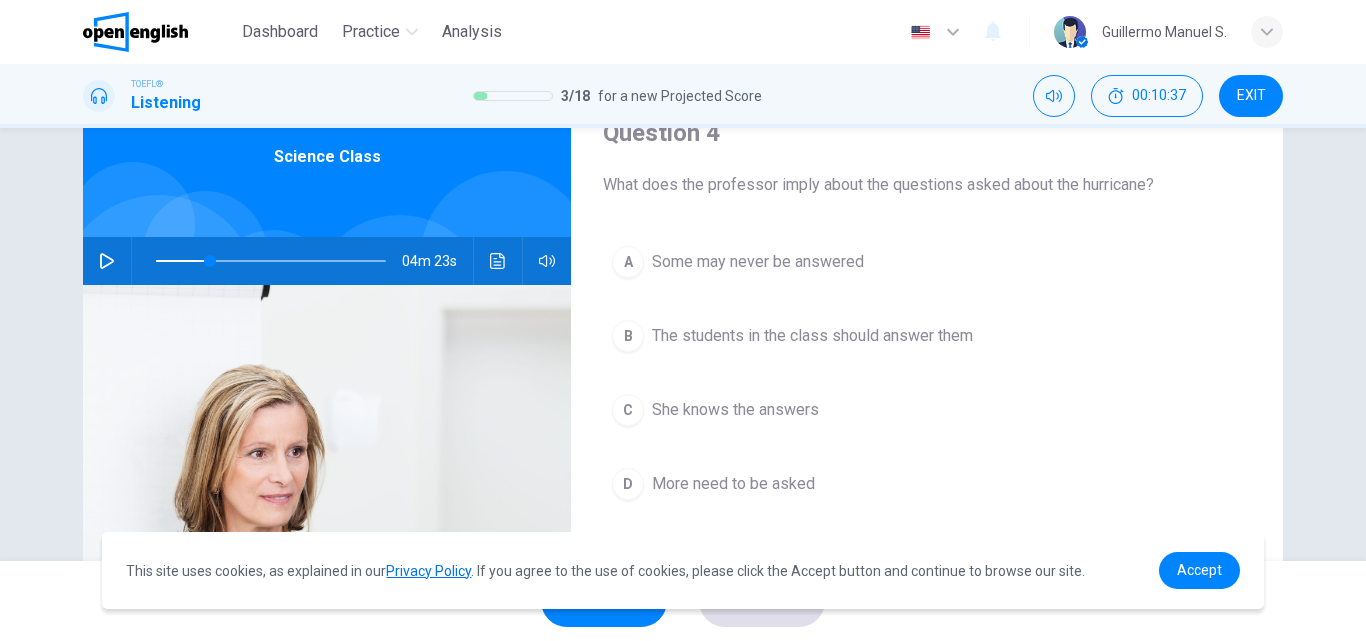 scroll, scrollTop: 97, scrollLeft: 0, axis: vertical 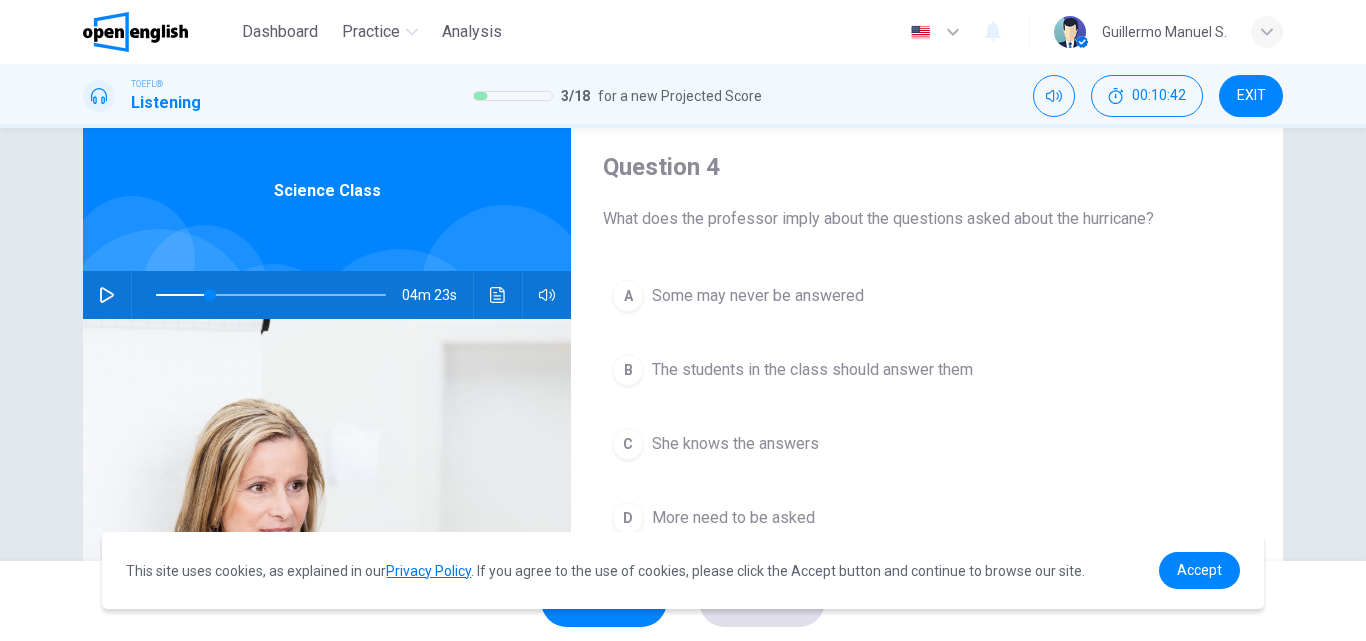 click on "A Some may never be answered" at bounding box center (927, 296) 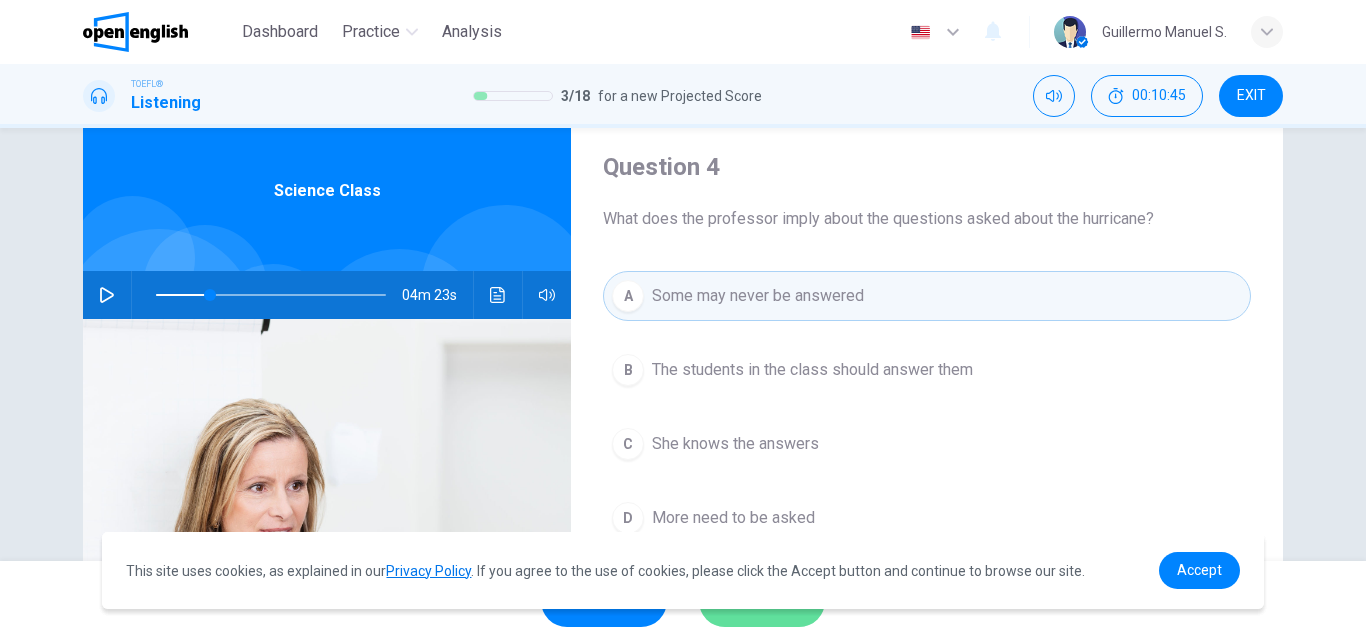 click on "SUBMIT" at bounding box center [762, 601] 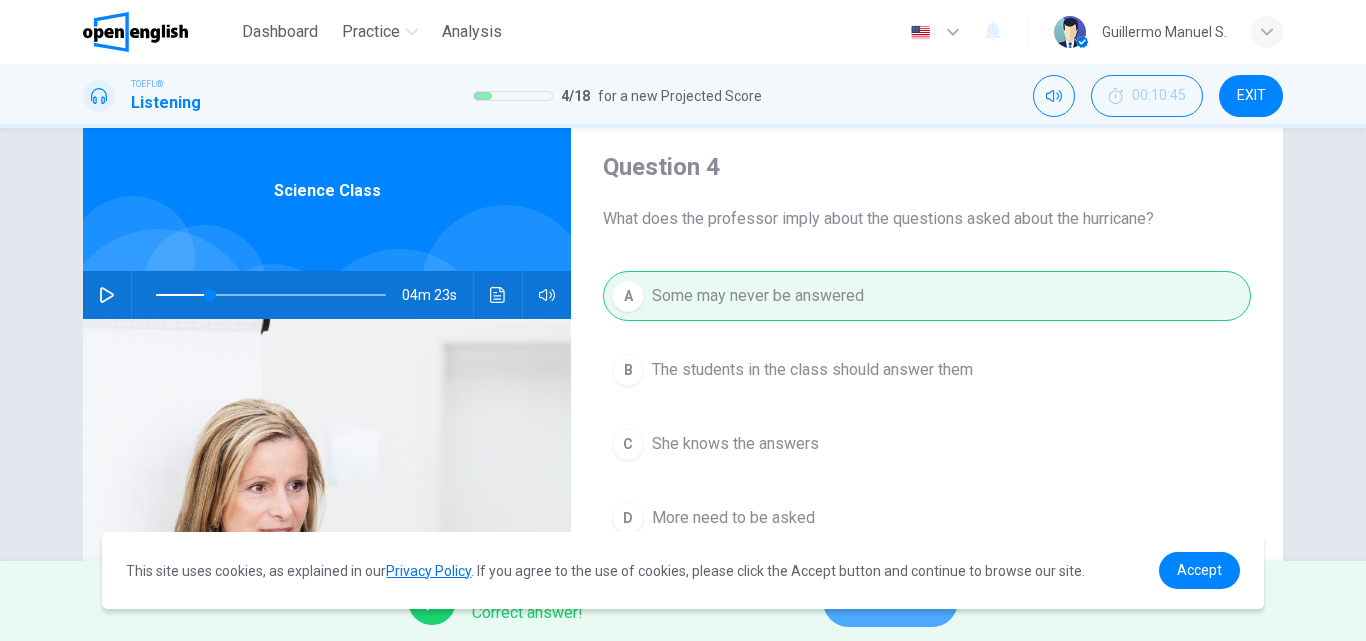 click on "NEXT" at bounding box center (890, 601) 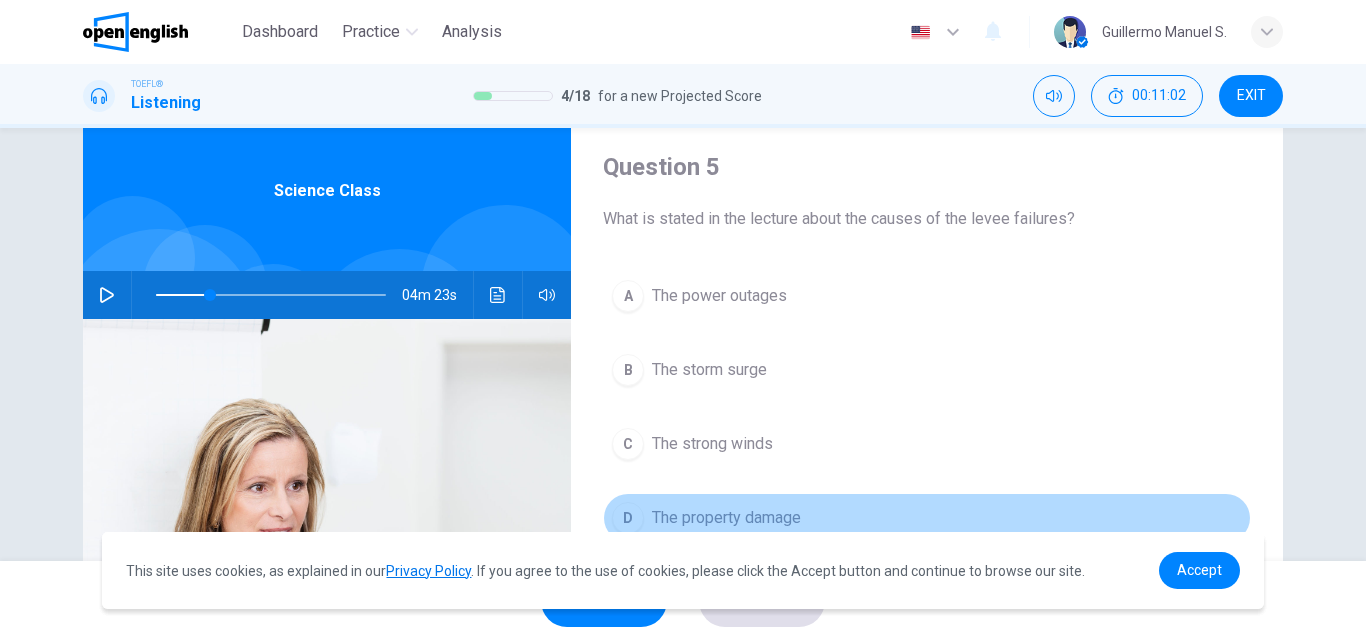 click on "The property damage" at bounding box center (719, 296) 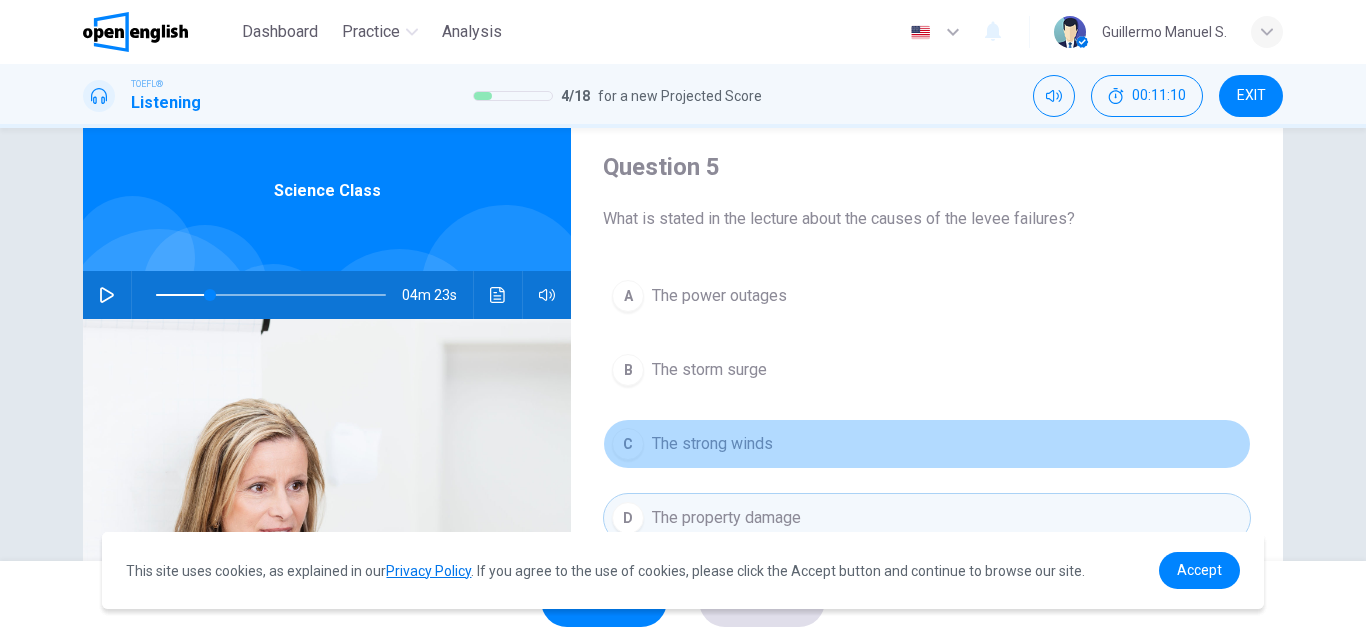 click on "C The strong winds" at bounding box center [927, 444] 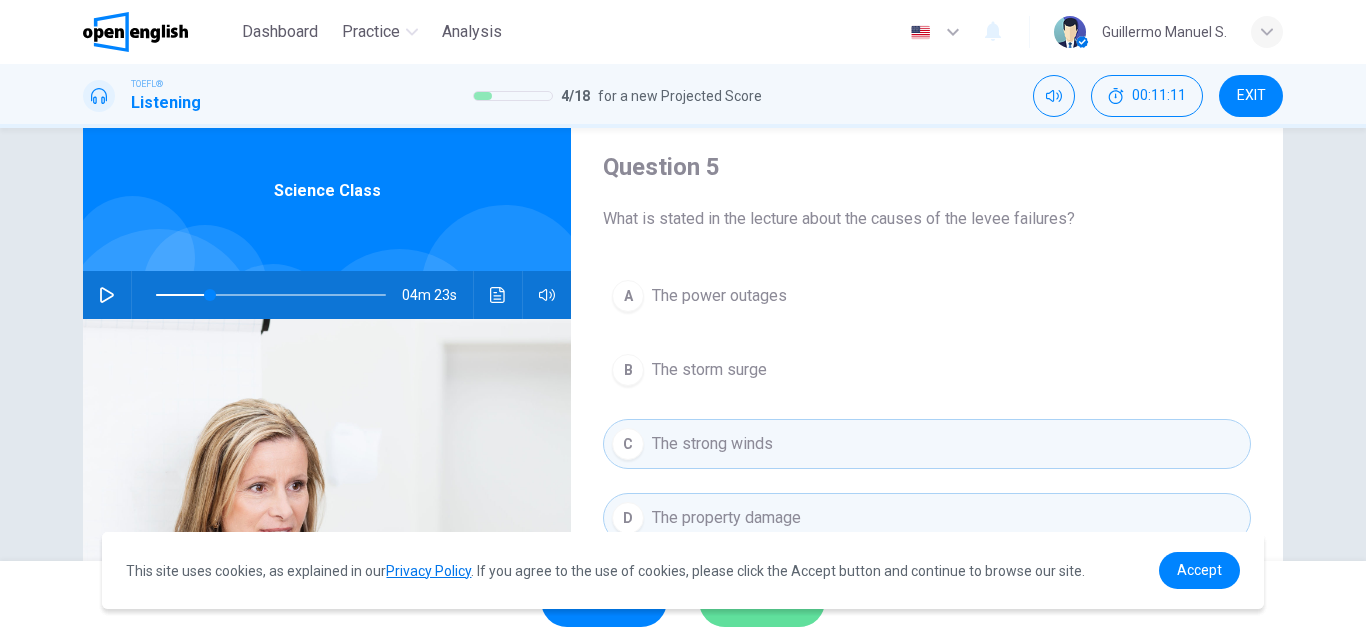 click on "SUBMIT" at bounding box center [762, 601] 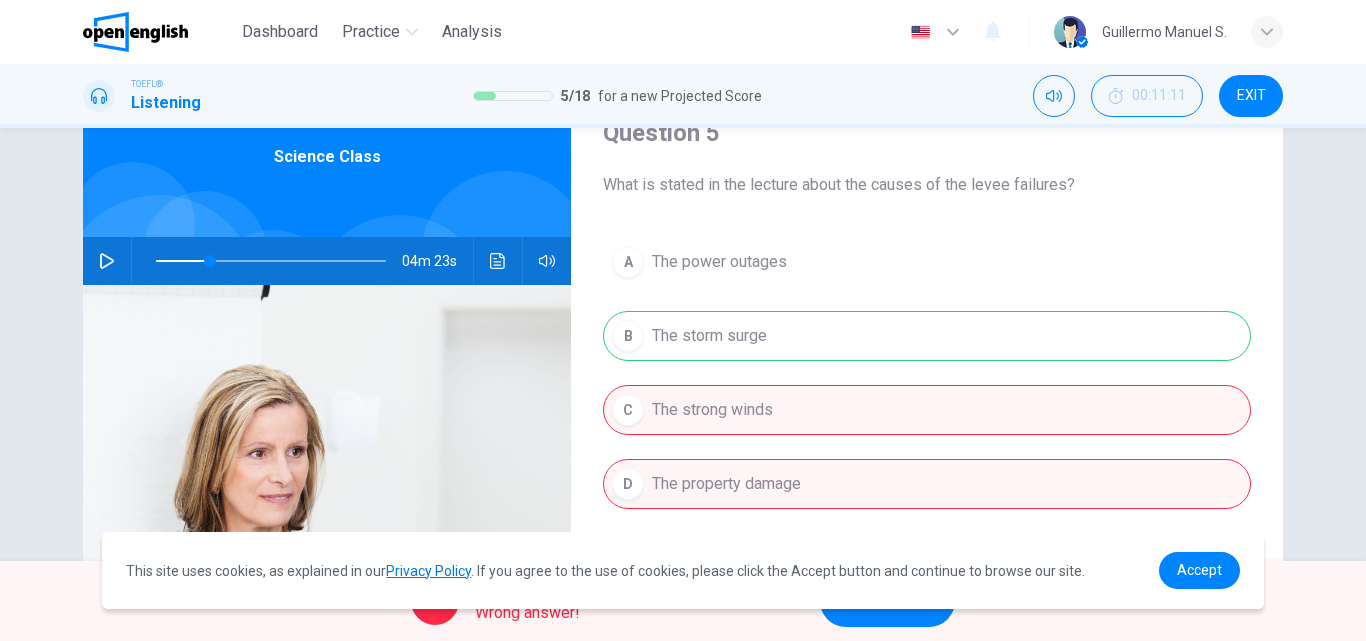 scroll, scrollTop: 105, scrollLeft: 0, axis: vertical 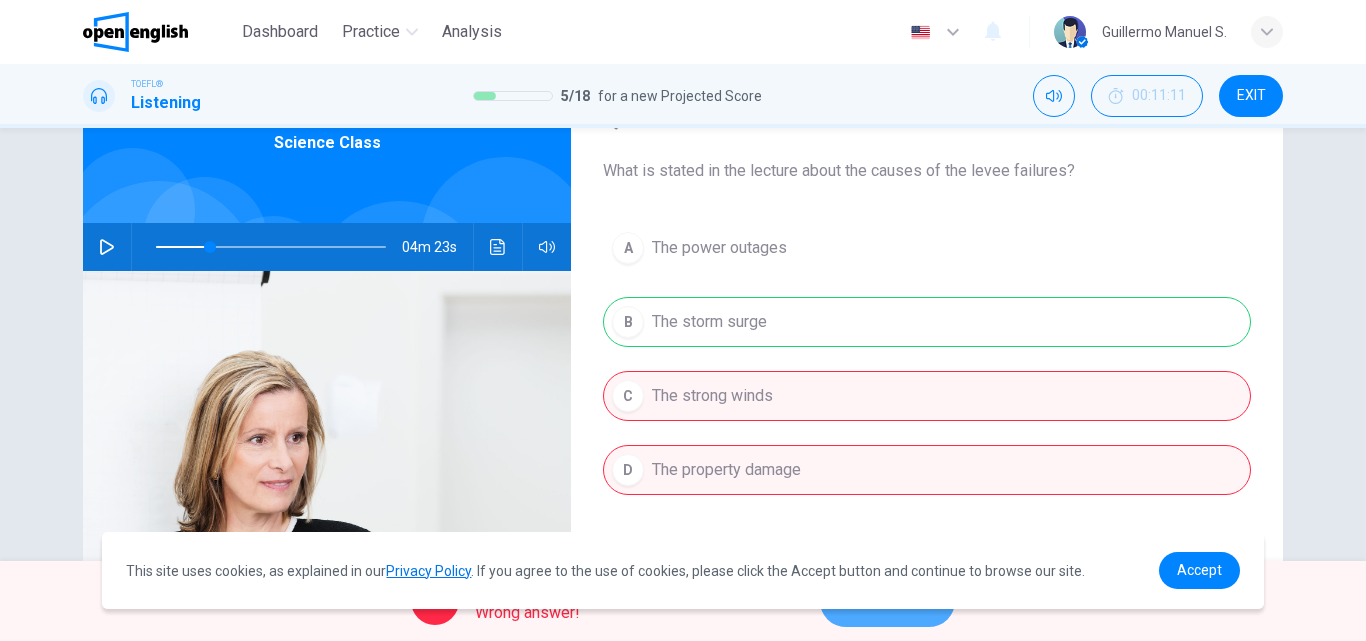 click on "NEXT" at bounding box center [887, 601] 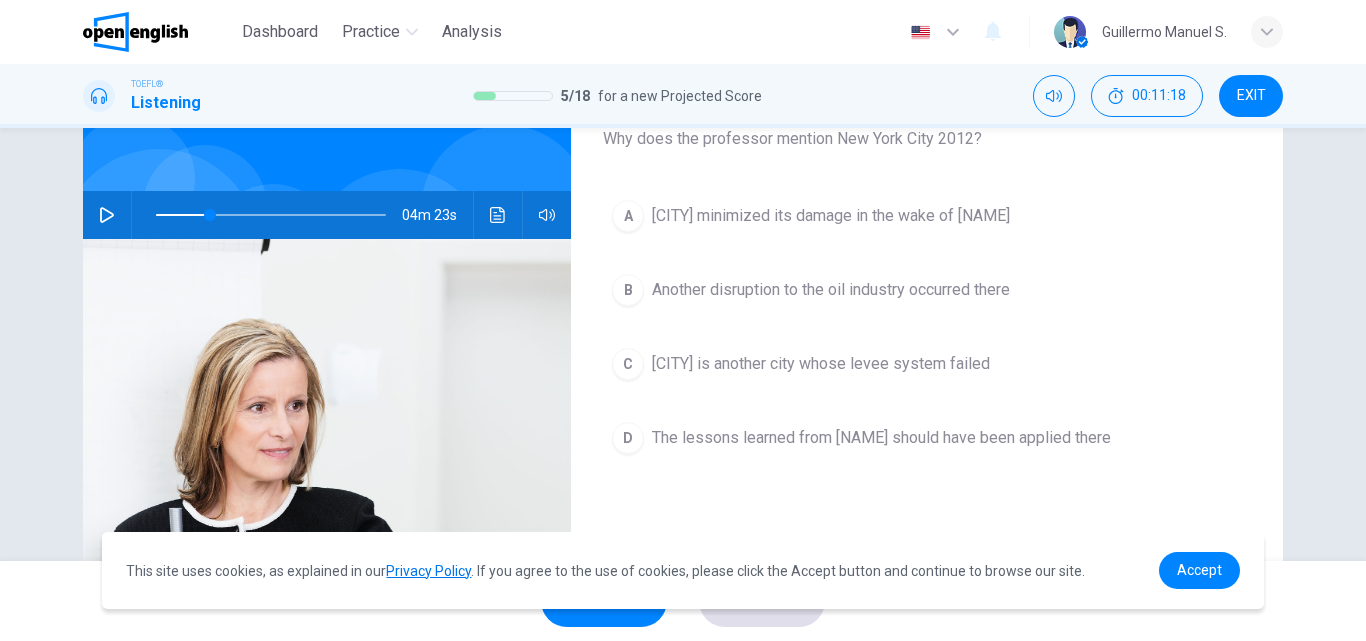 scroll, scrollTop: 139, scrollLeft: 0, axis: vertical 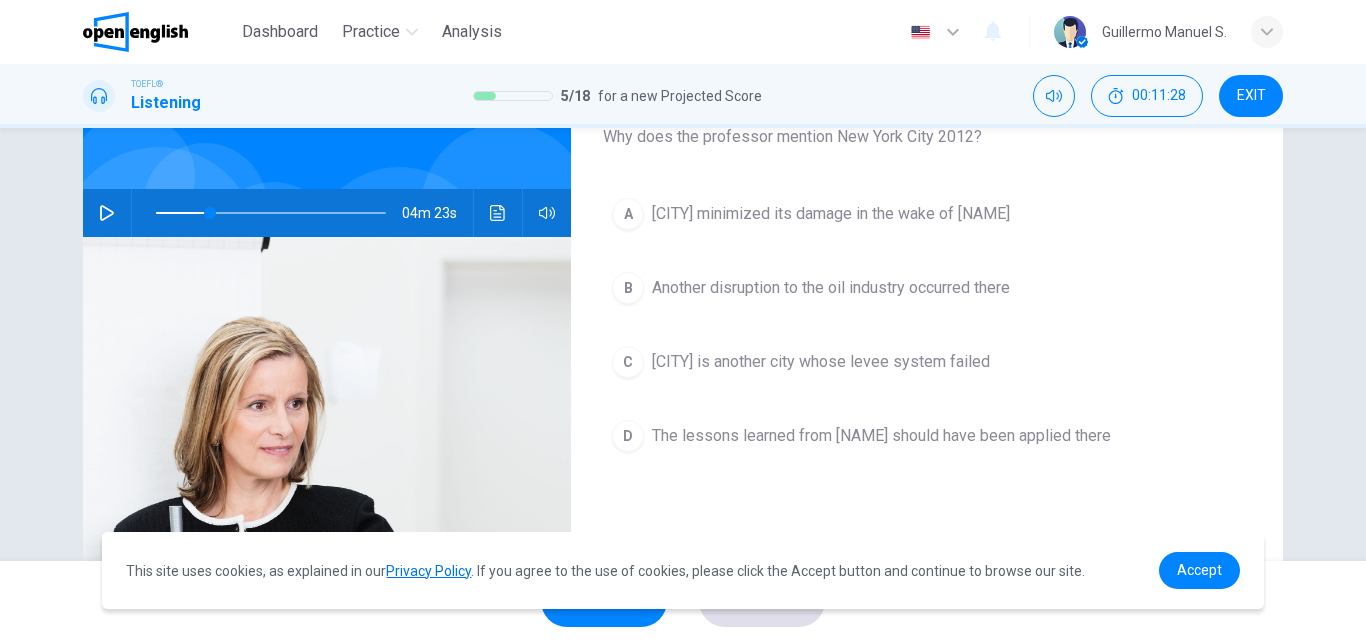 click on "New York City is another city whose levee system failed" at bounding box center (831, 214) 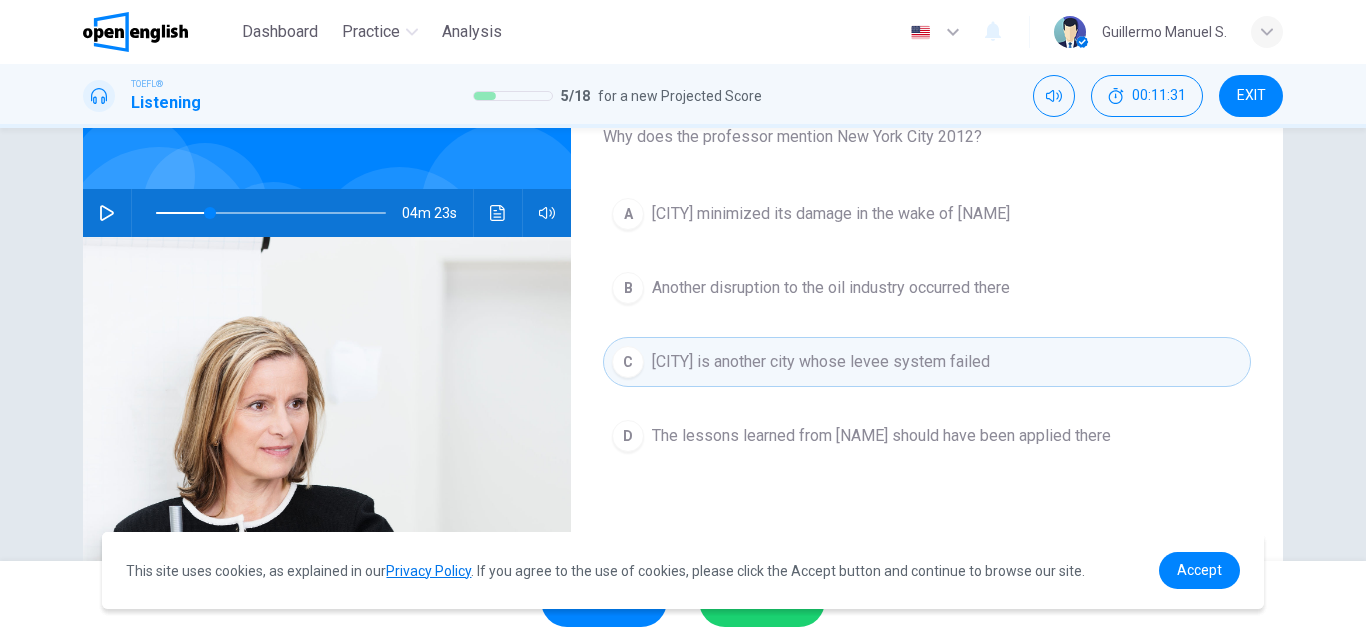 click on "SKIP SUBMIT" at bounding box center (683, 601) 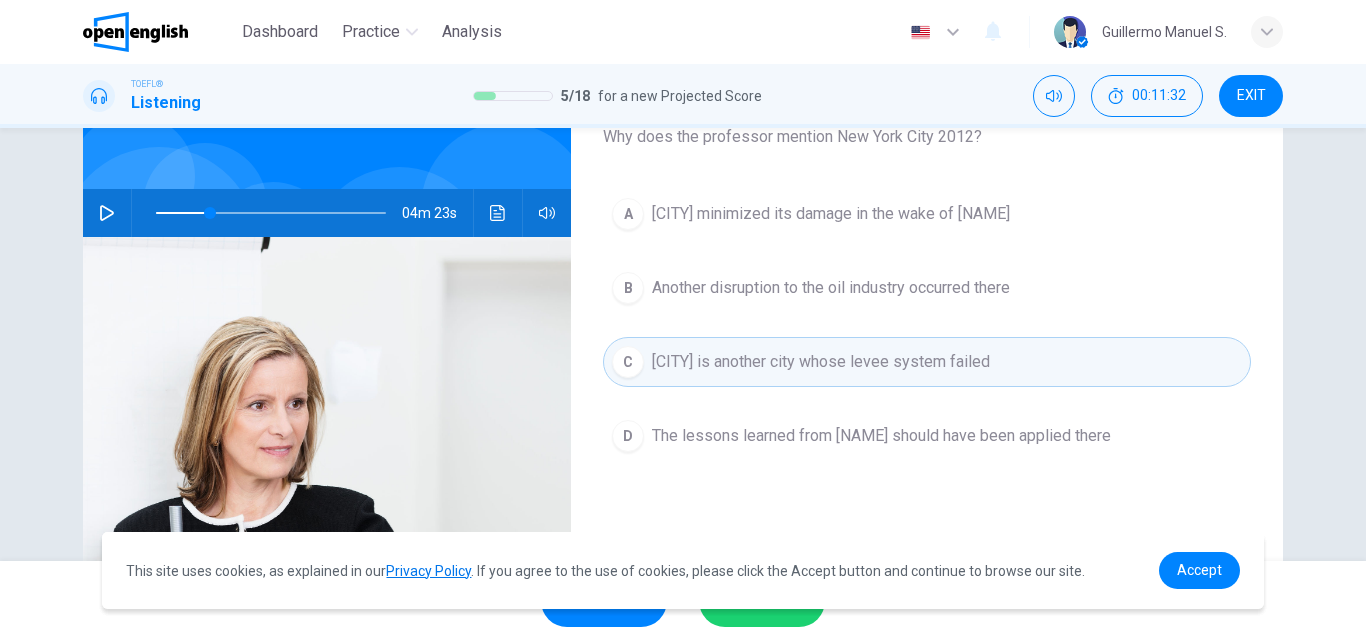 click on "SUBMIT" at bounding box center (752, 601) 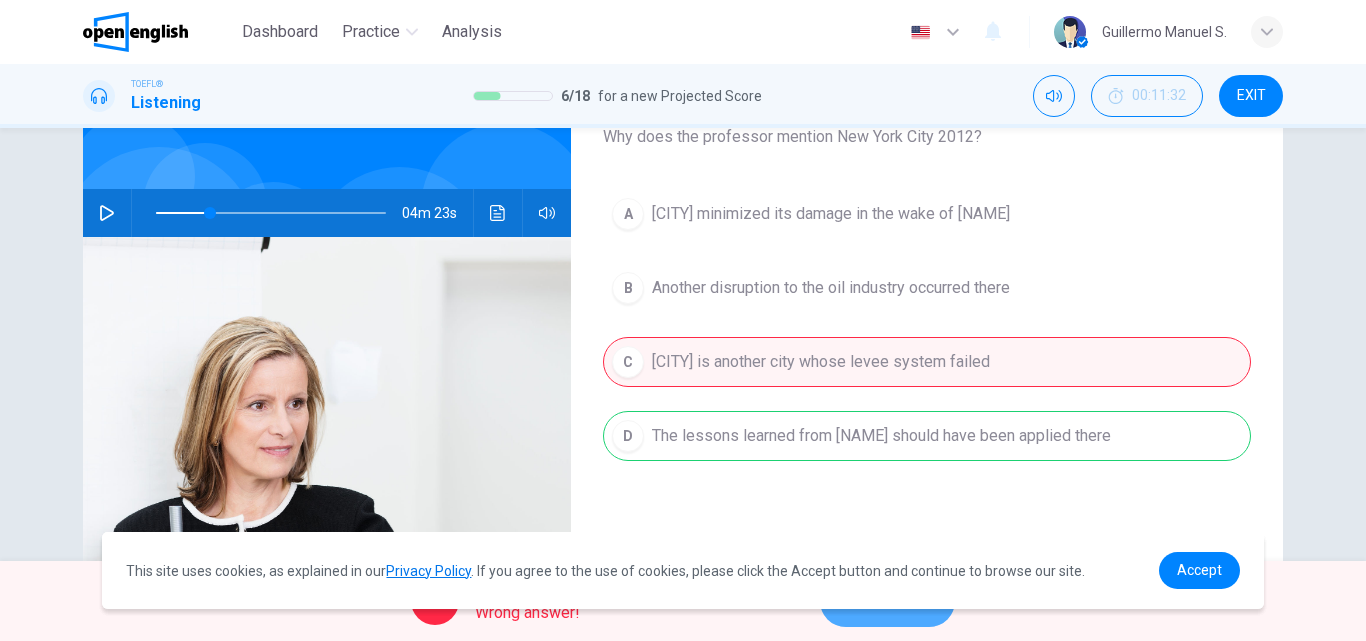 click on "NEXT" at bounding box center [887, 601] 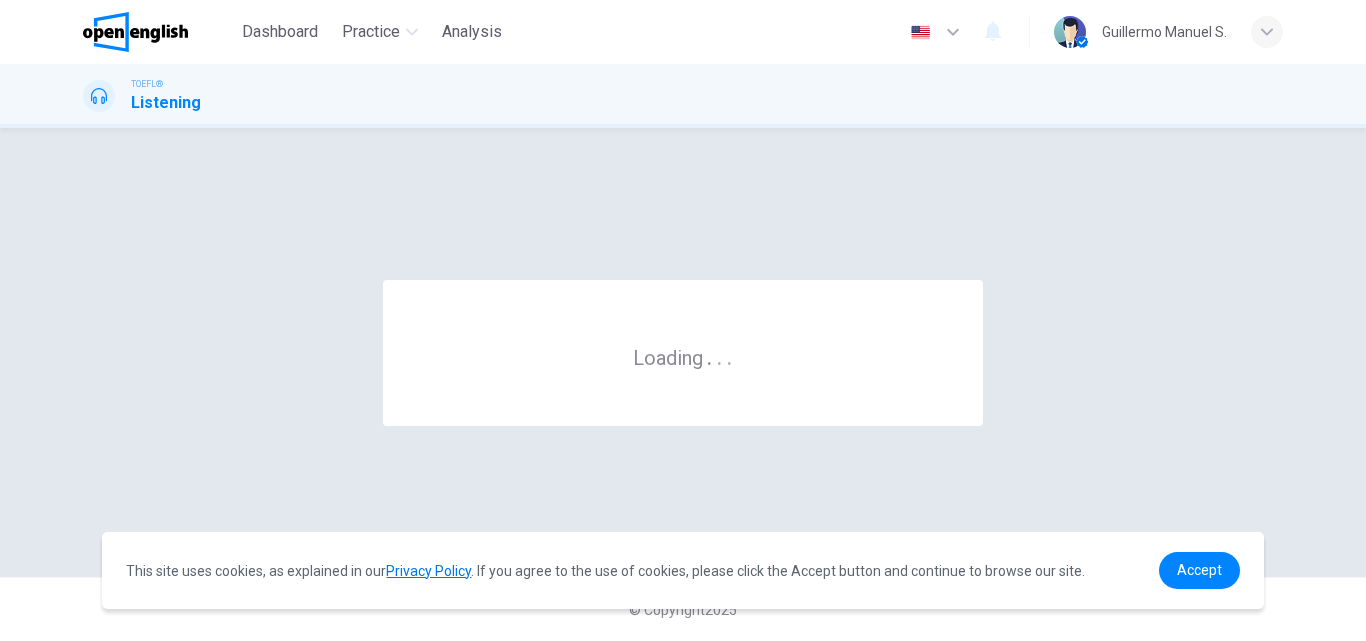 scroll, scrollTop: 0, scrollLeft: 0, axis: both 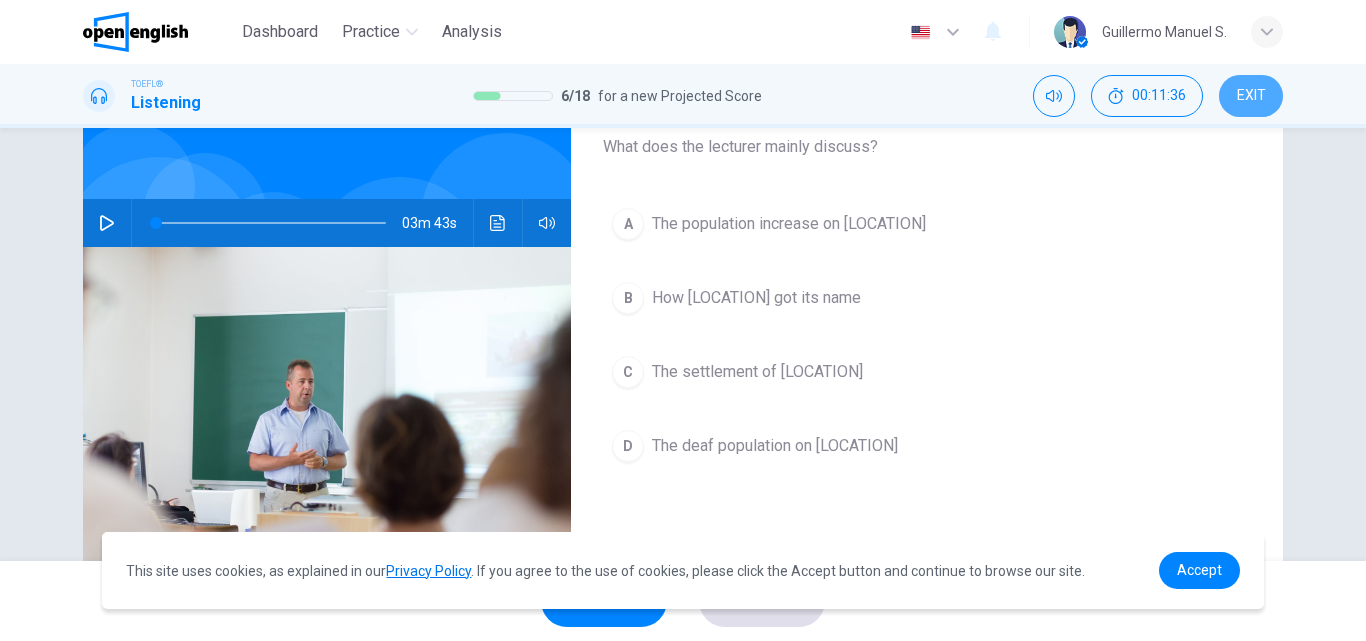 drag, startPoint x: 1259, startPoint y: 113, endPoint x: 760, endPoint y: 123, distance: 499.1002 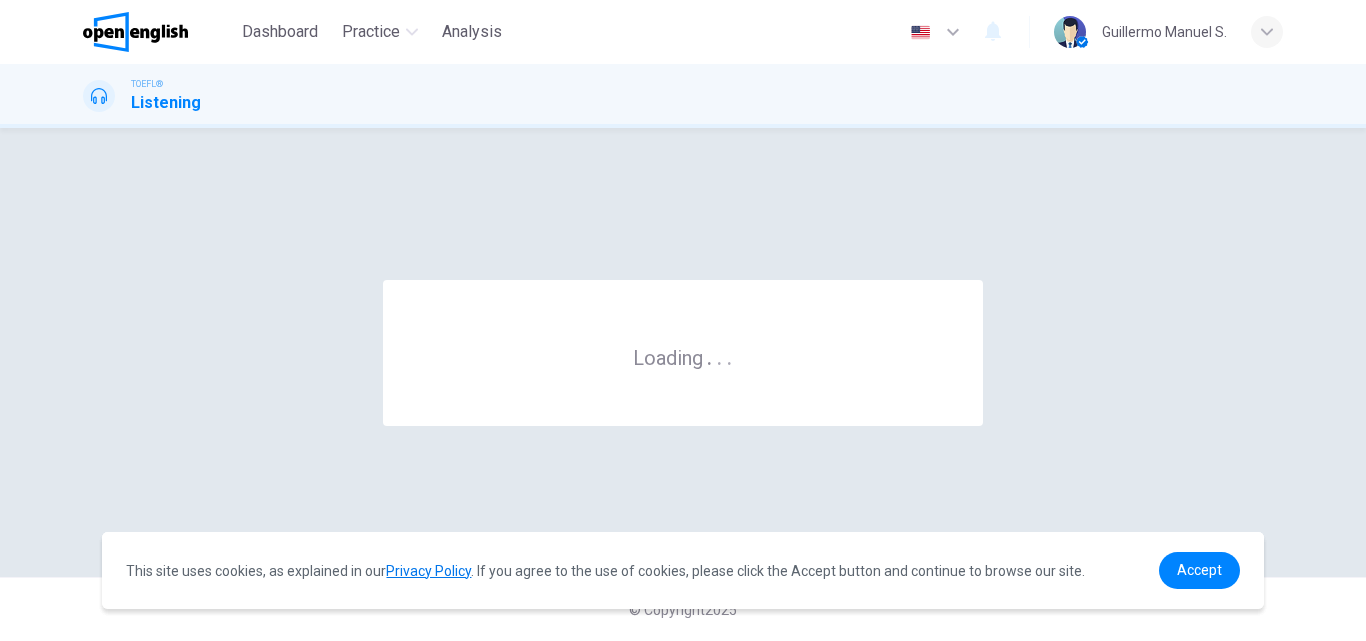 scroll, scrollTop: 0, scrollLeft: 0, axis: both 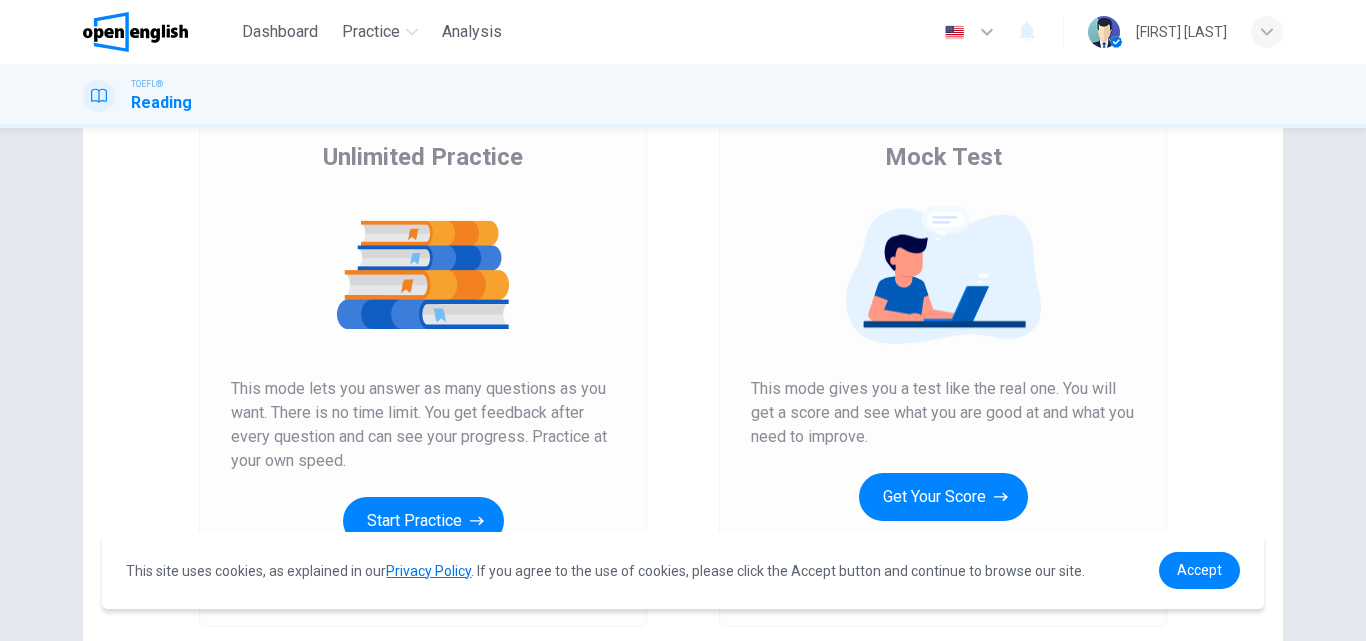 click on "Mock Test This mode gives you a test like the real one. You will get a score and see what you are good at and what you need to improve. Get Your Score How does this work?" at bounding box center (423, 343) 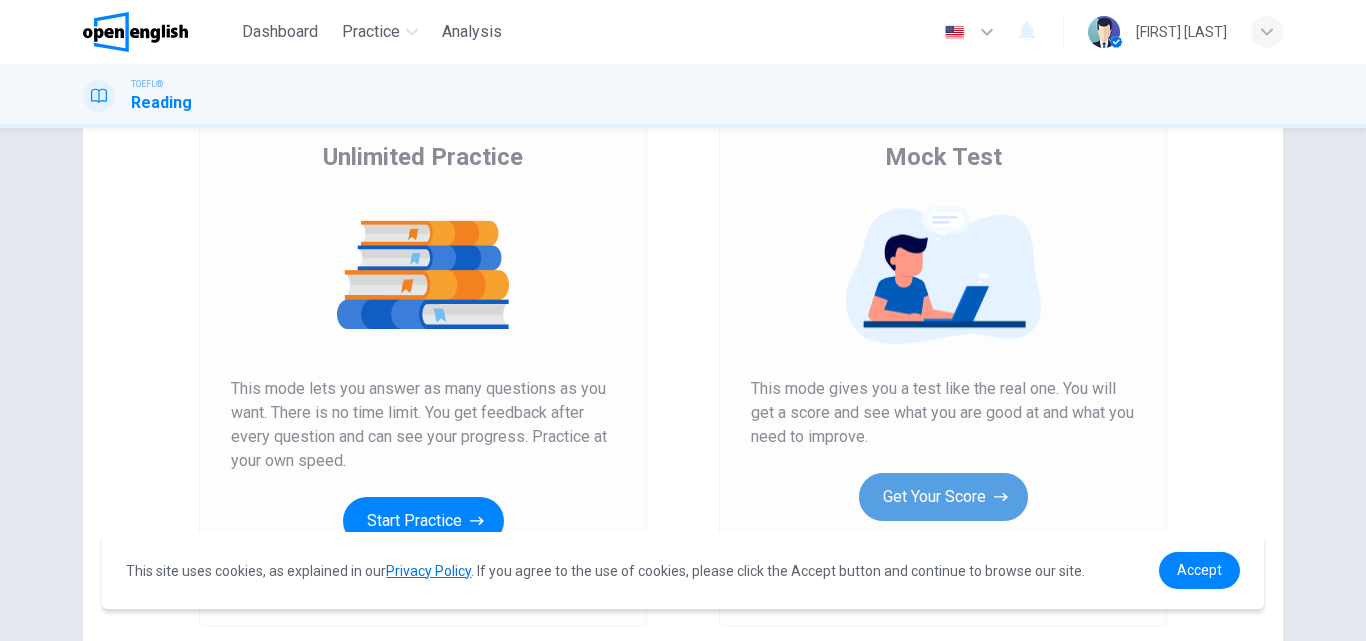click on "Get Your Score" at bounding box center [423, 521] 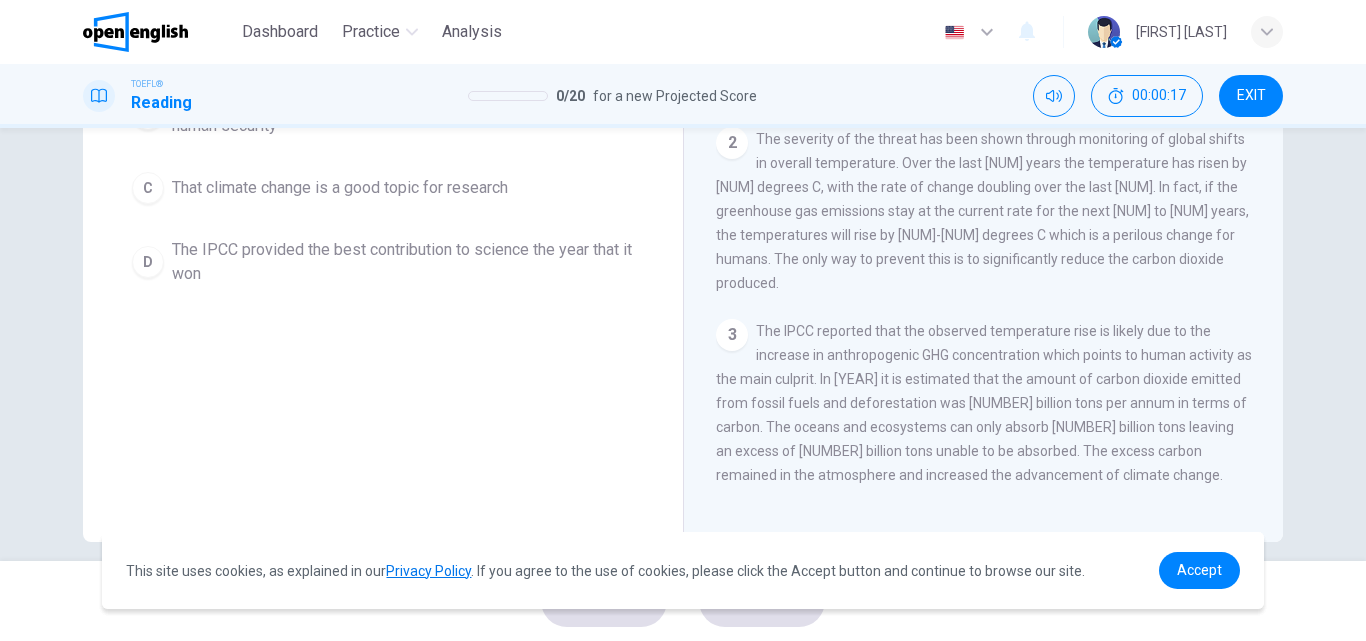 scroll, scrollTop: 342, scrollLeft: 0, axis: vertical 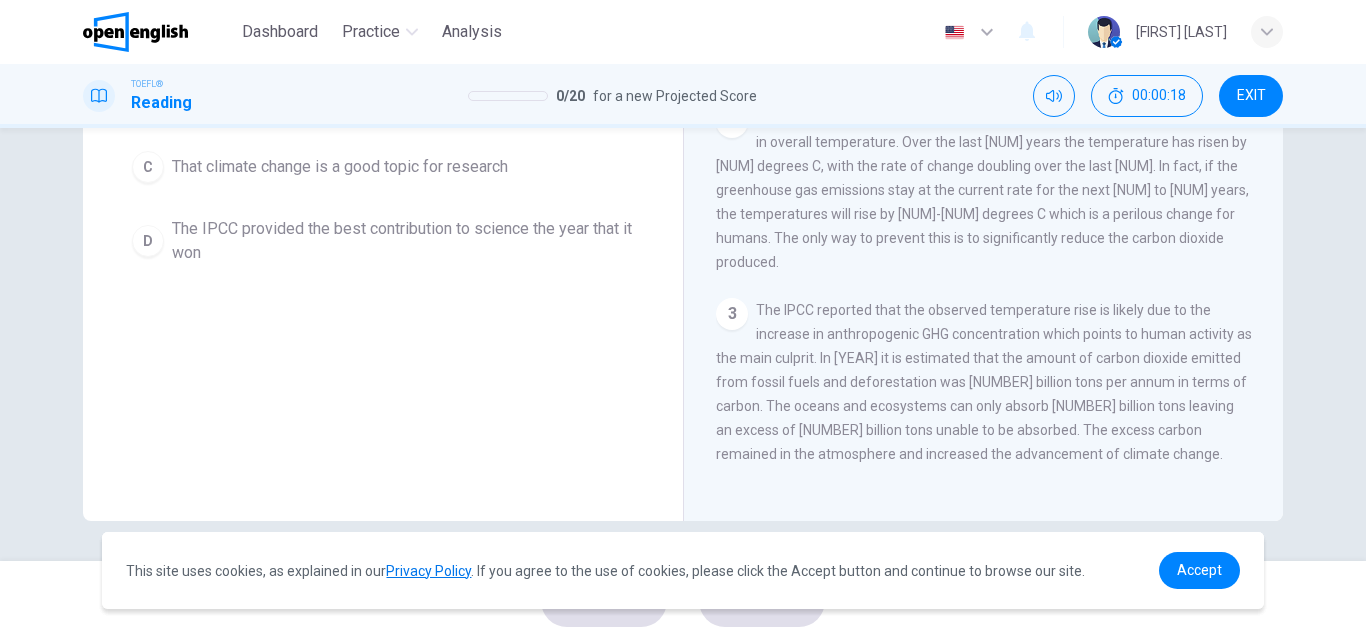 drag, startPoint x: 1329, startPoint y: 347, endPoint x: 1365, endPoint y: 373, distance: 44.407207 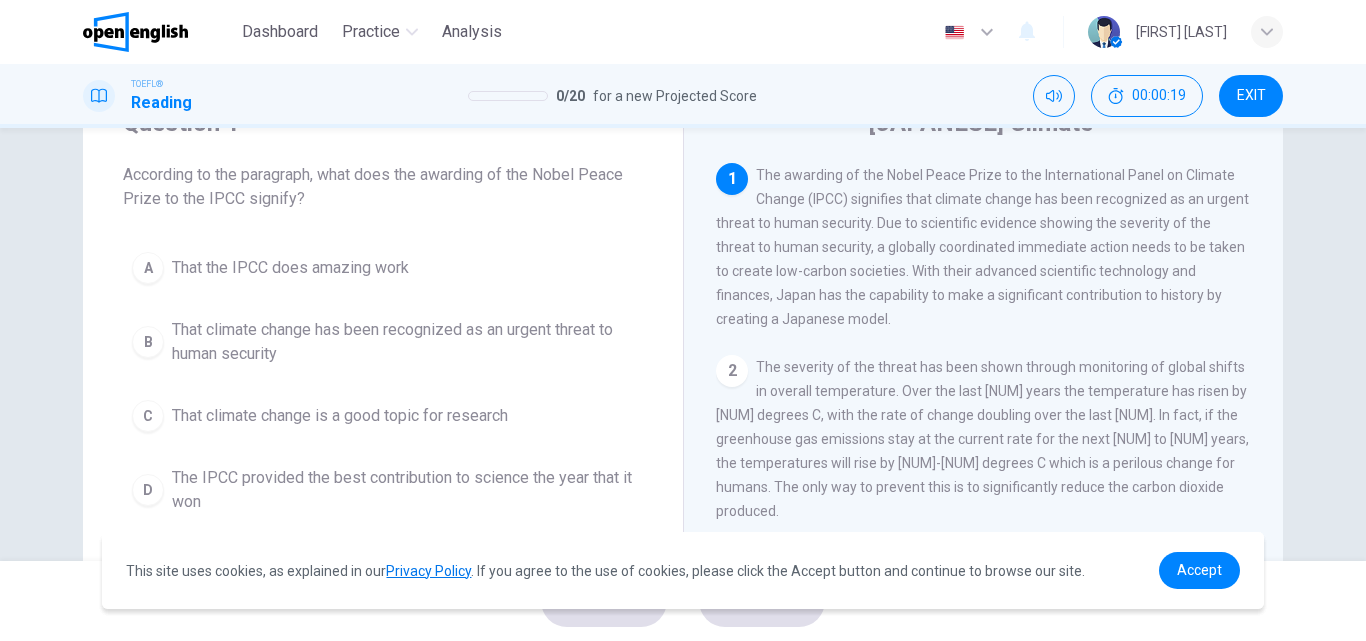 scroll, scrollTop: 59, scrollLeft: 0, axis: vertical 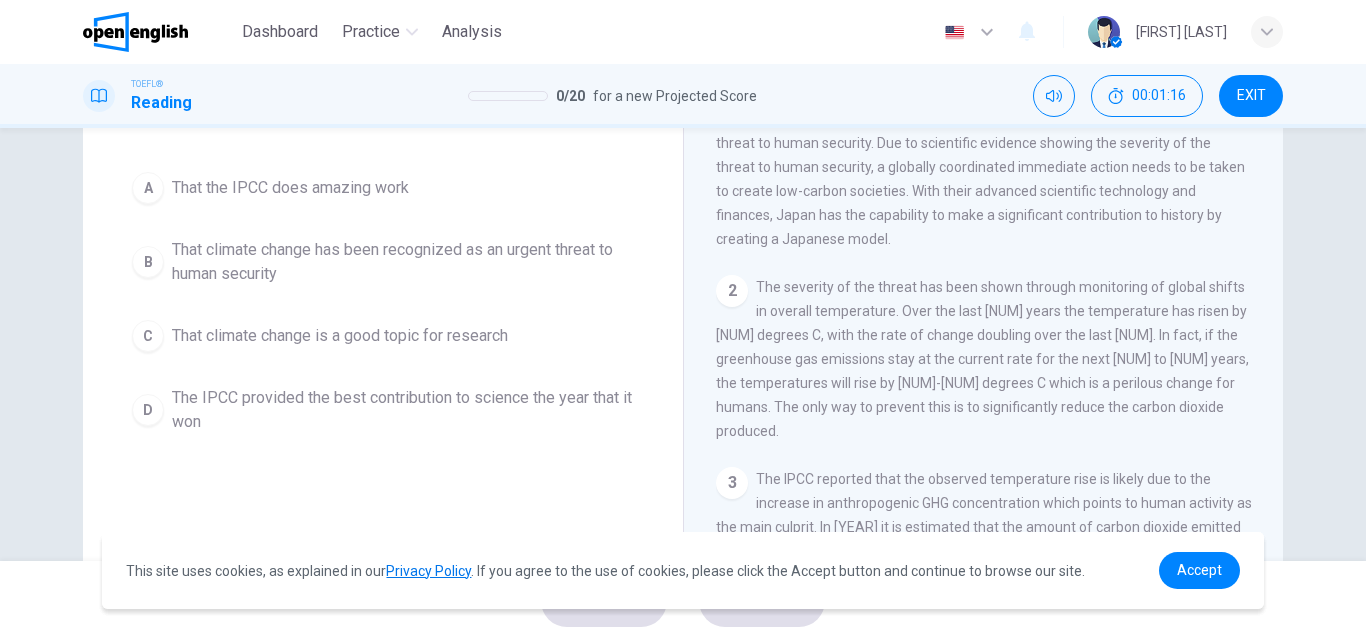 click on "That climate change has been recognized as an urgent threat to human security" at bounding box center (290, 188) 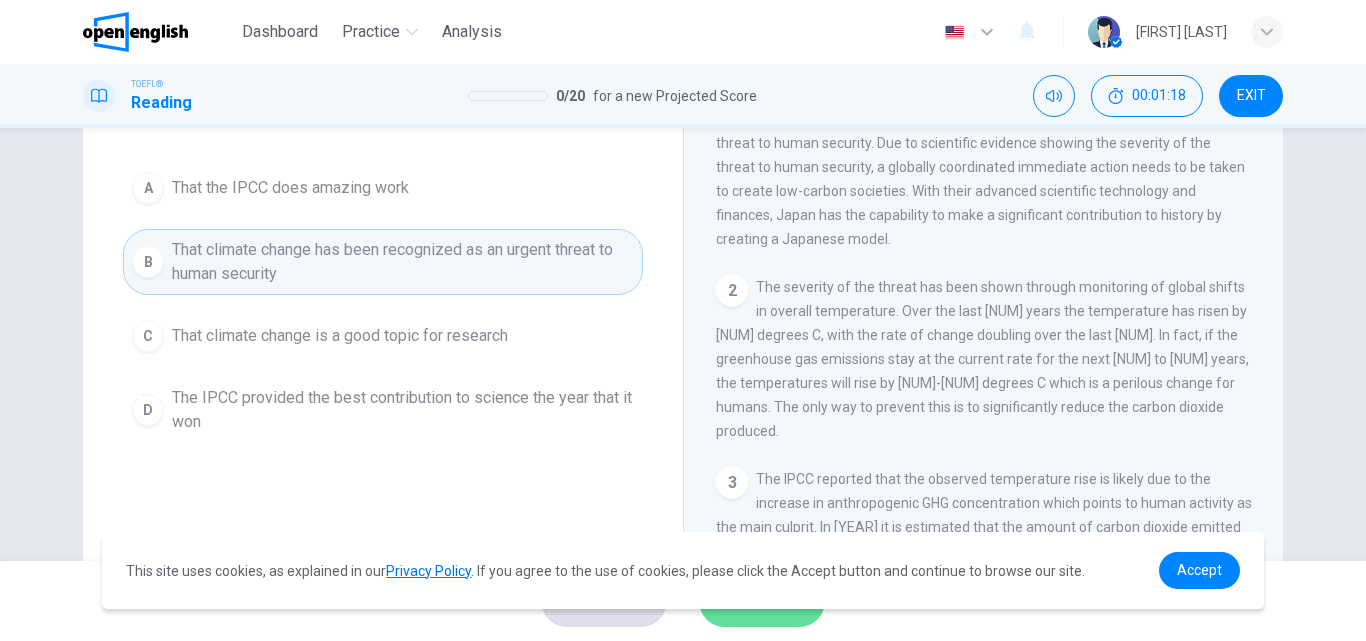 click on "SUBMIT" at bounding box center (762, 601) 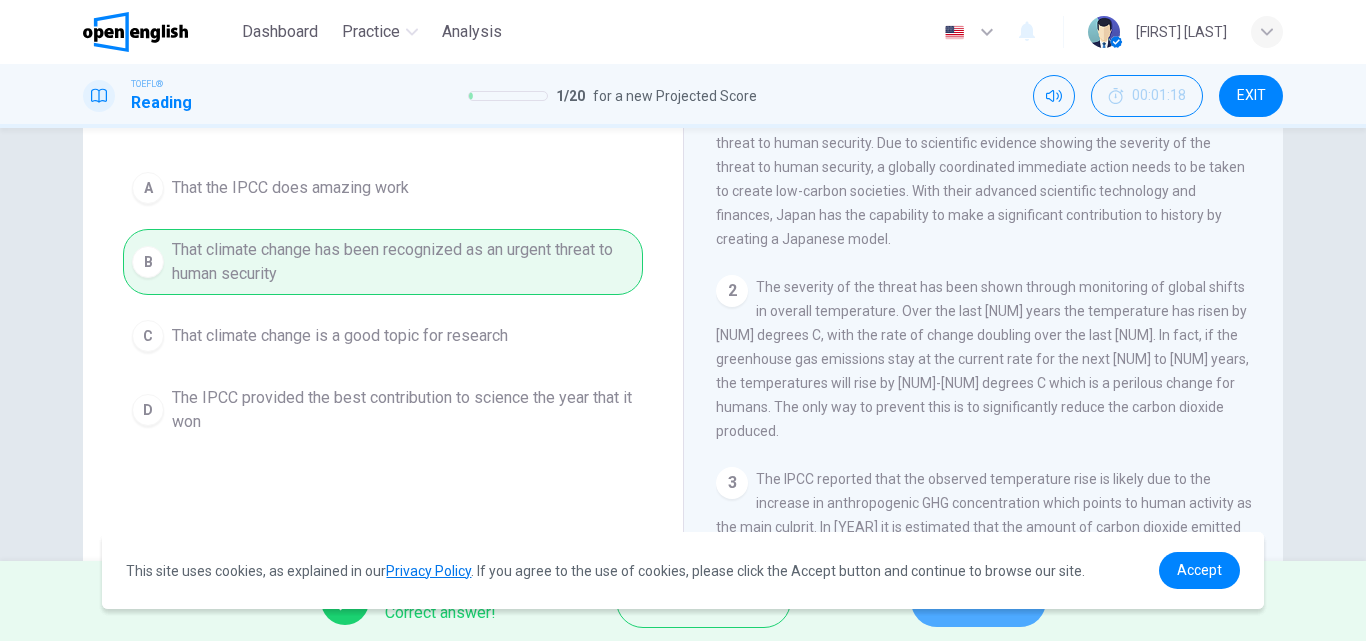 click on "NEXT" at bounding box center (978, 601) 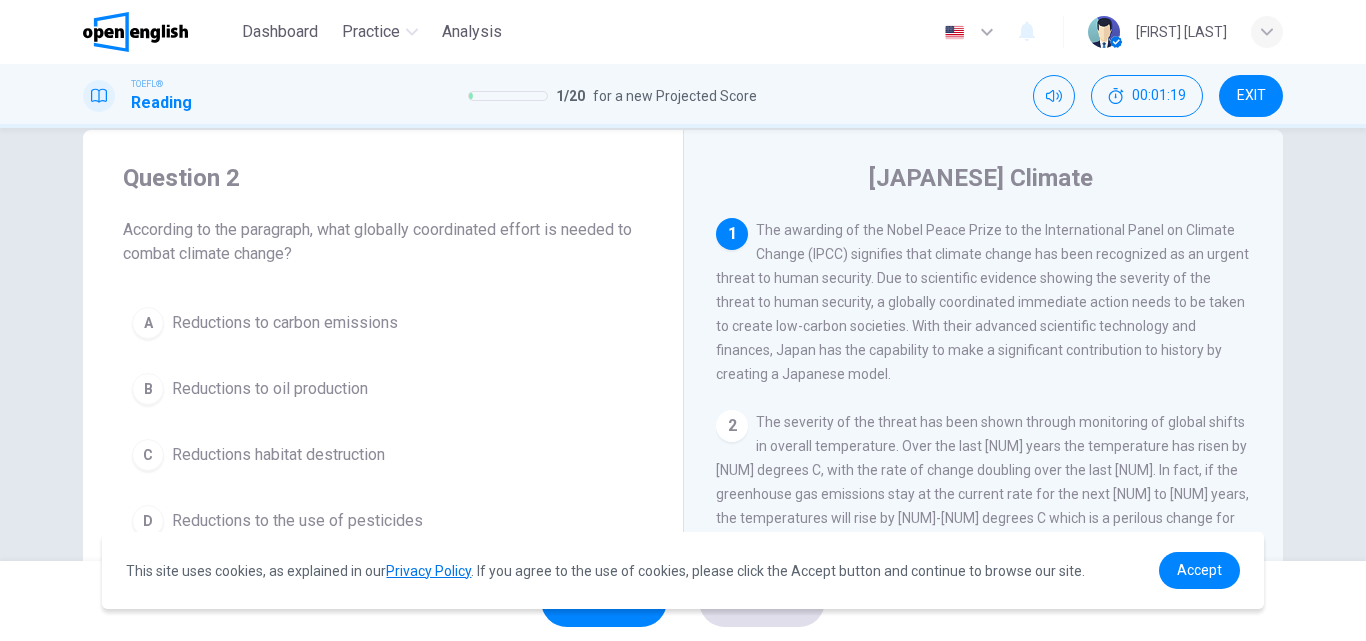 scroll, scrollTop: 0, scrollLeft: 0, axis: both 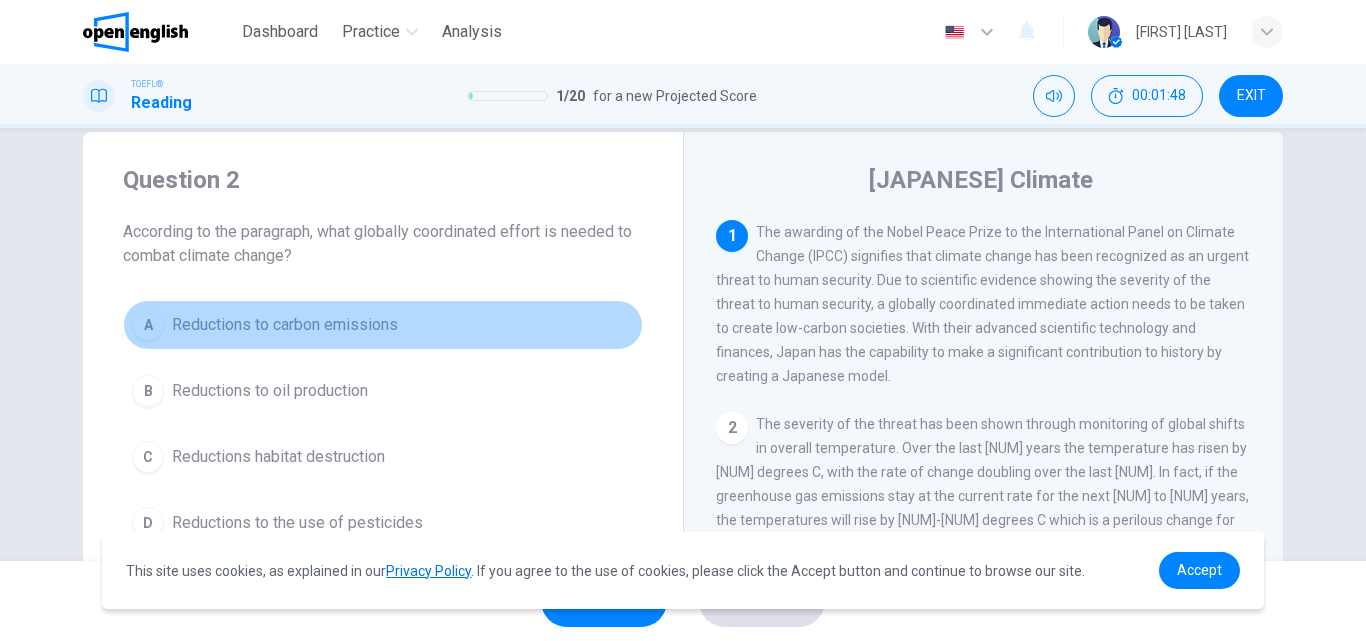 click on "A Reductions to carbon emissions" at bounding box center (383, 325) 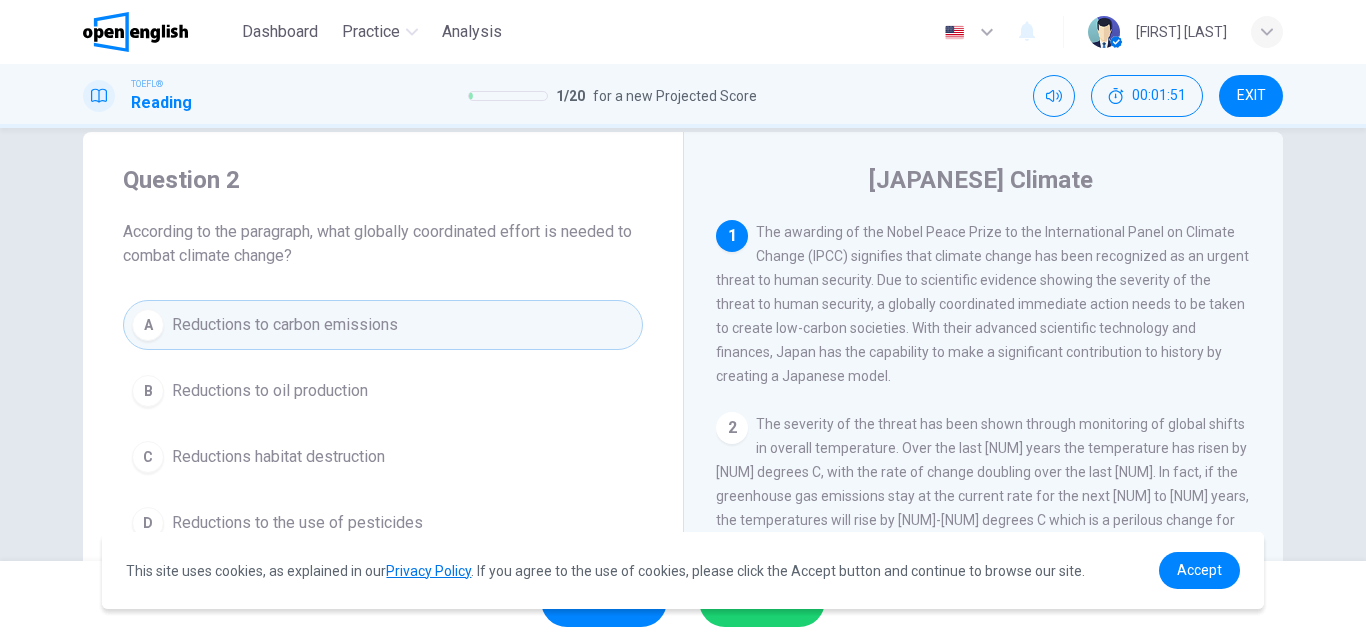 click on "SUBMIT" at bounding box center (762, 601) 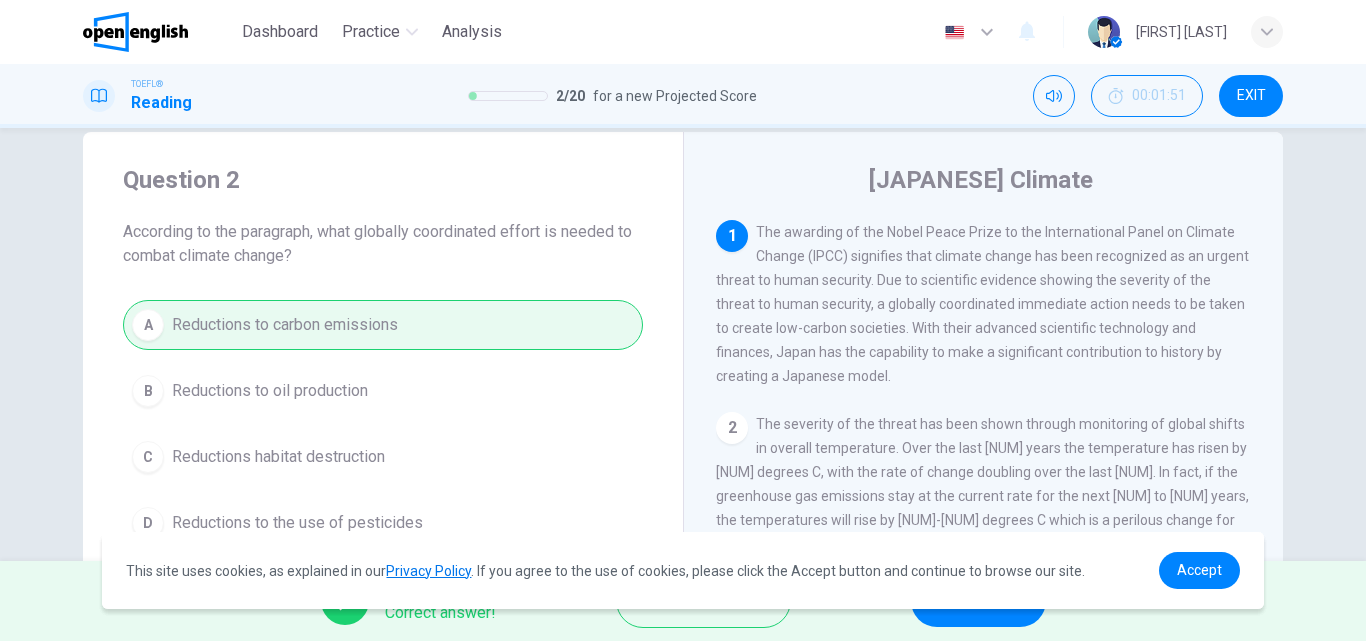 click on "NEXT" at bounding box center [968, 601] 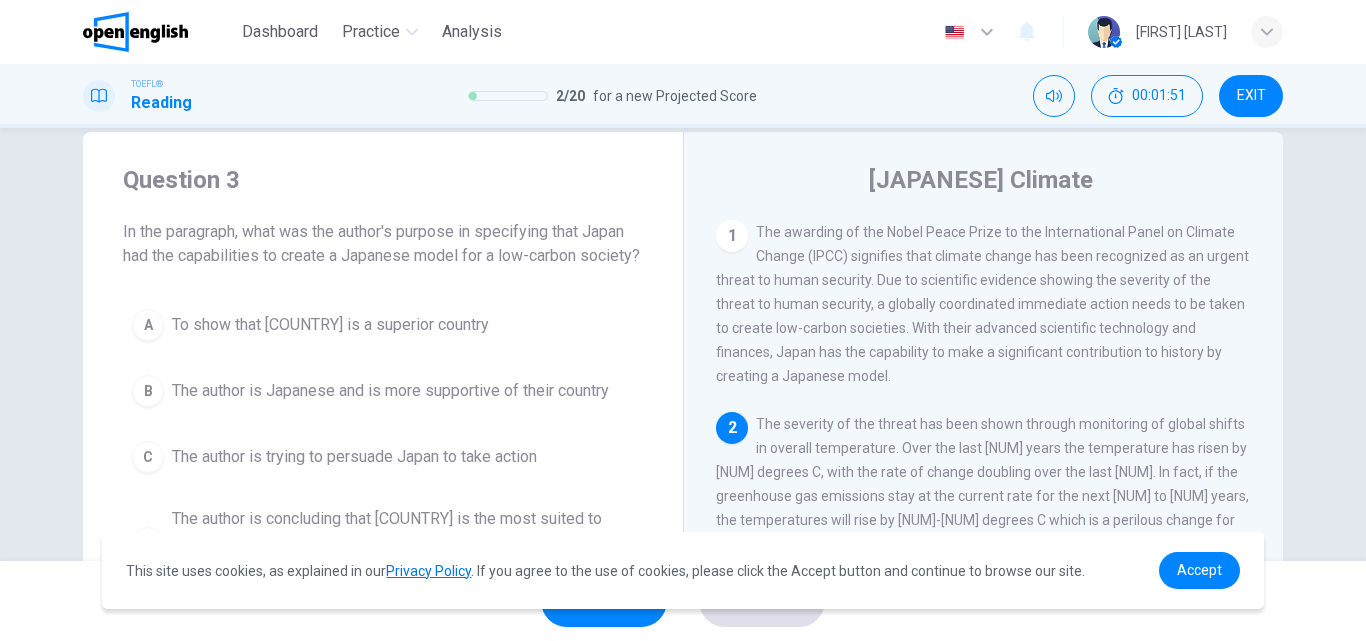 scroll, scrollTop: 199, scrollLeft: 0, axis: vertical 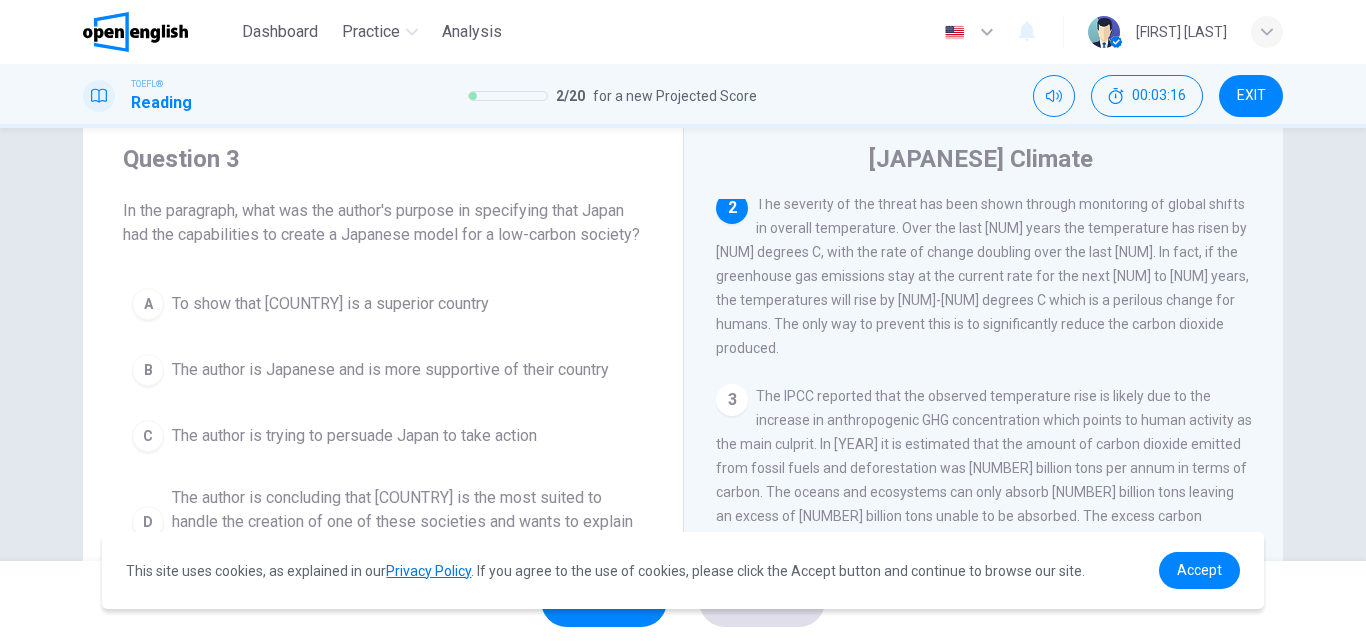 drag, startPoint x: 1262, startPoint y: 375, endPoint x: 1268, endPoint y: 319, distance: 56.32051 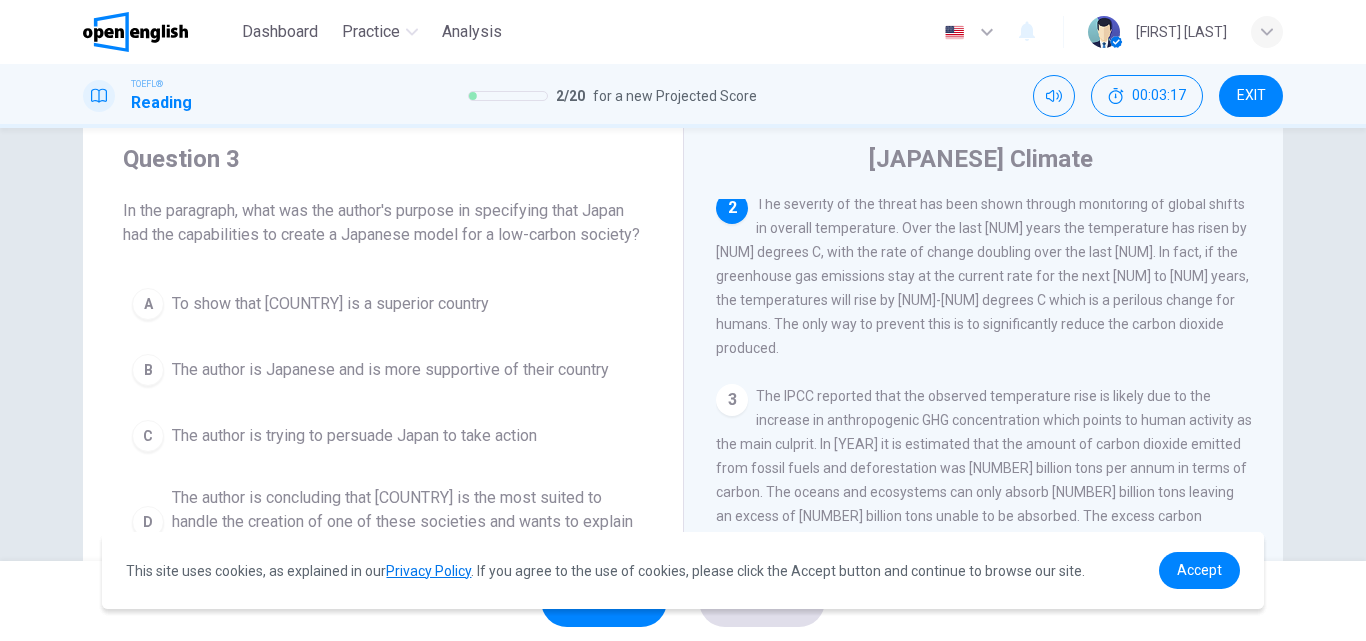 drag, startPoint x: 1273, startPoint y: 333, endPoint x: 1267, endPoint y: 324, distance: 10.816654 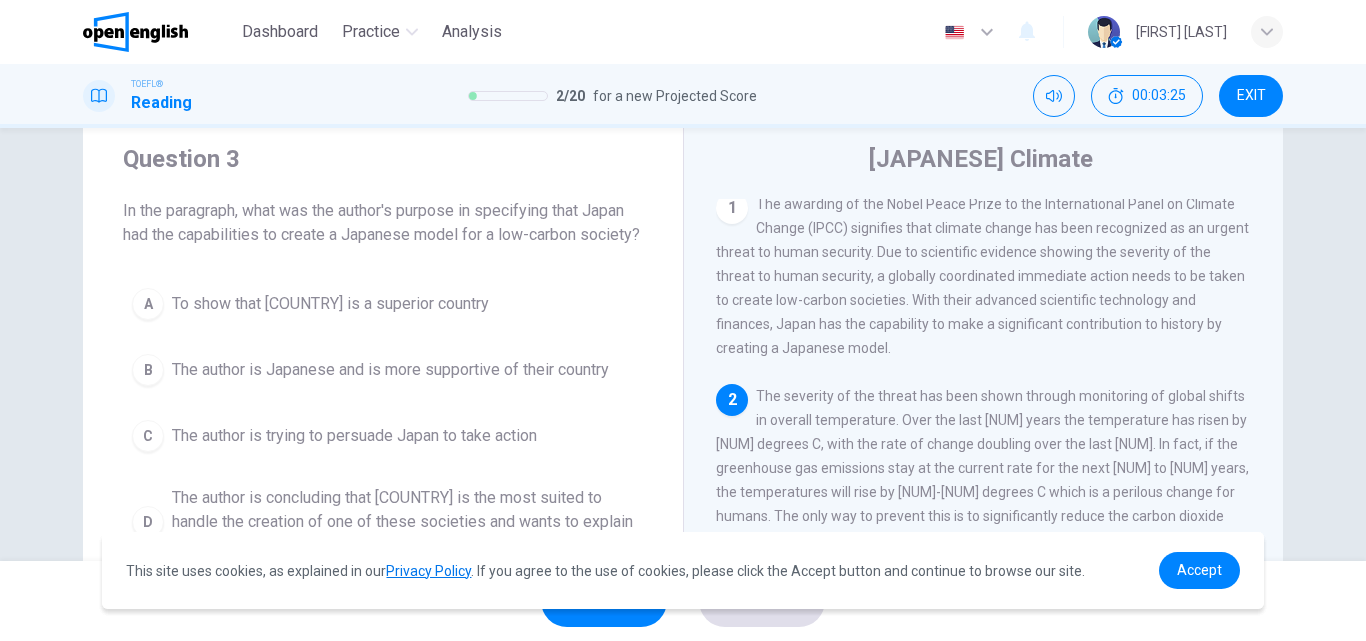 scroll, scrollTop: 0, scrollLeft: 0, axis: both 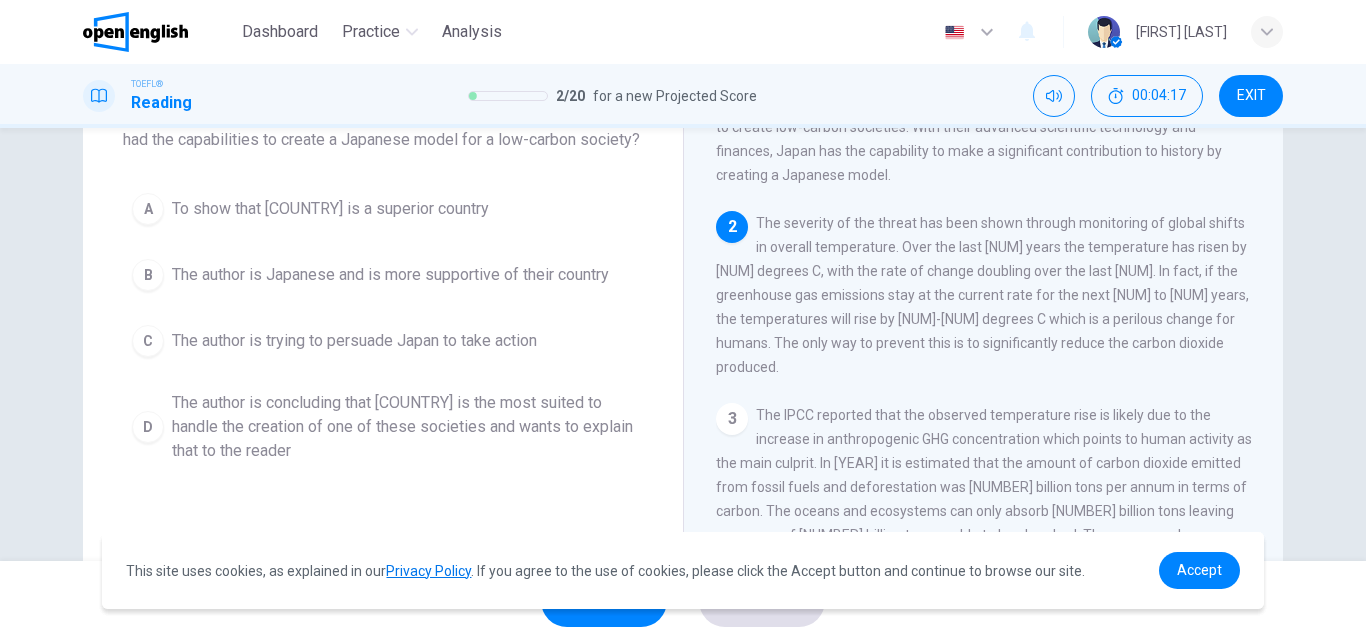 click on "The author is concluding that [COUNTRY] is the most suited to handle the creation of one of these societies and wants to explain that to the reader" at bounding box center [330, 209] 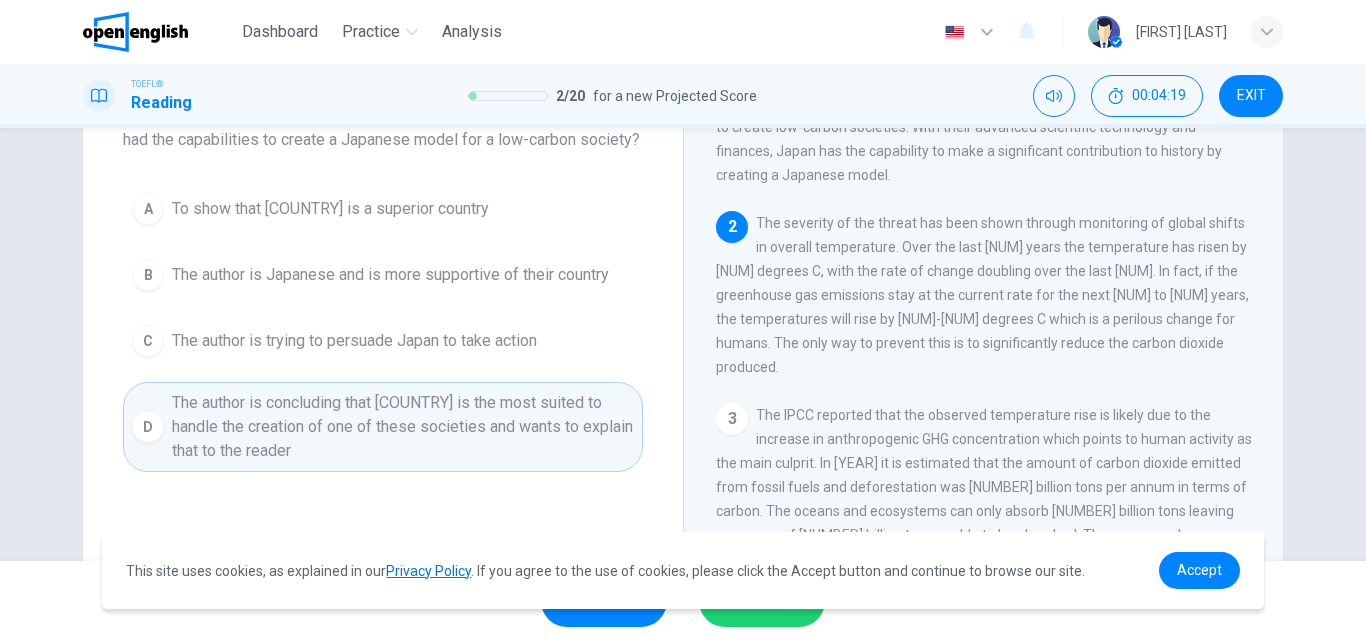 click on "This site uses cookies, as explained in our  [PRIVACY POLICY] . If you agree to the use of cookies, please click the [ACCEPT] button and continue to browse our site.   [PRIVACY POLICY] [ACCEPT]" at bounding box center [682, 570] 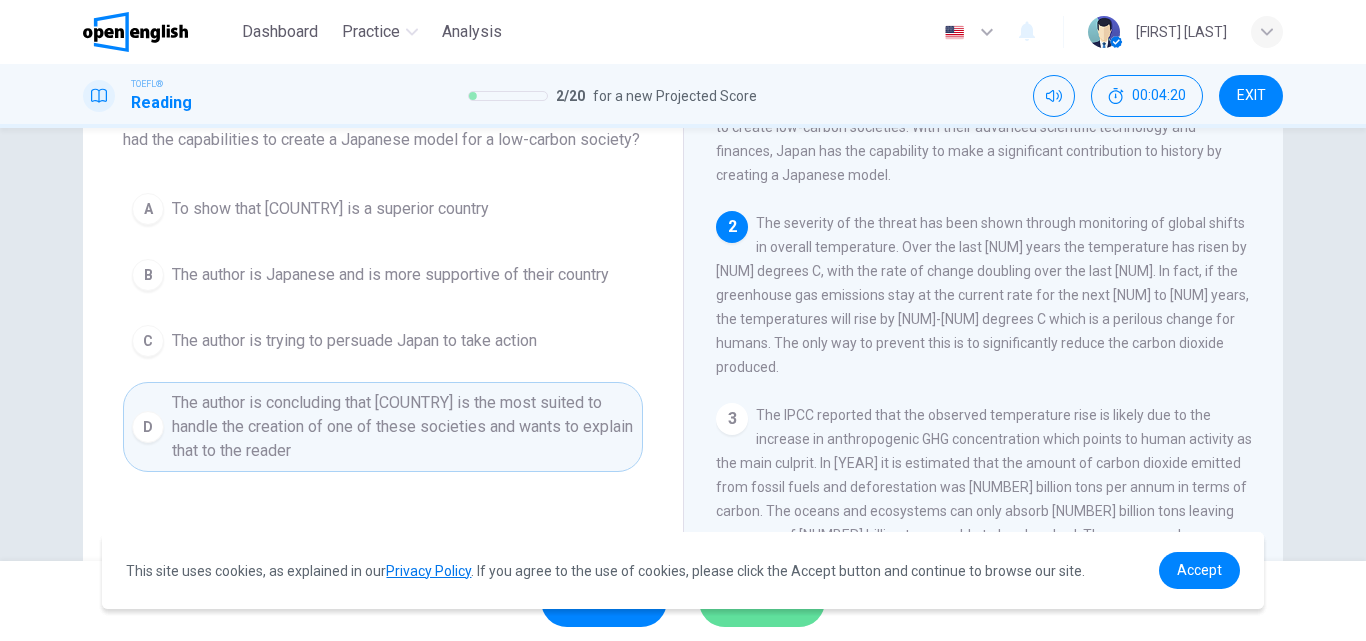click on "SUBMIT" at bounding box center [762, 601] 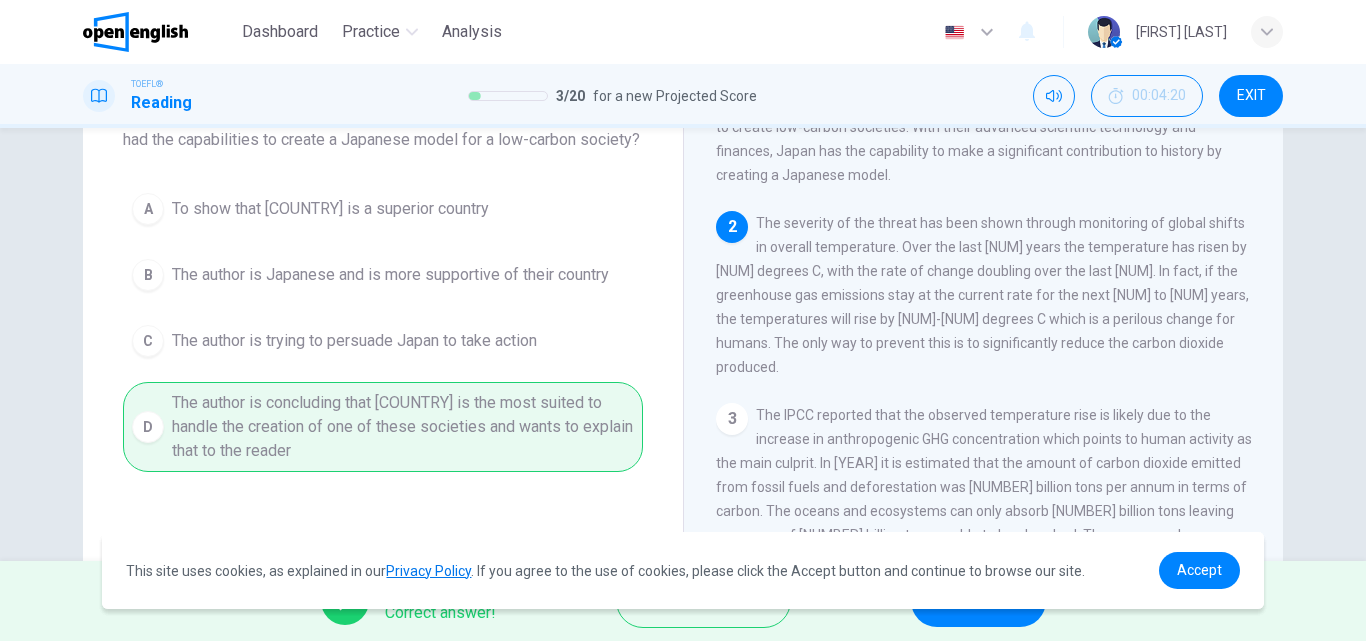 click on "This site uses cookies, as explained in our  [PRIVACY POLICY] . If you agree to the use of cookies, please click the [ACCEPT] button and continue to browse our site.   [PRIVACY POLICY] [ACCEPT]" at bounding box center [682, 570] 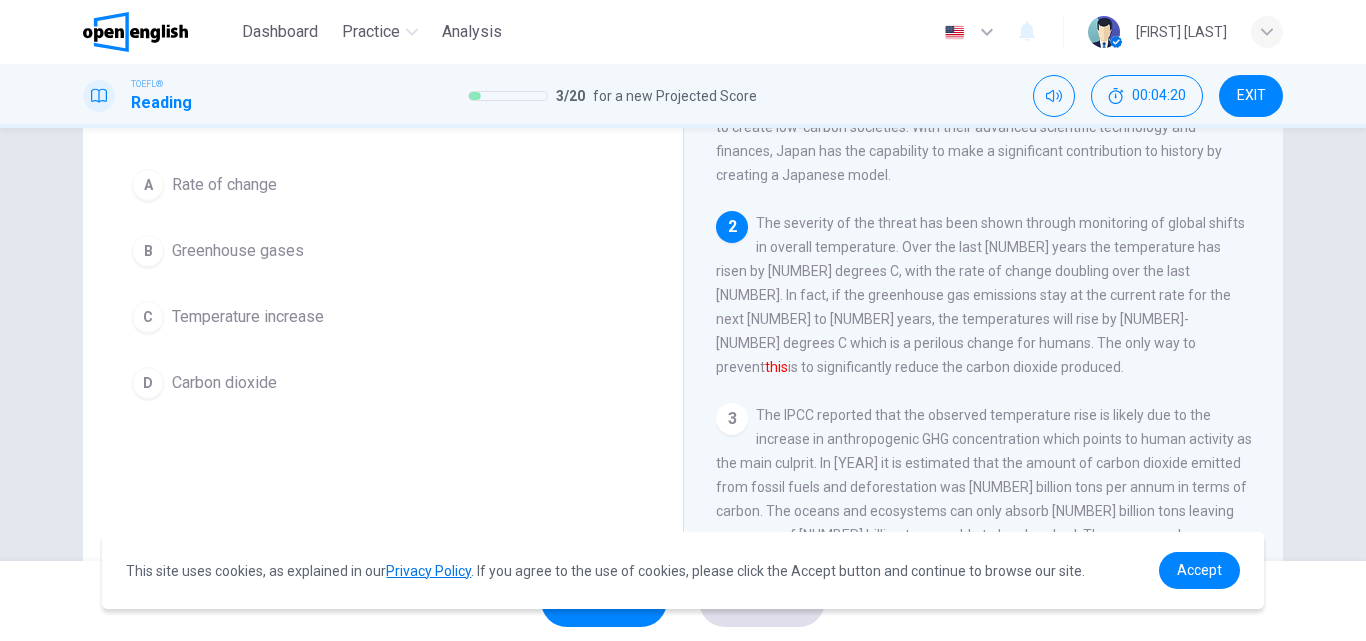 scroll, scrollTop: 199, scrollLeft: 0, axis: vertical 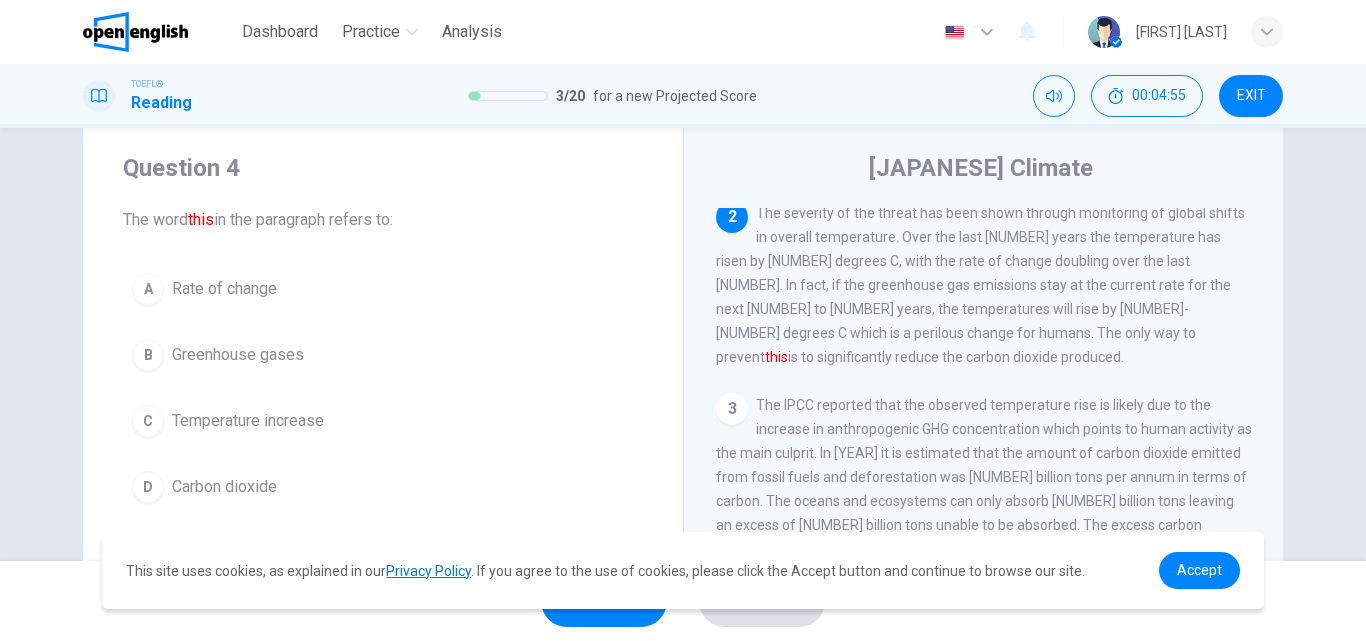 click on "C Temperature increase" at bounding box center [383, 421] 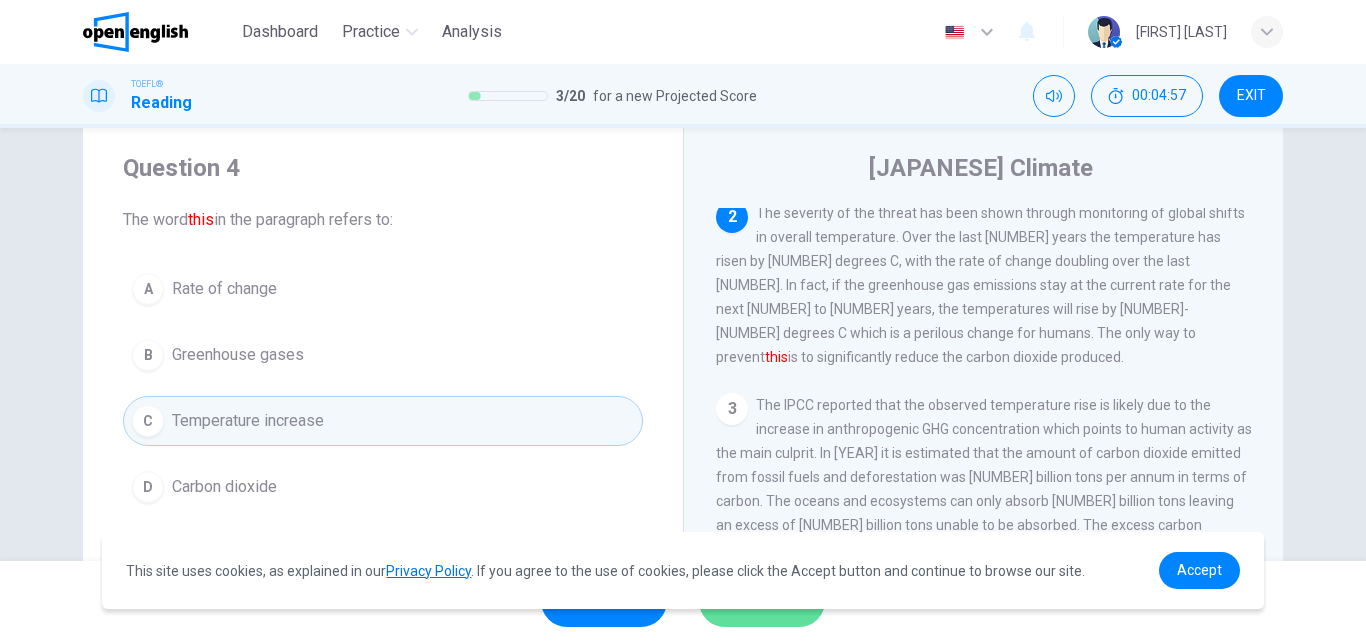 click on "SUBMIT" at bounding box center [762, 601] 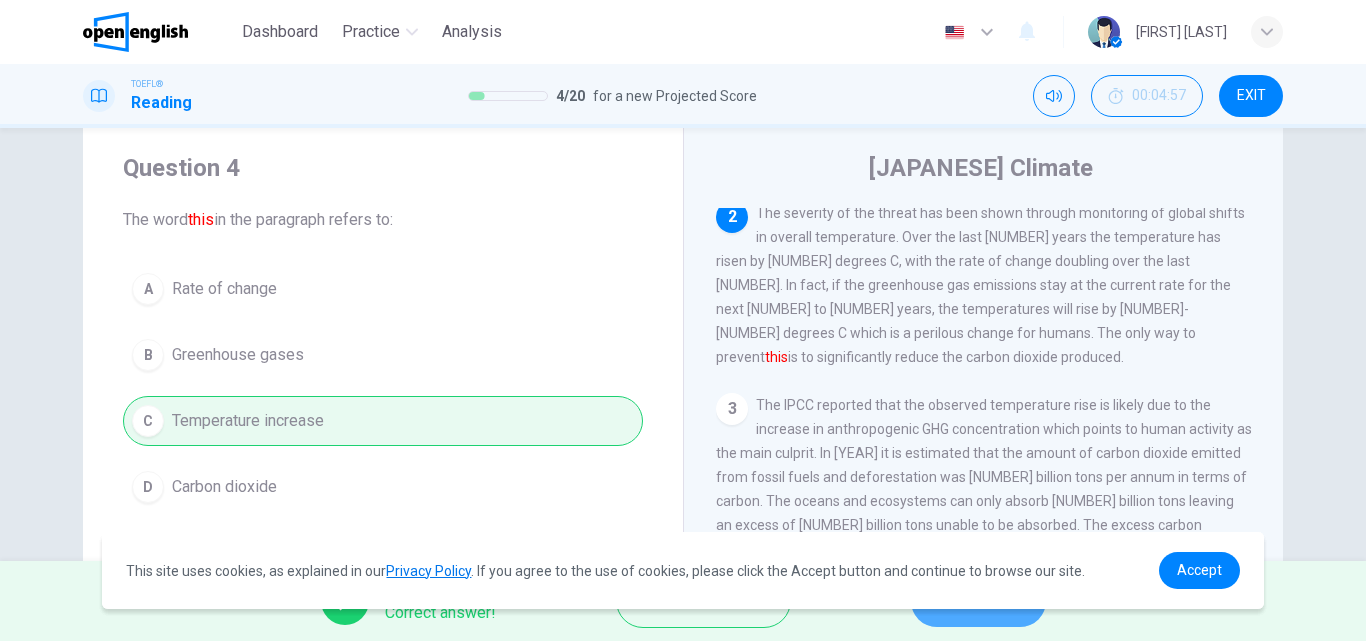 click on "NEXT" at bounding box center [978, 601] 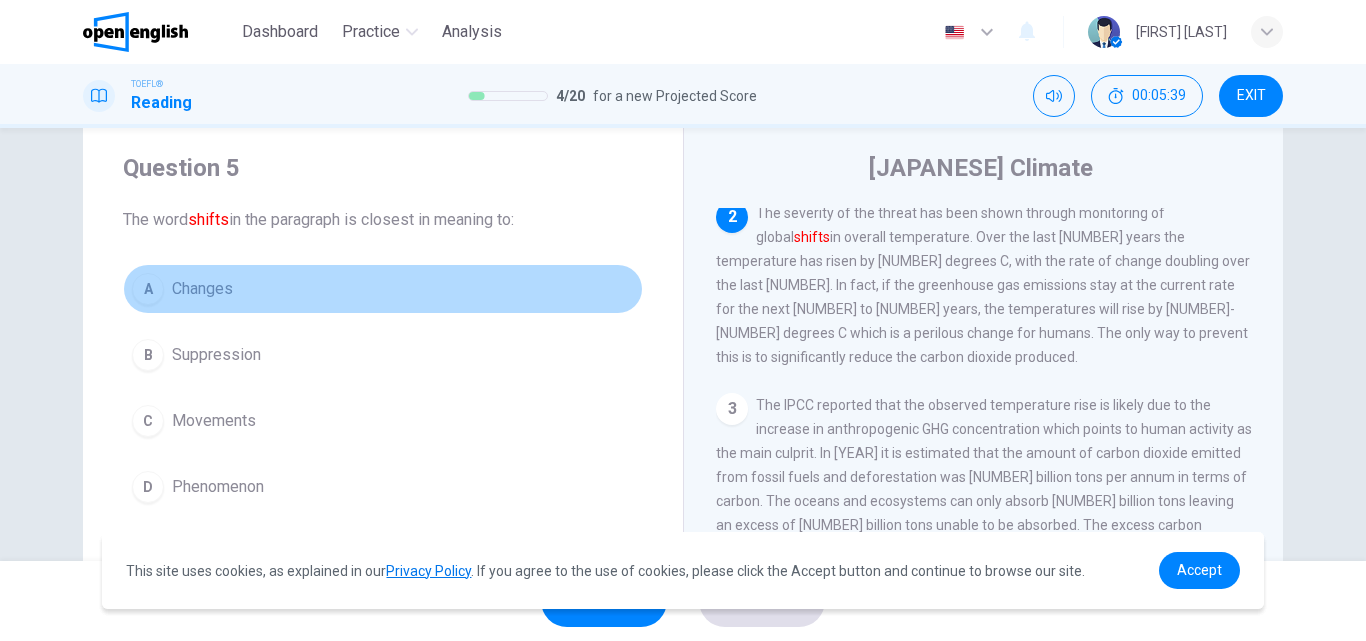 click on "Changes" at bounding box center (202, 289) 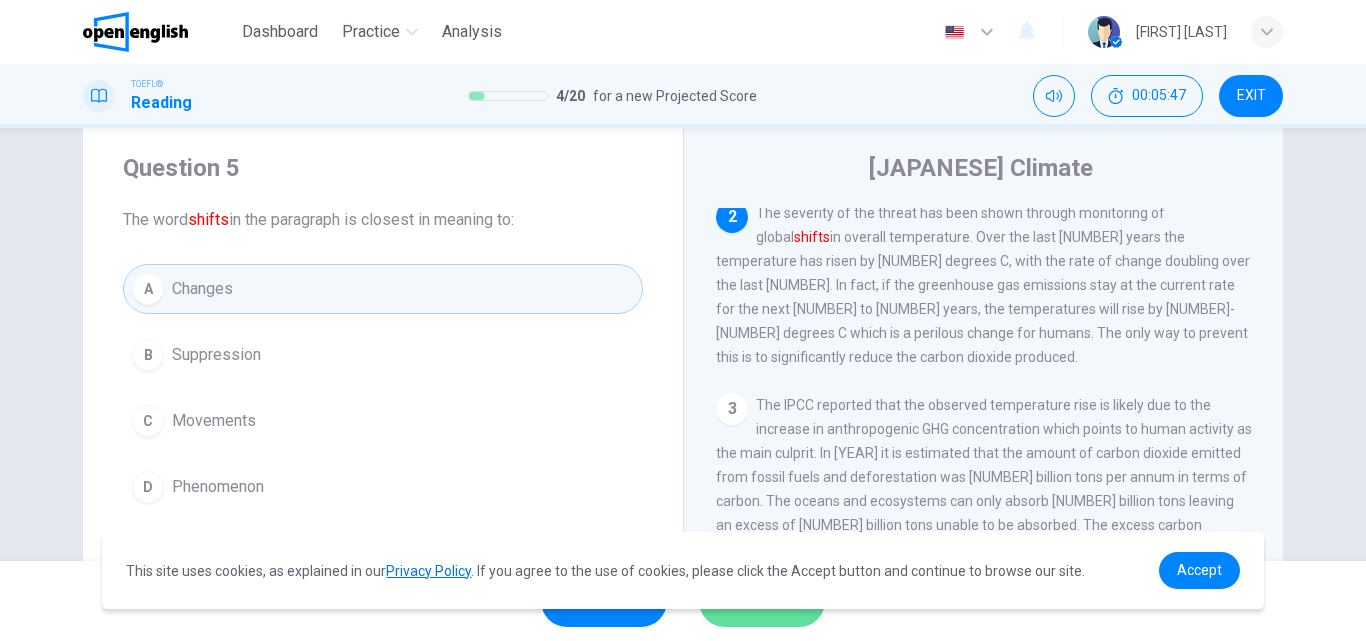 click on "SUBMIT" at bounding box center (762, 601) 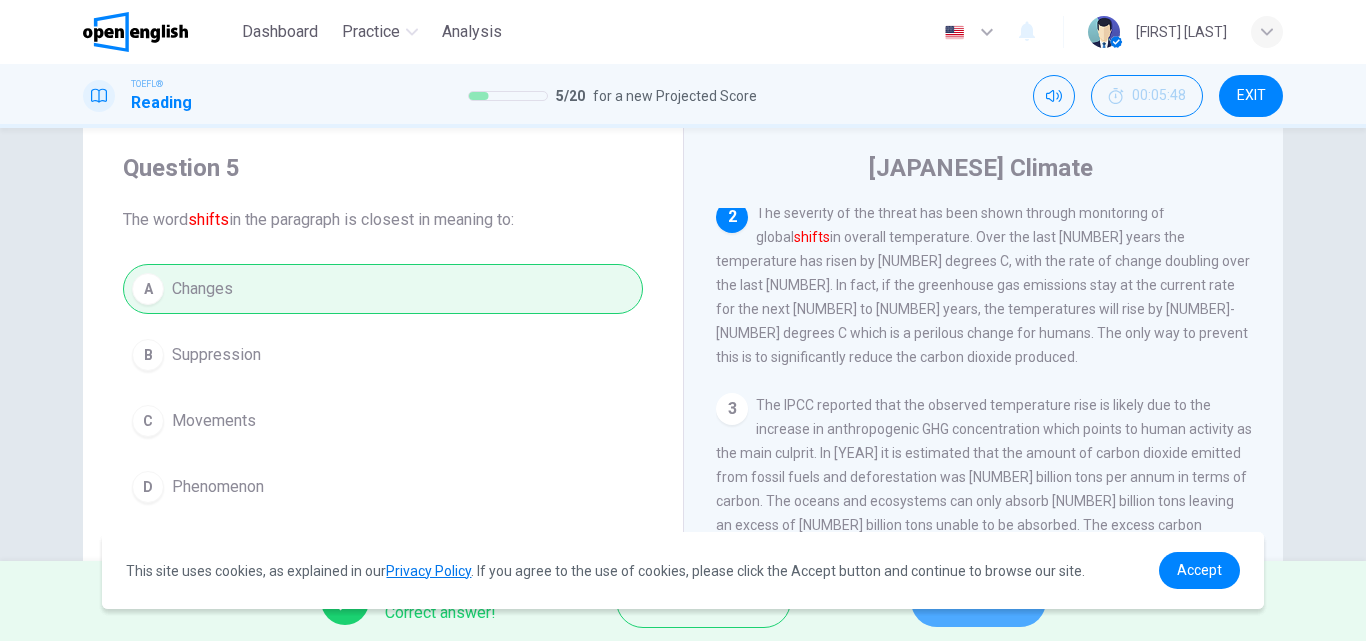 click on "NEXT" at bounding box center (978, 601) 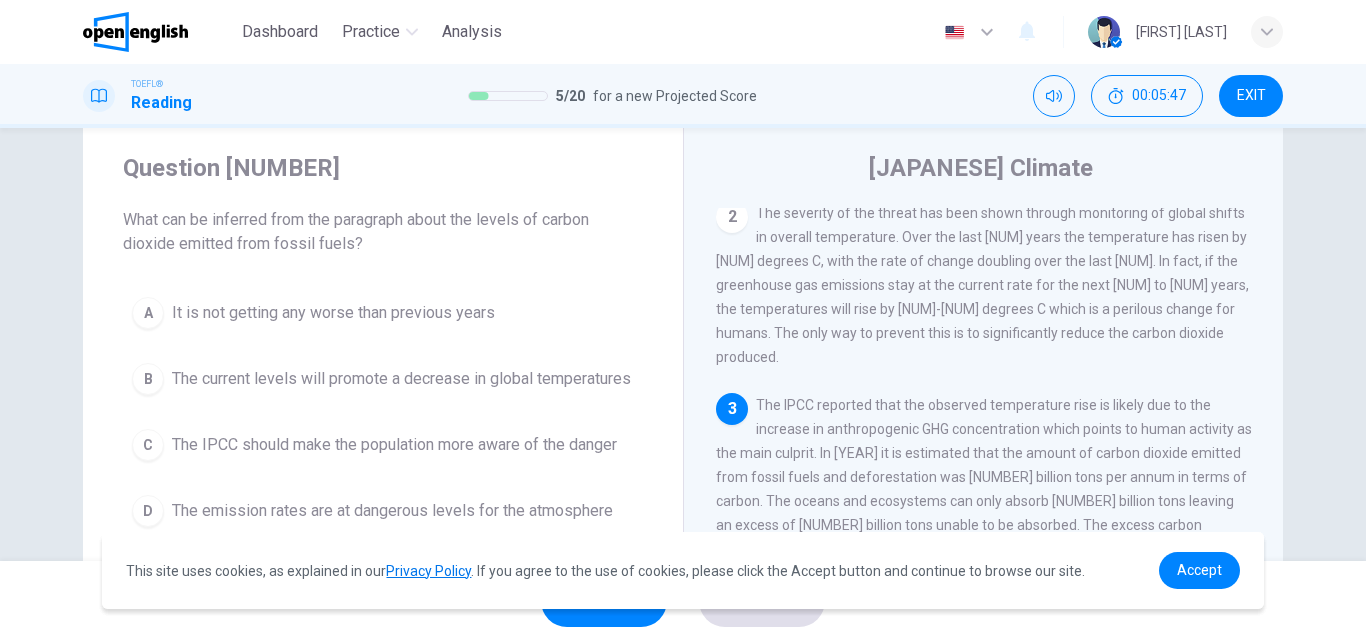 scroll, scrollTop: 0, scrollLeft: 0, axis: both 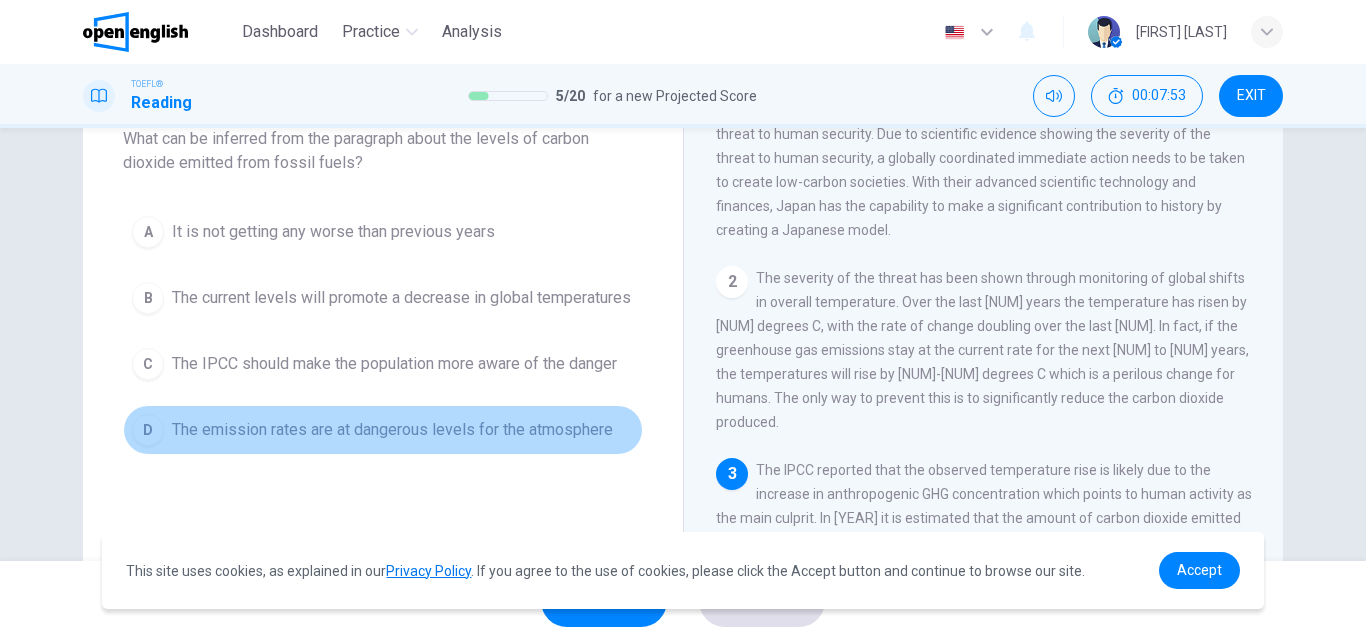click on "The emission rates are at dangerous levels for the atmosphere" at bounding box center [333, 232] 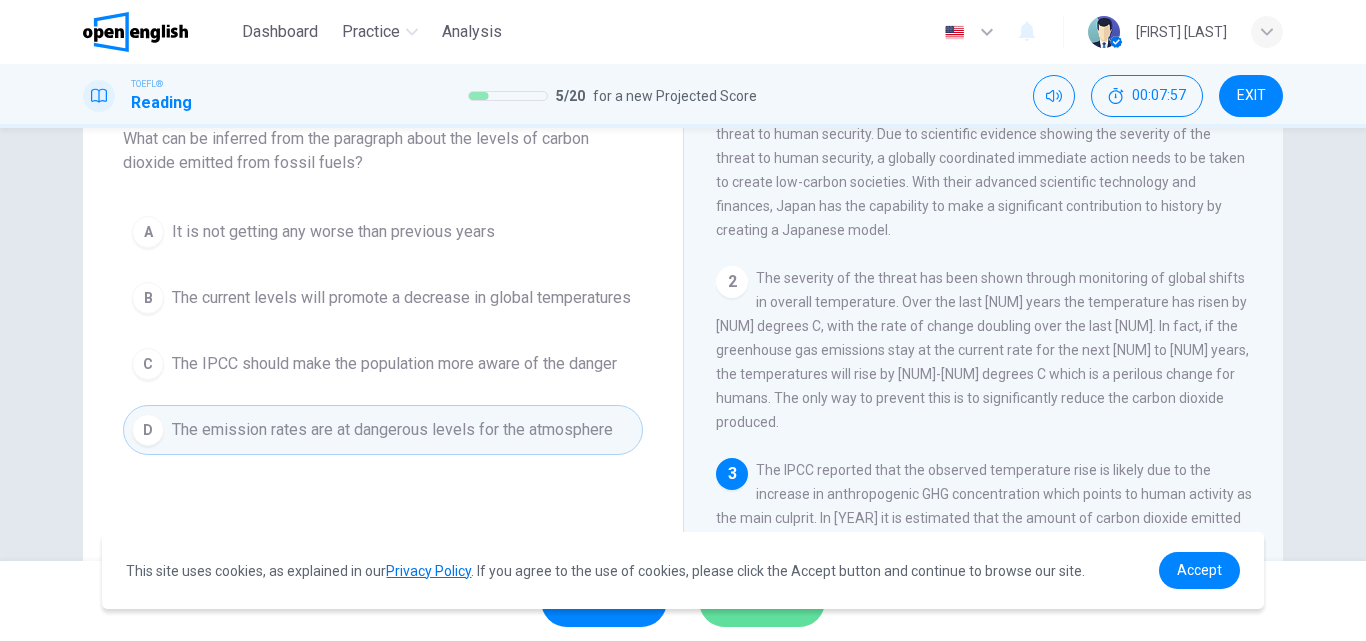 click on "SUBMIT" at bounding box center (762, 601) 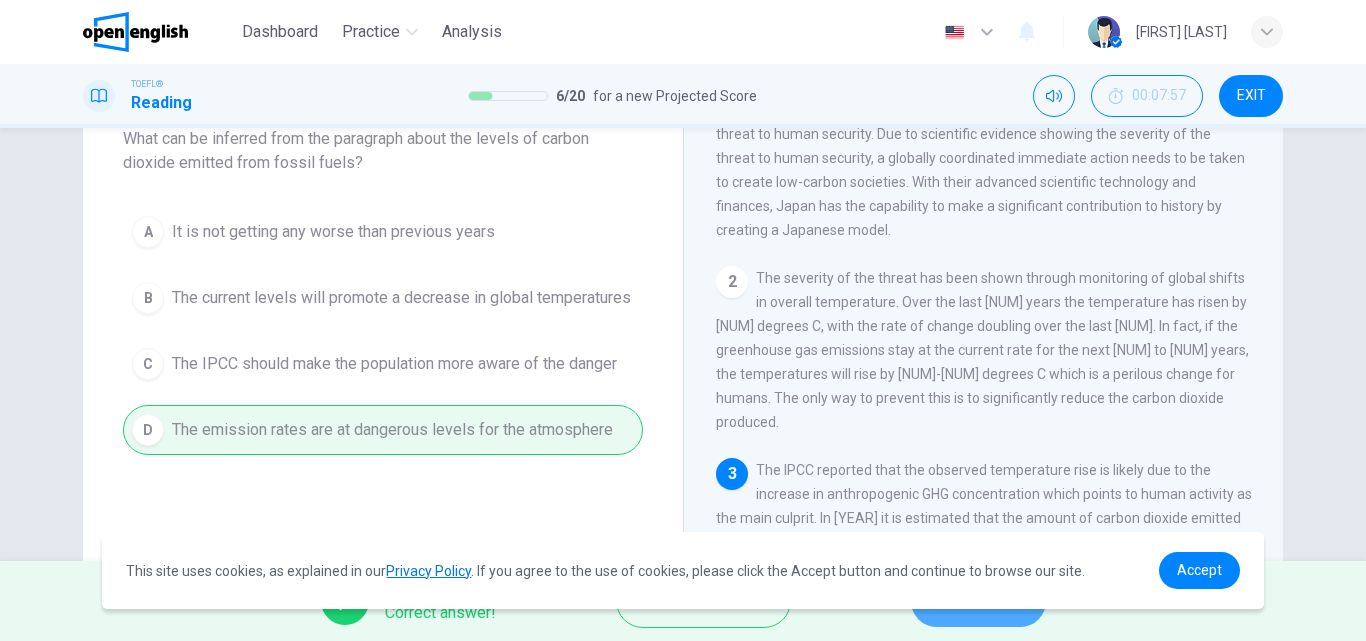 click on "NEXT" at bounding box center (978, 601) 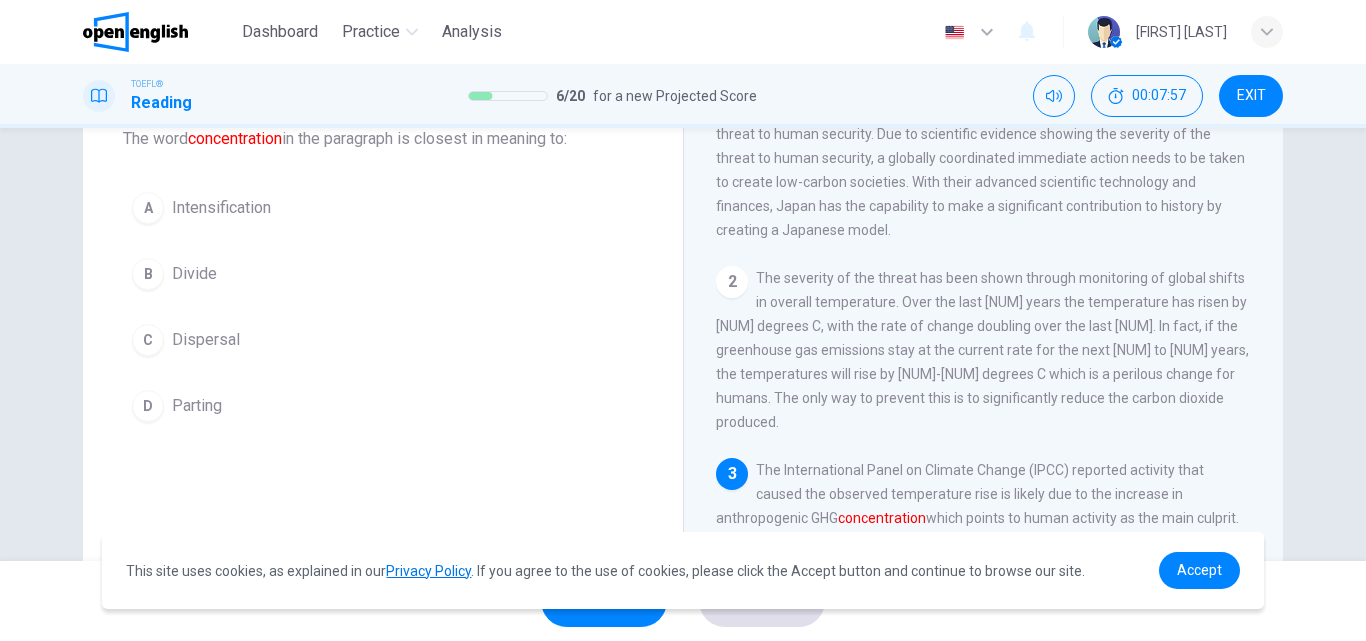 scroll, scrollTop: 198, scrollLeft: 0, axis: vertical 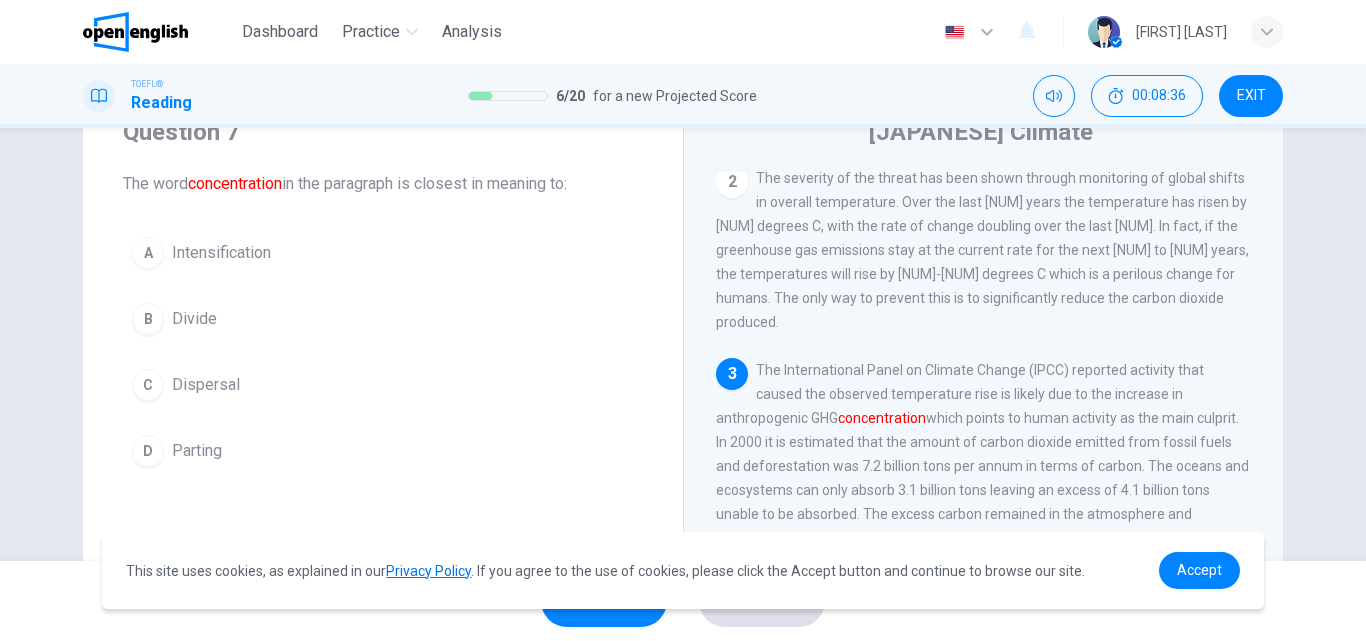 click on "A Intensification" at bounding box center (383, 253) 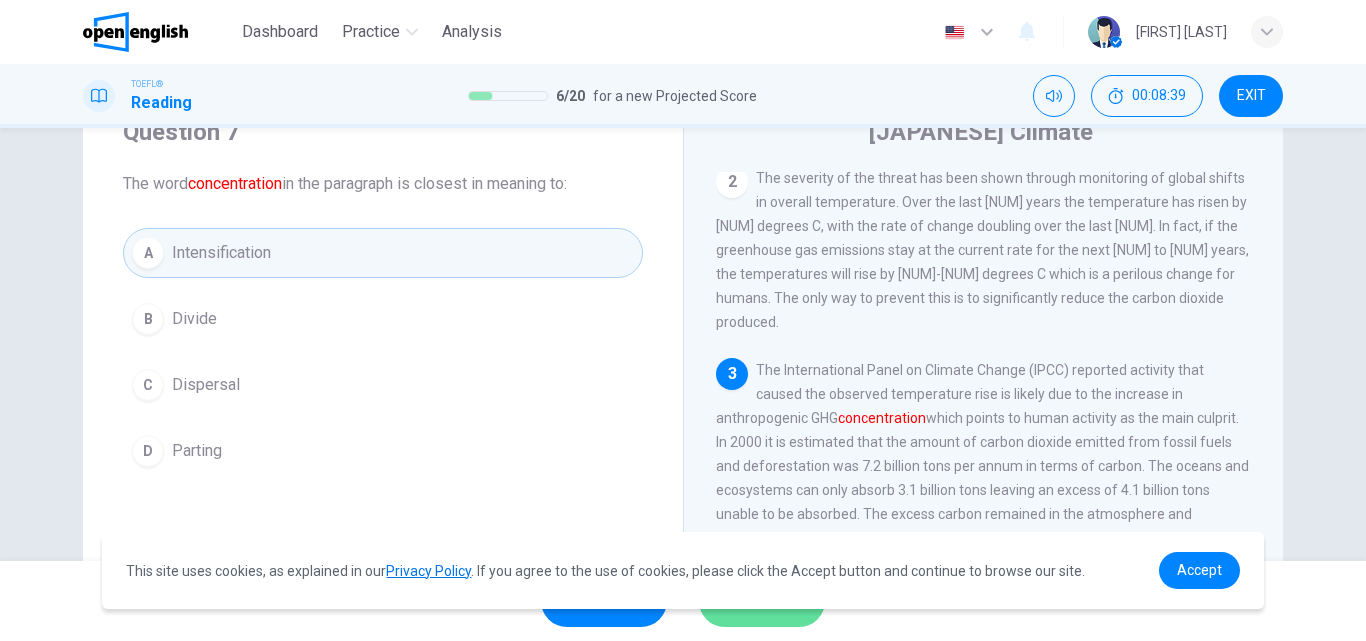 click on "SUBMIT" at bounding box center (762, 601) 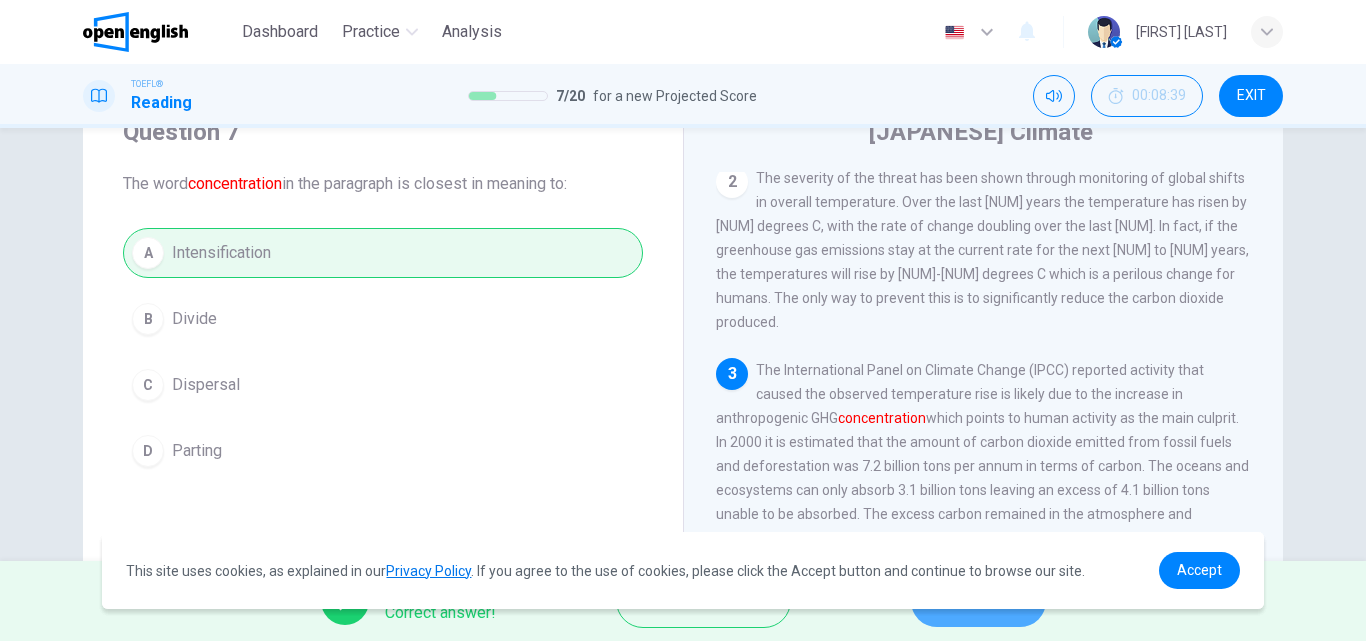 click on "NEXT" at bounding box center (978, 601) 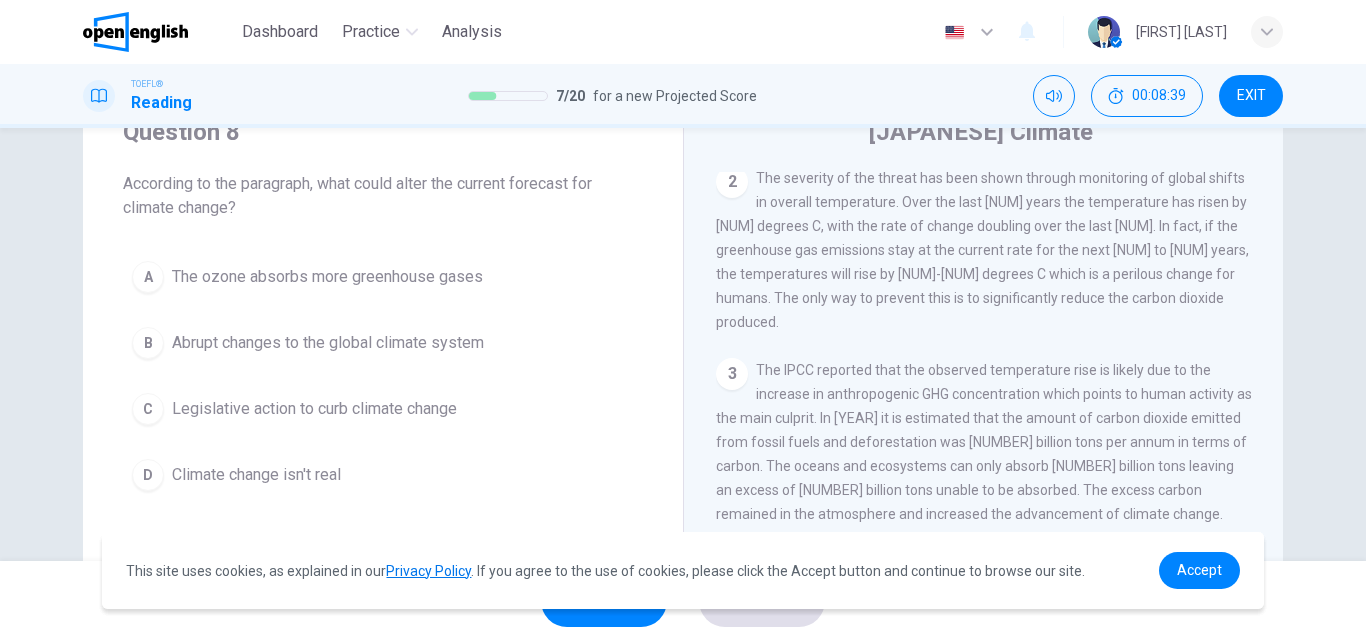 scroll, scrollTop: 372, scrollLeft: 0, axis: vertical 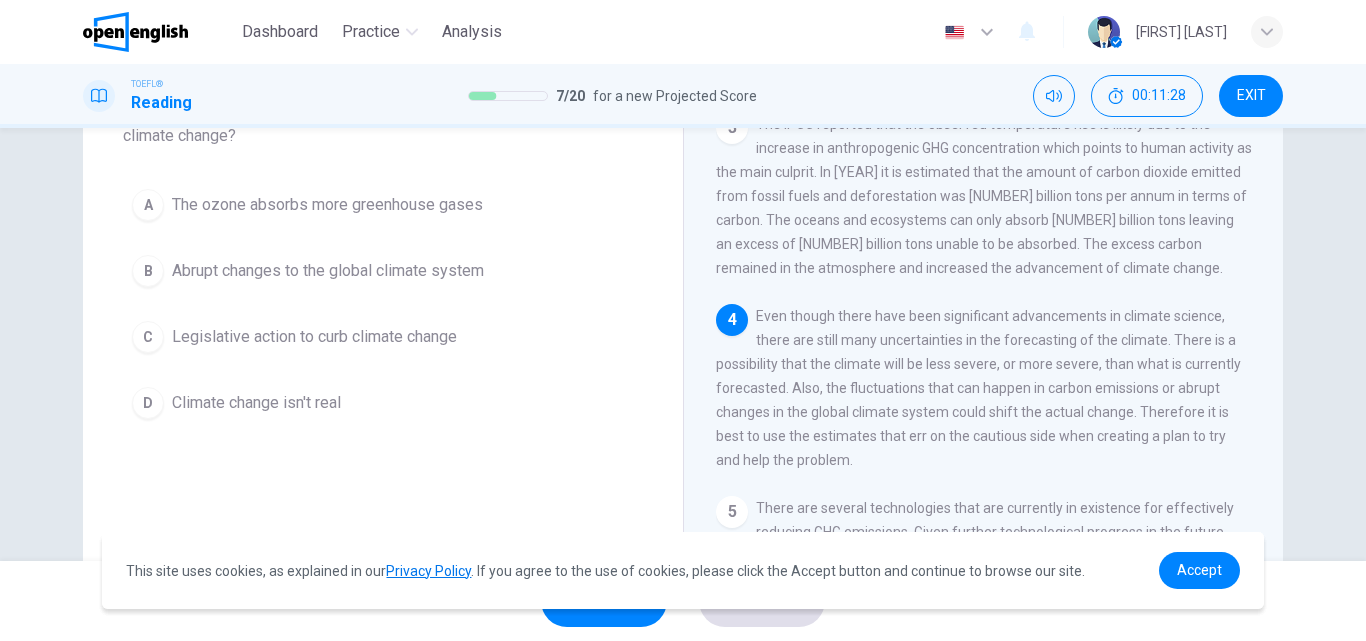 click on "B Abrupt changes to the global climate system" at bounding box center (383, 271) 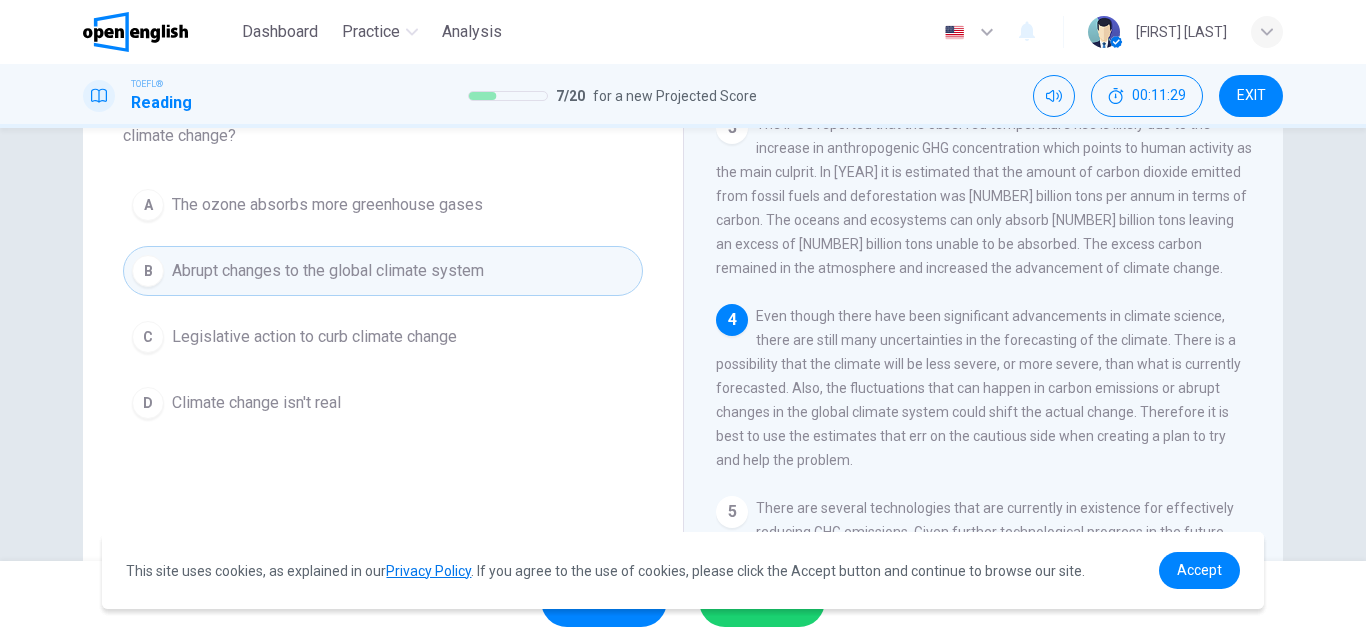 click on "SUBMIT" at bounding box center [752, 601] 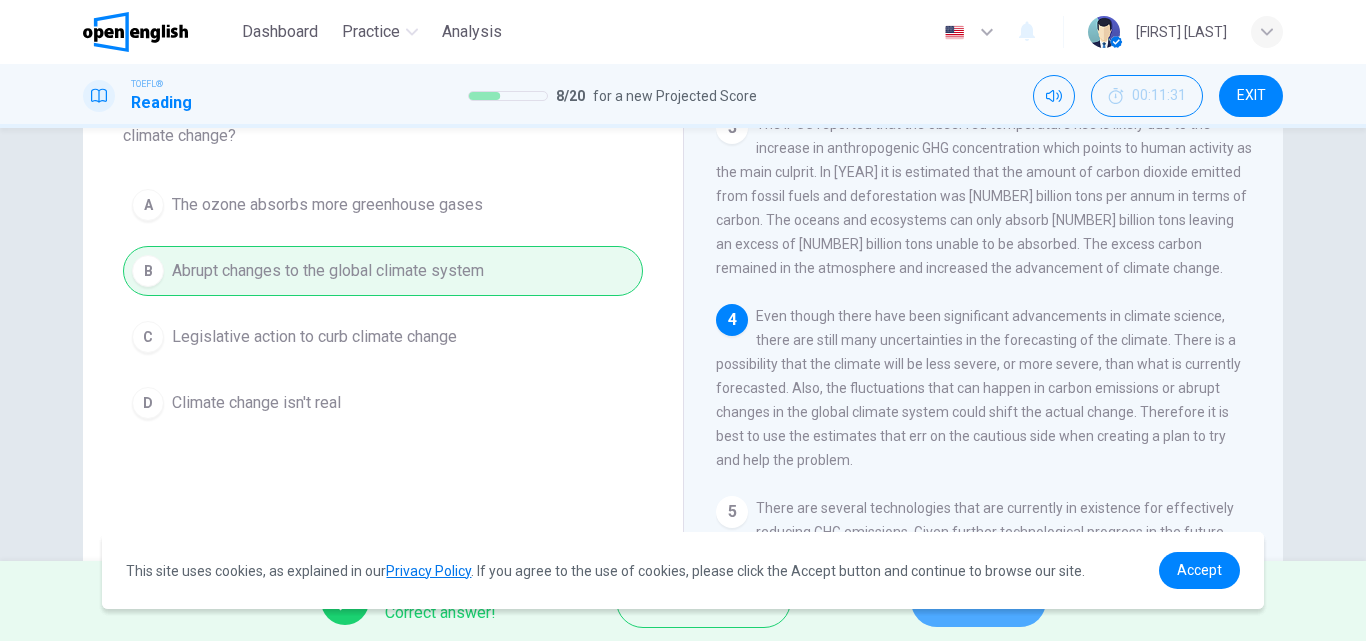 click on "NEXT" at bounding box center (978, 601) 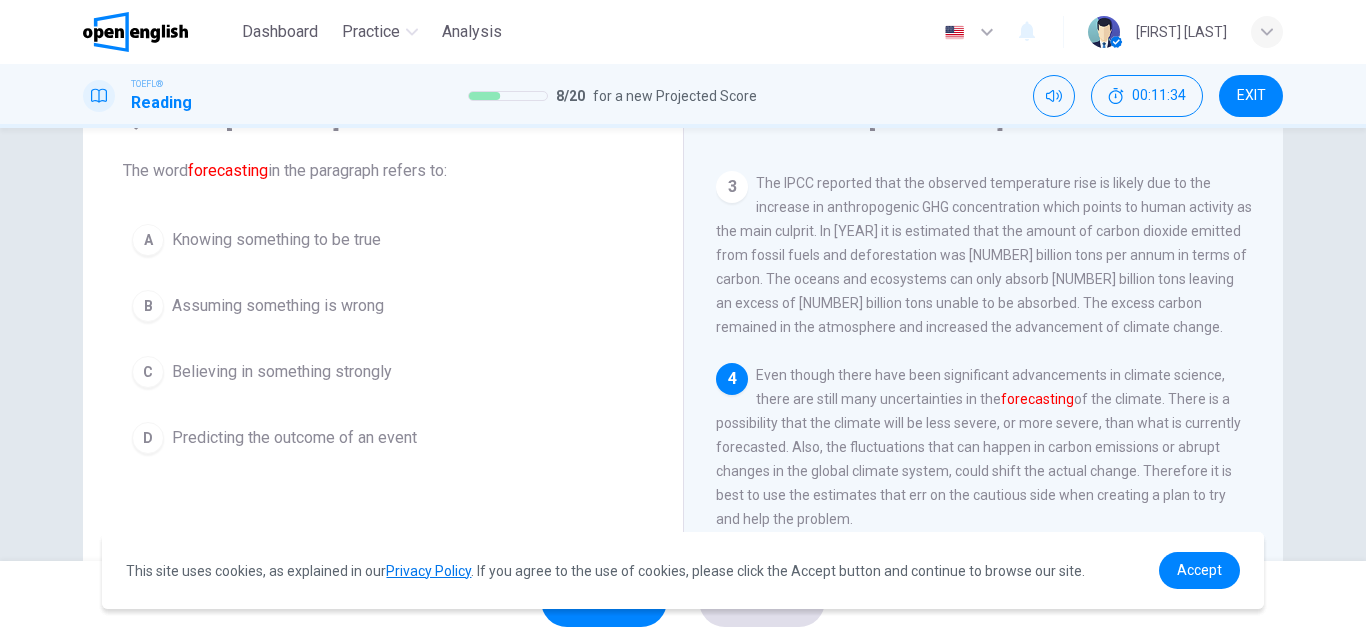 scroll, scrollTop: 101, scrollLeft: 0, axis: vertical 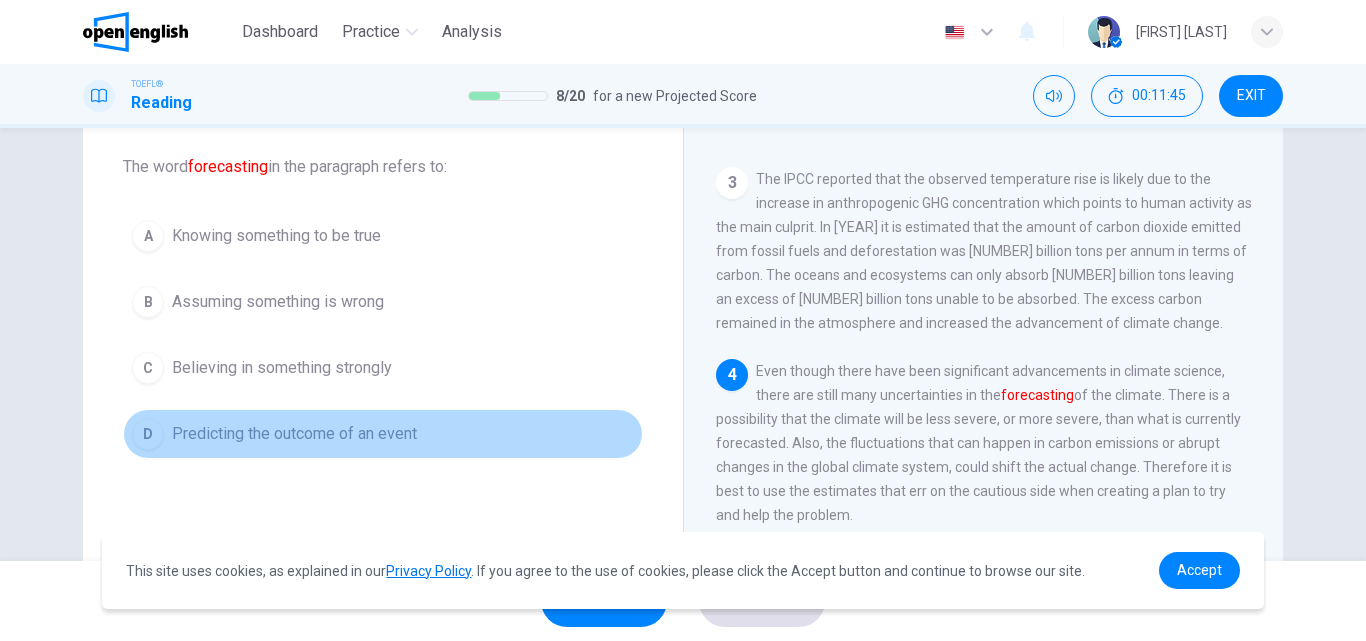 click on "D Predicting the outcome of an event" at bounding box center (383, 434) 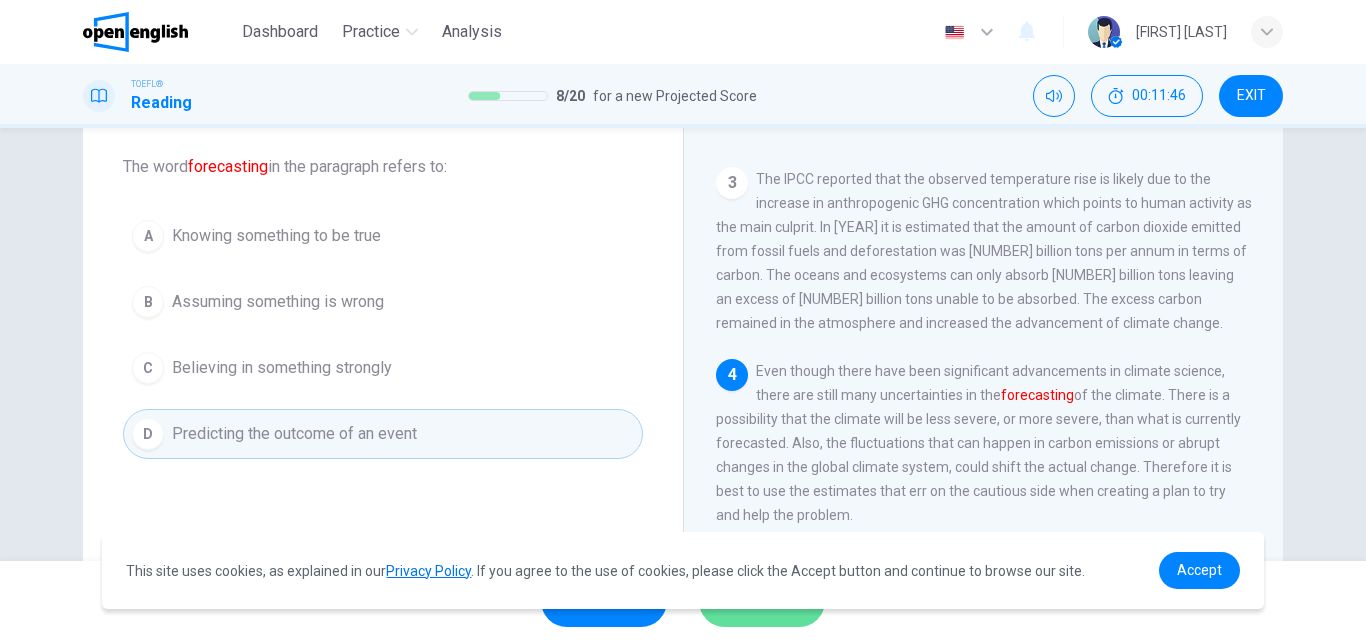 click on "SUBMIT" at bounding box center (762, 601) 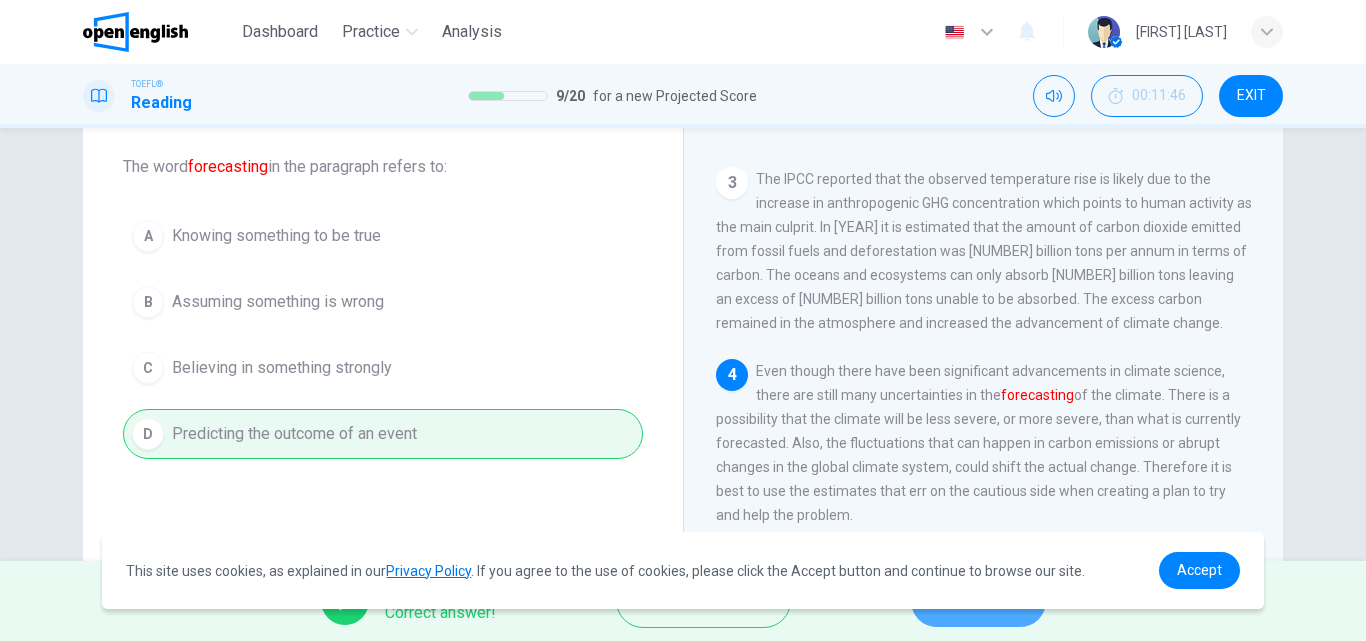 click on "NEXT" at bounding box center (968, 601) 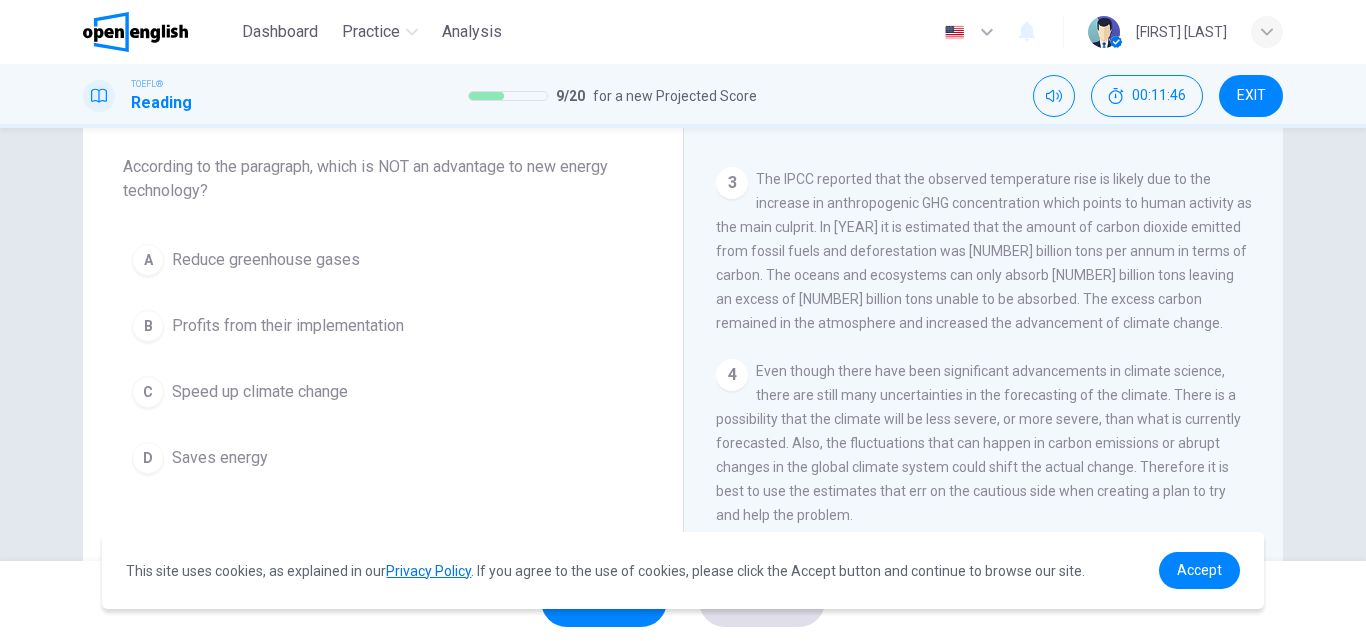 scroll, scrollTop: 395, scrollLeft: 0, axis: vertical 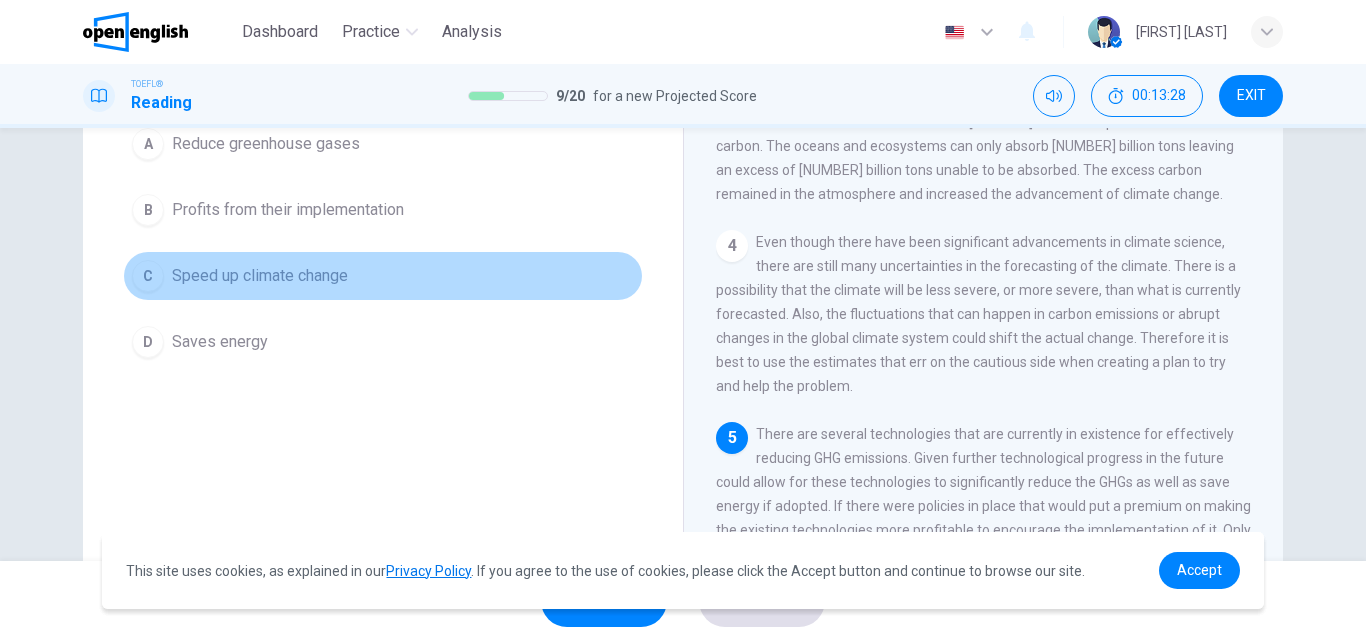 click on "C Speed up climate change" at bounding box center (383, 276) 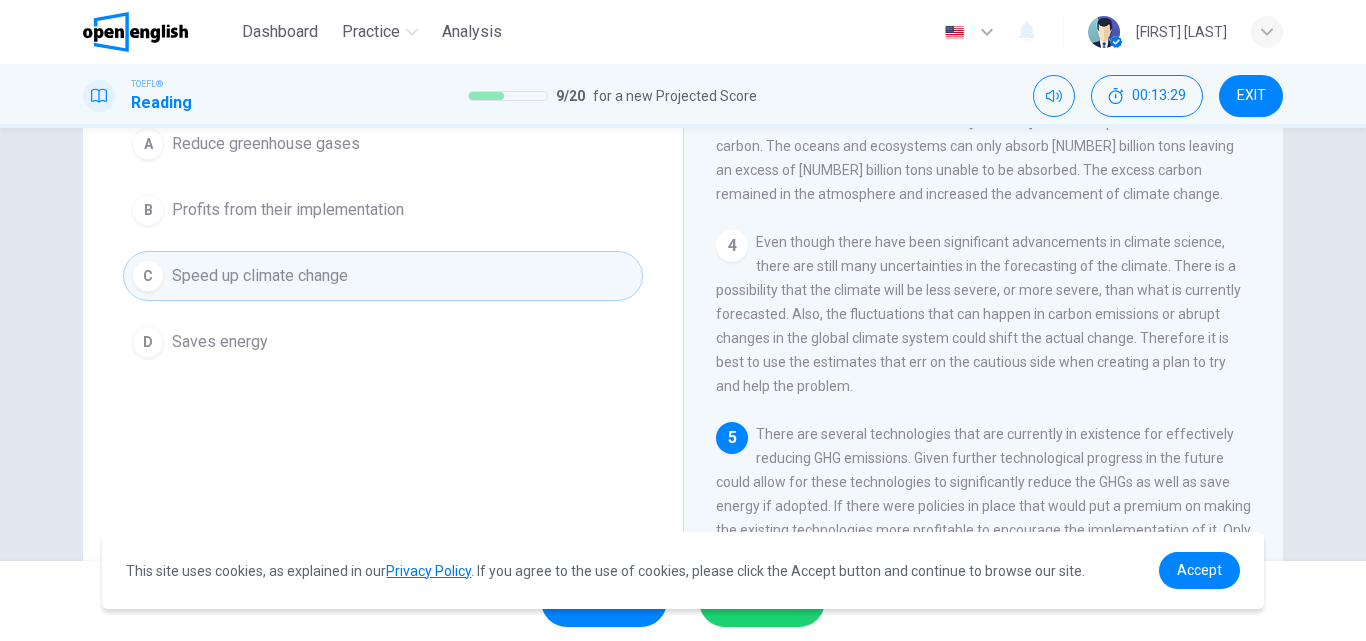 click on "SUBMIT" at bounding box center [762, 601] 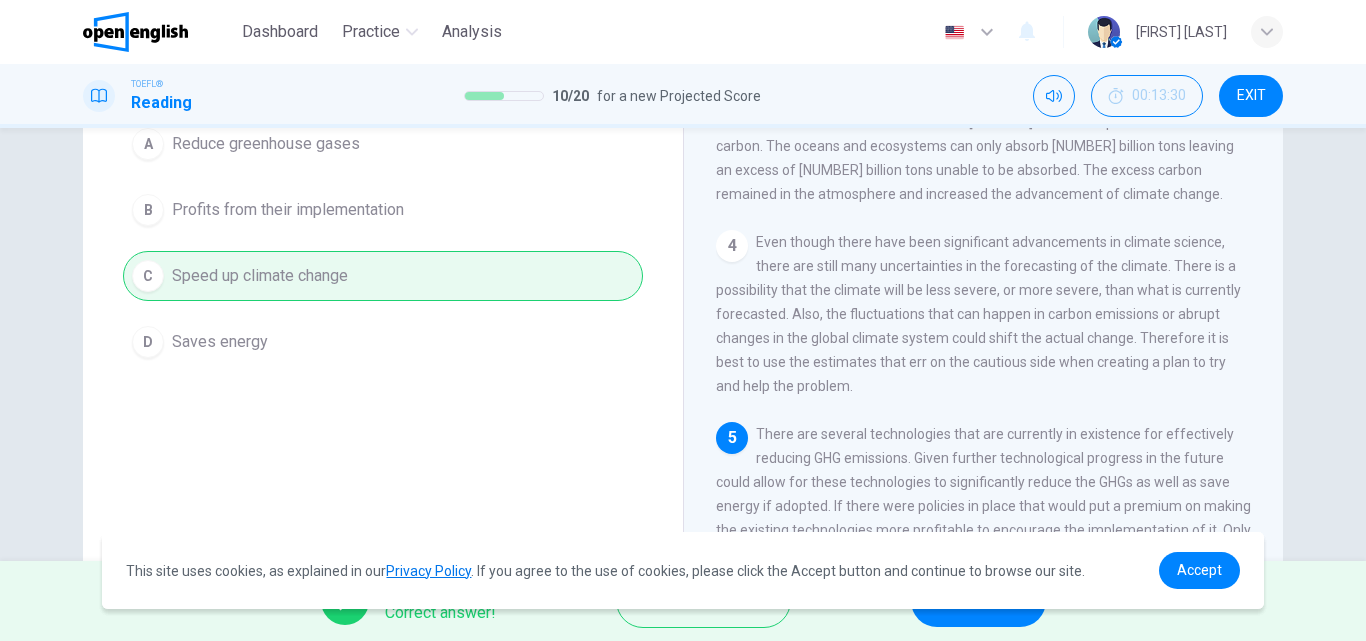 click on "NEXT" at bounding box center (978, 601) 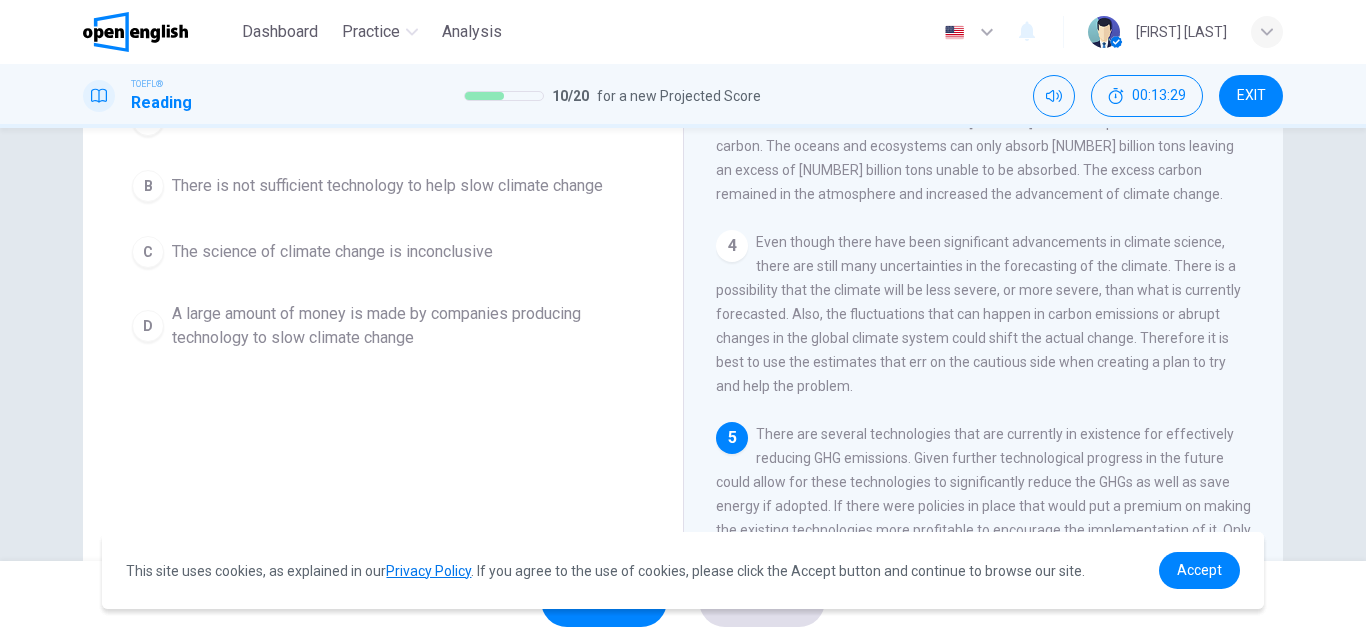 scroll, scrollTop: 193, scrollLeft: 0, axis: vertical 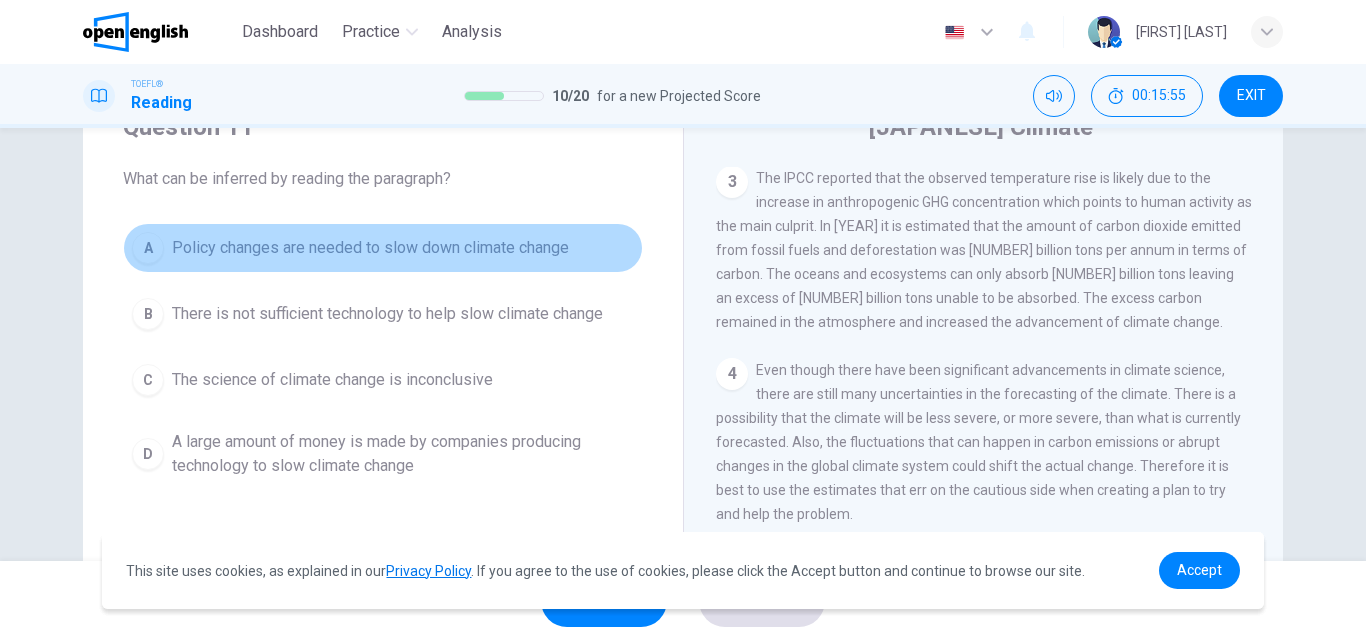 click on "A Policy changes are needed to slow down climate change" at bounding box center [383, 248] 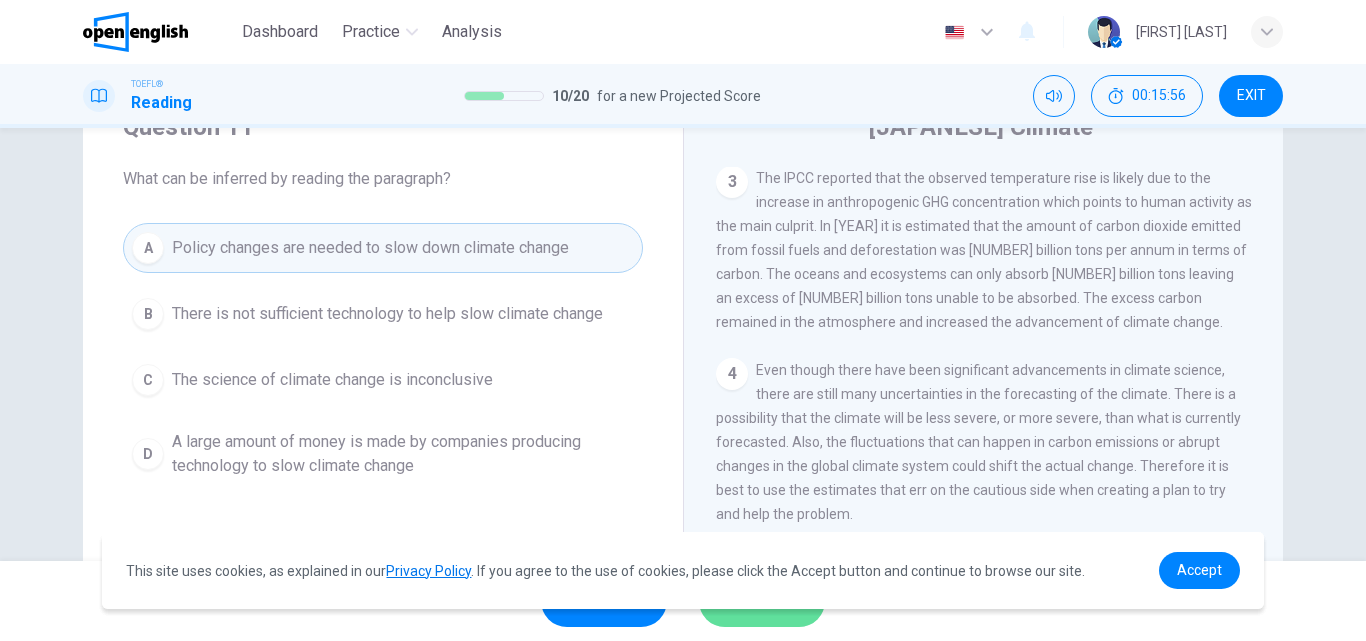 click on "SUBMIT" at bounding box center [762, 601] 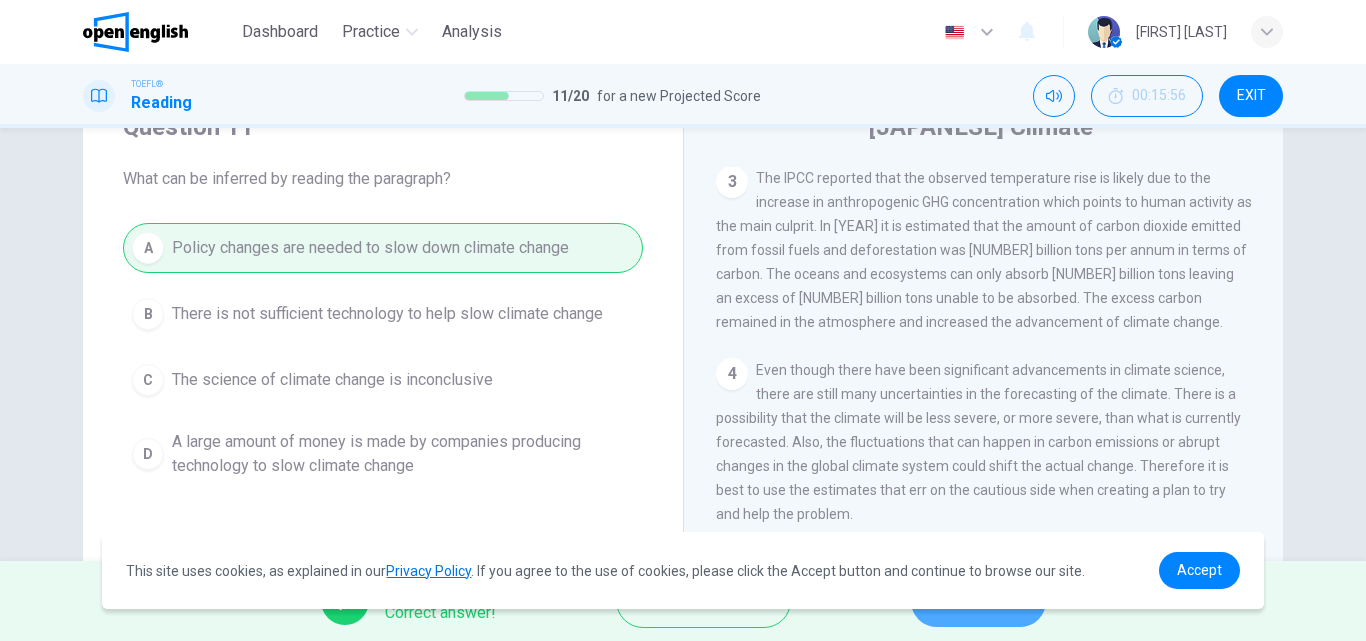 click on "NEXT" at bounding box center [978, 601] 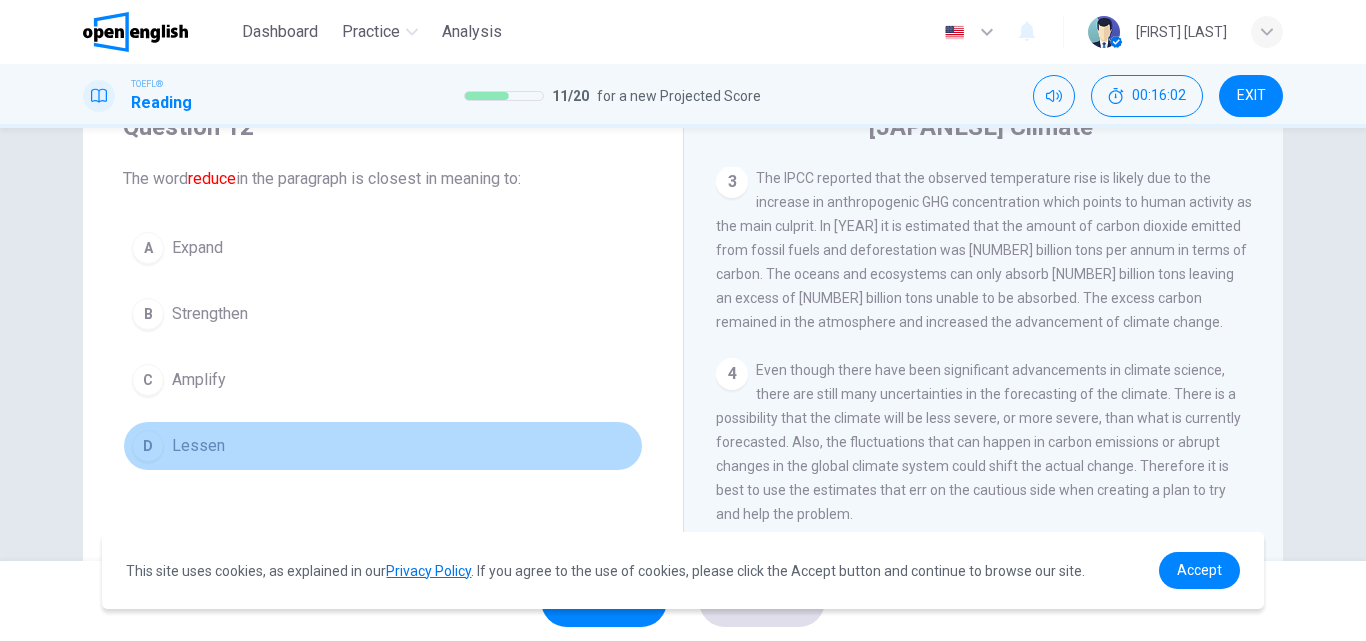click on "D [NAME]" at bounding box center (383, 446) 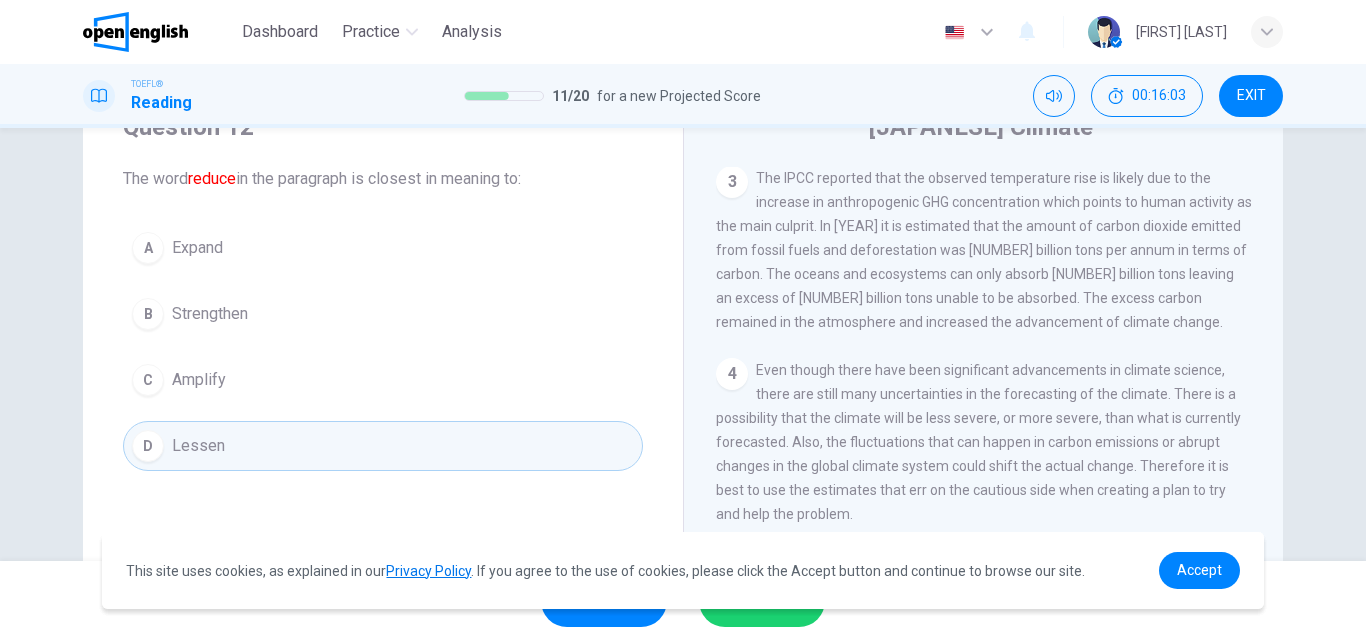 click on "SUBMIT" at bounding box center [762, 601] 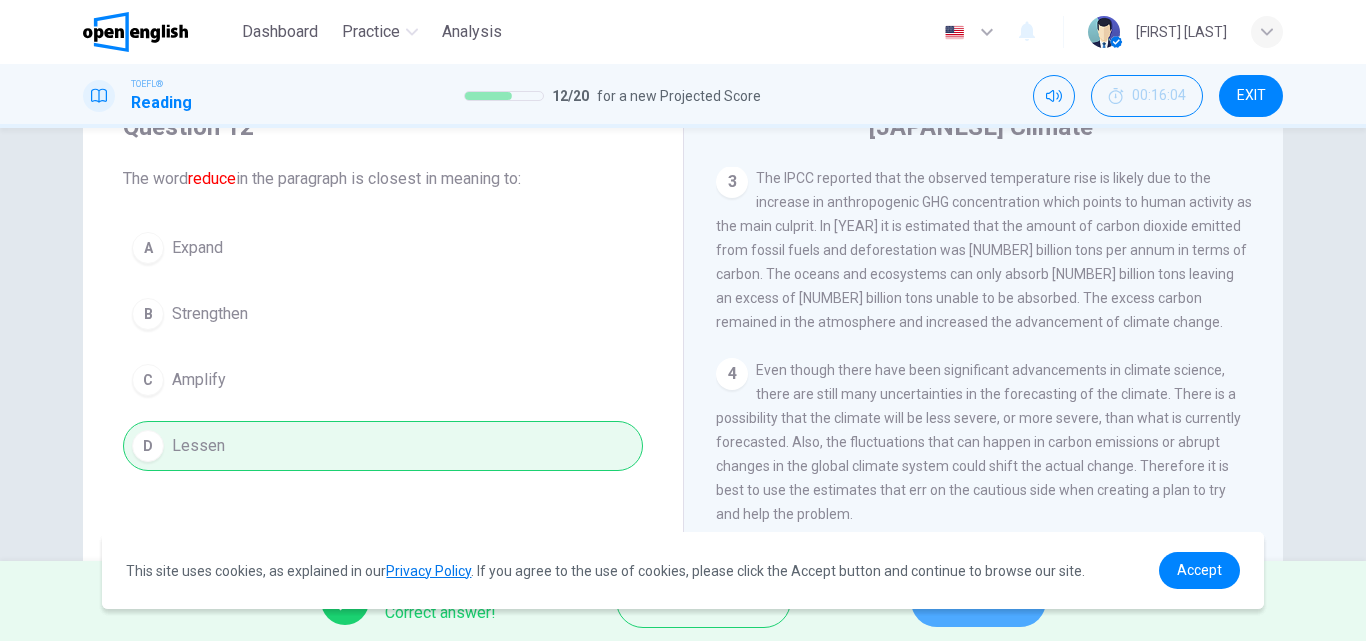 click on "NEXT" at bounding box center [978, 601] 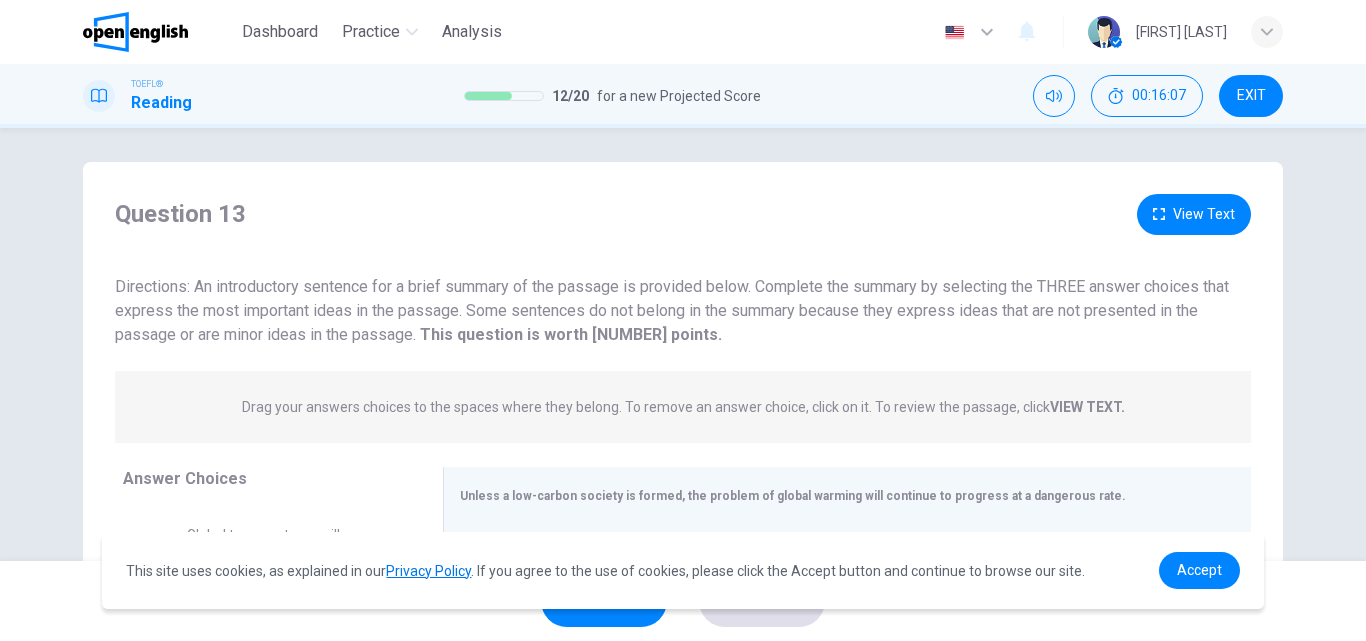 scroll, scrollTop: 0, scrollLeft: 0, axis: both 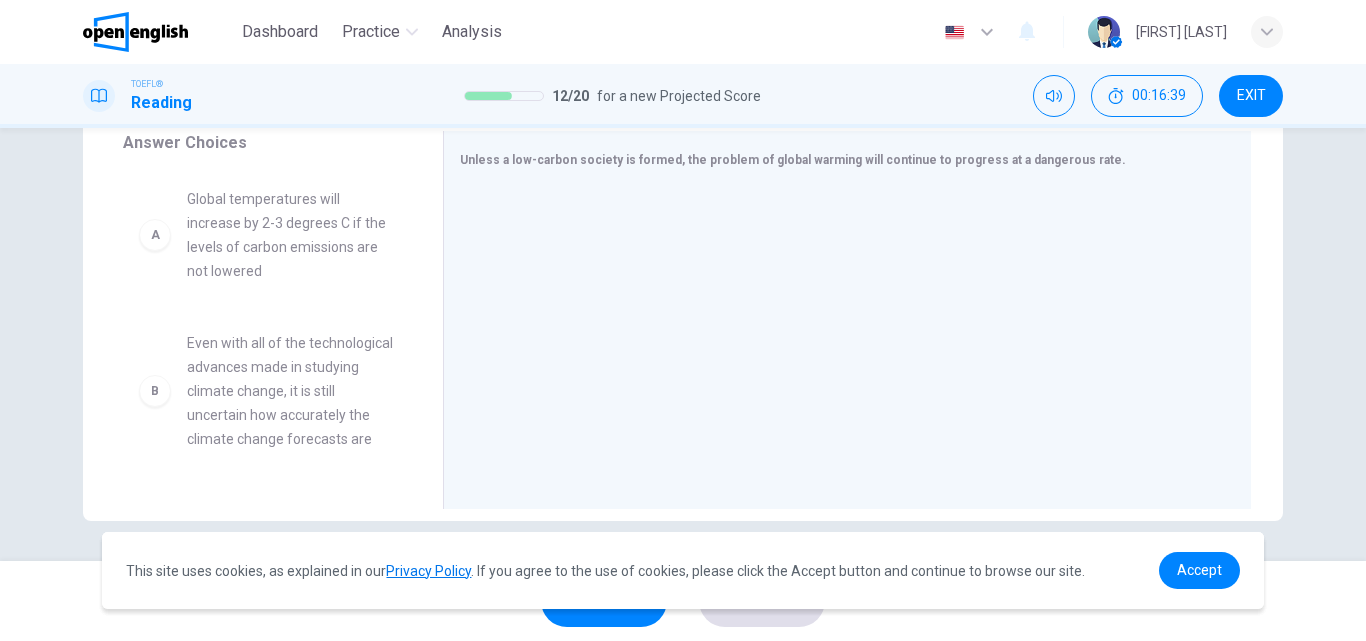 click on "Global temperatures will increase by 2-3 degrees C if the levels of carbon emissions are not lowered" at bounding box center (291, 235) 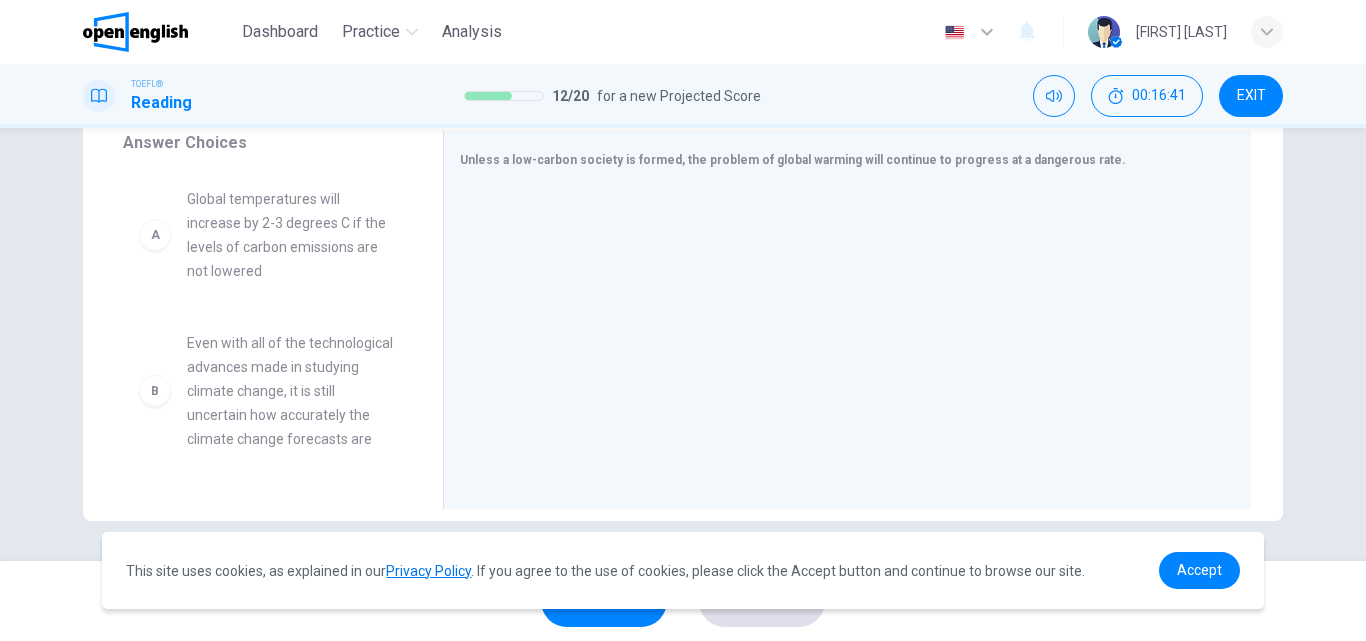 click on "Global temperatures will increase by 2-3 degrees C if the levels of carbon emissions are not lowered" at bounding box center [291, 235] 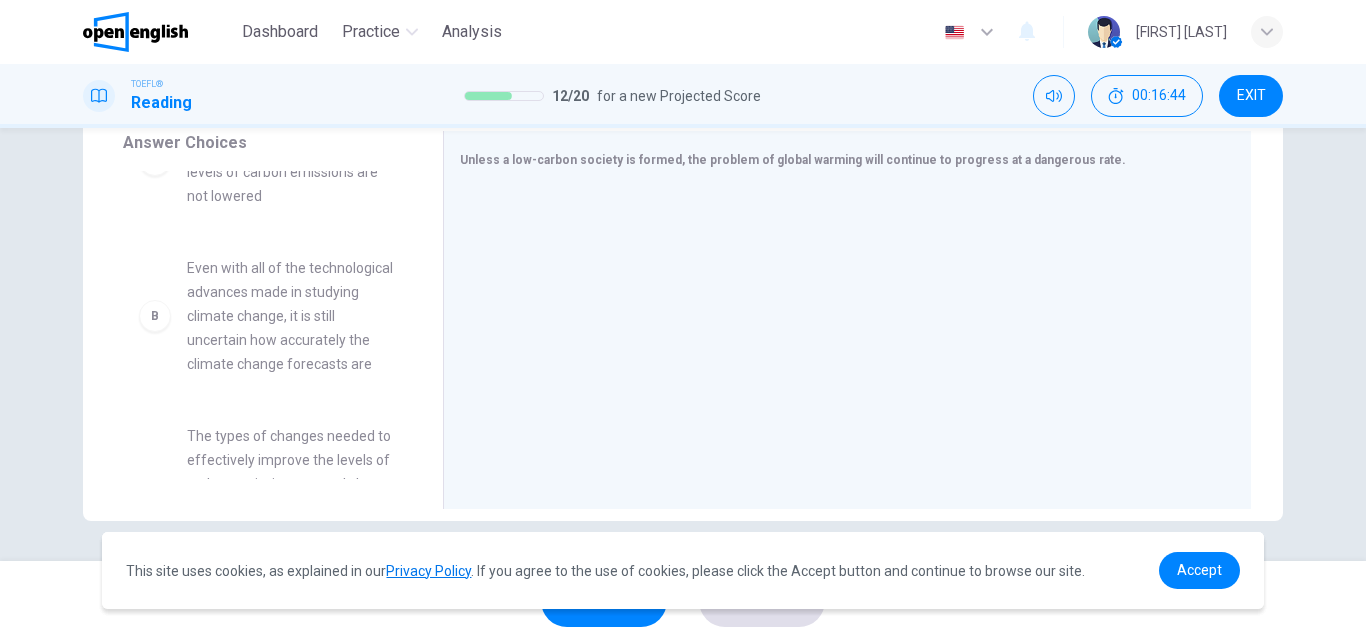 scroll, scrollTop: 0, scrollLeft: 0, axis: both 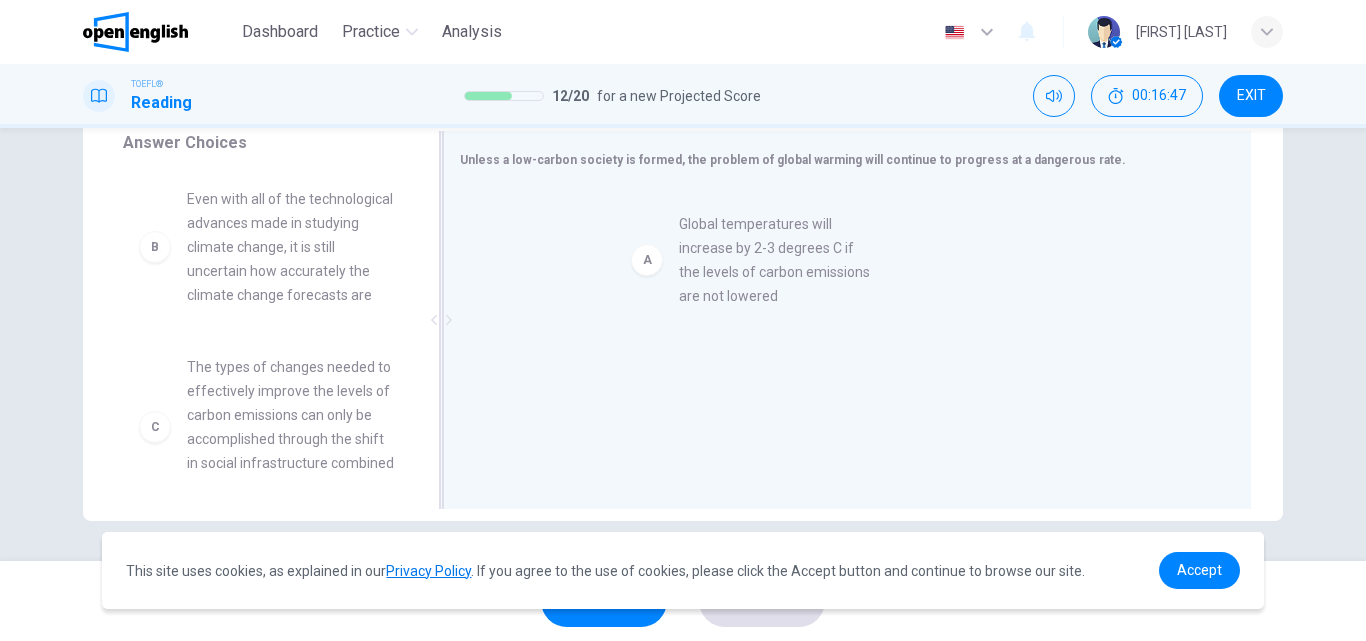 drag, startPoint x: 147, startPoint y: 244, endPoint x: 651, endPoint y: 269, distance: 504.61966 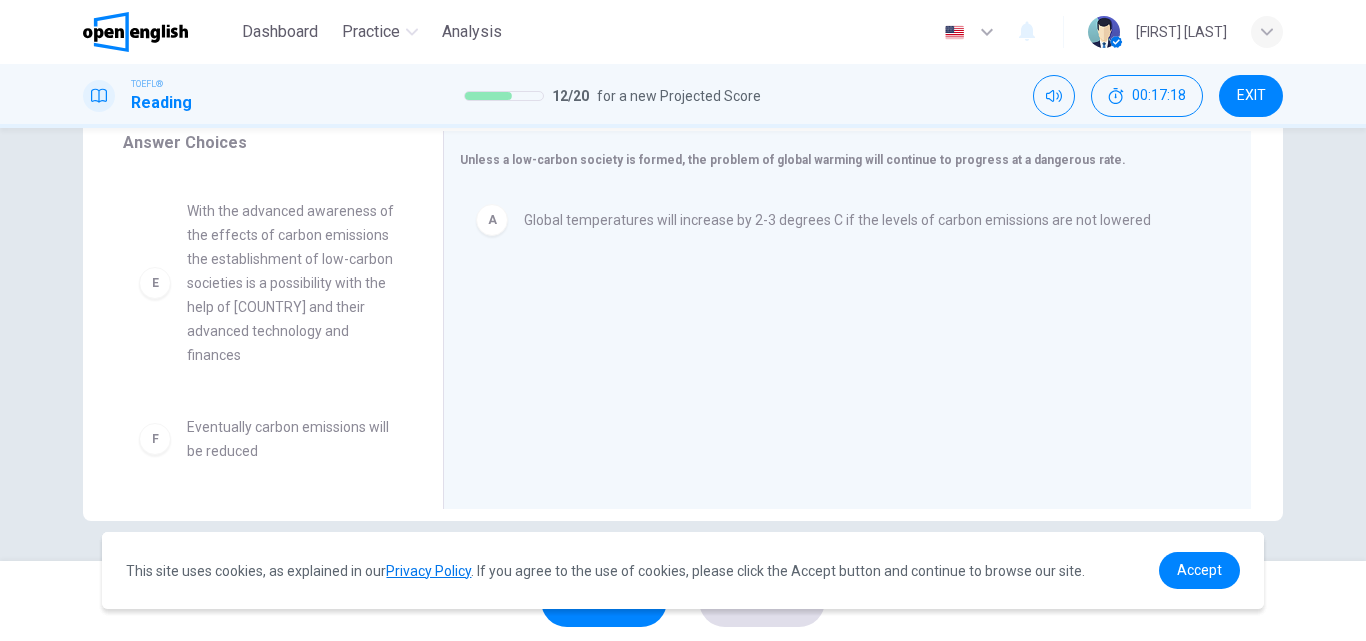 scroll, scrollTop: 516, scrollLeft: 0, axis: vertical 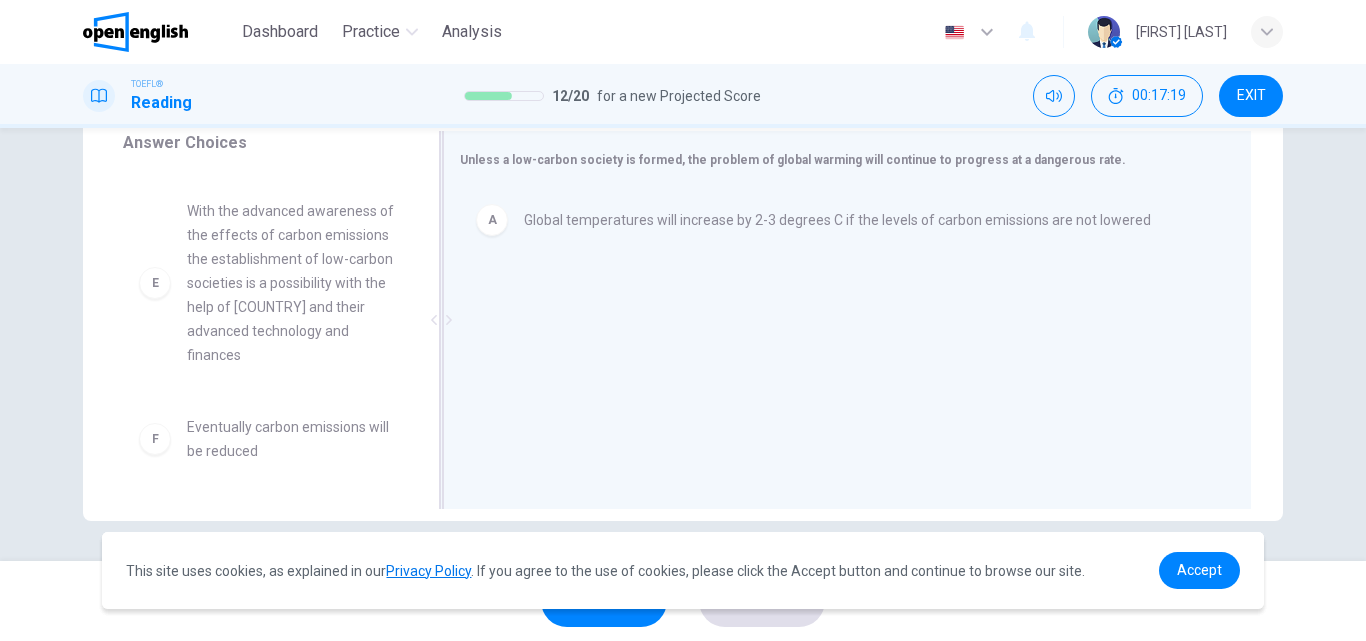 click at bounding box center (441, 320) 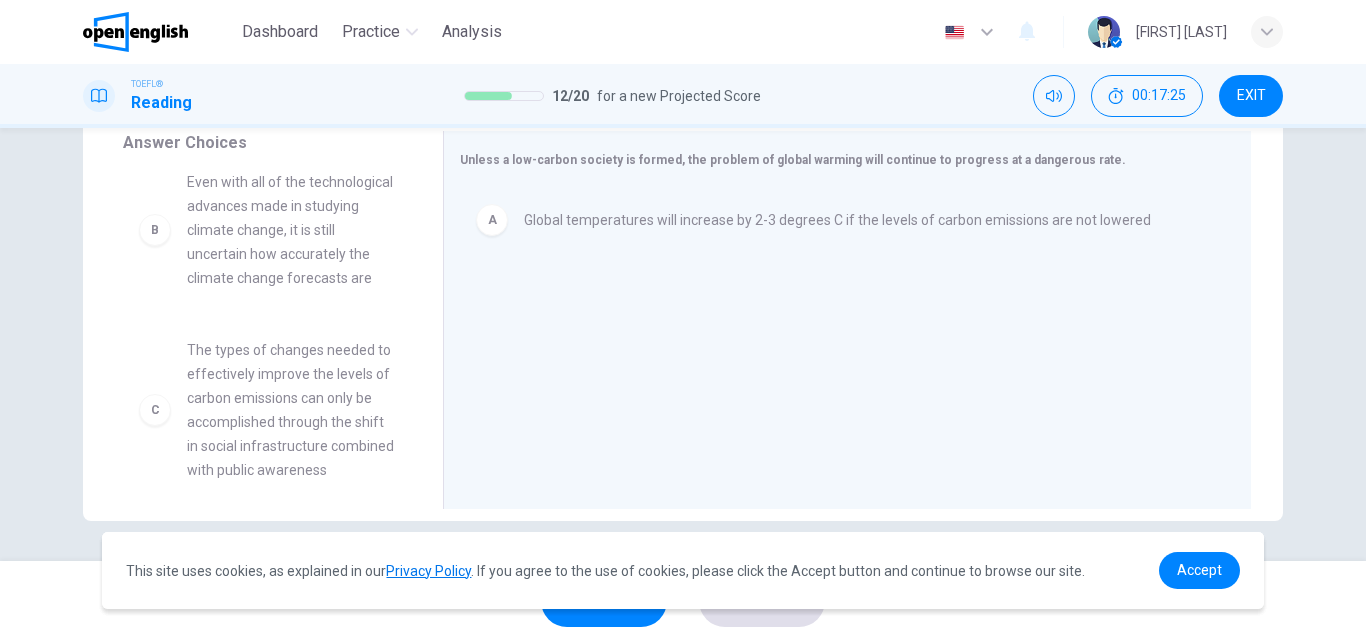 scroll, scrollTop: 14, scrollLeft: 0, axis: vertical 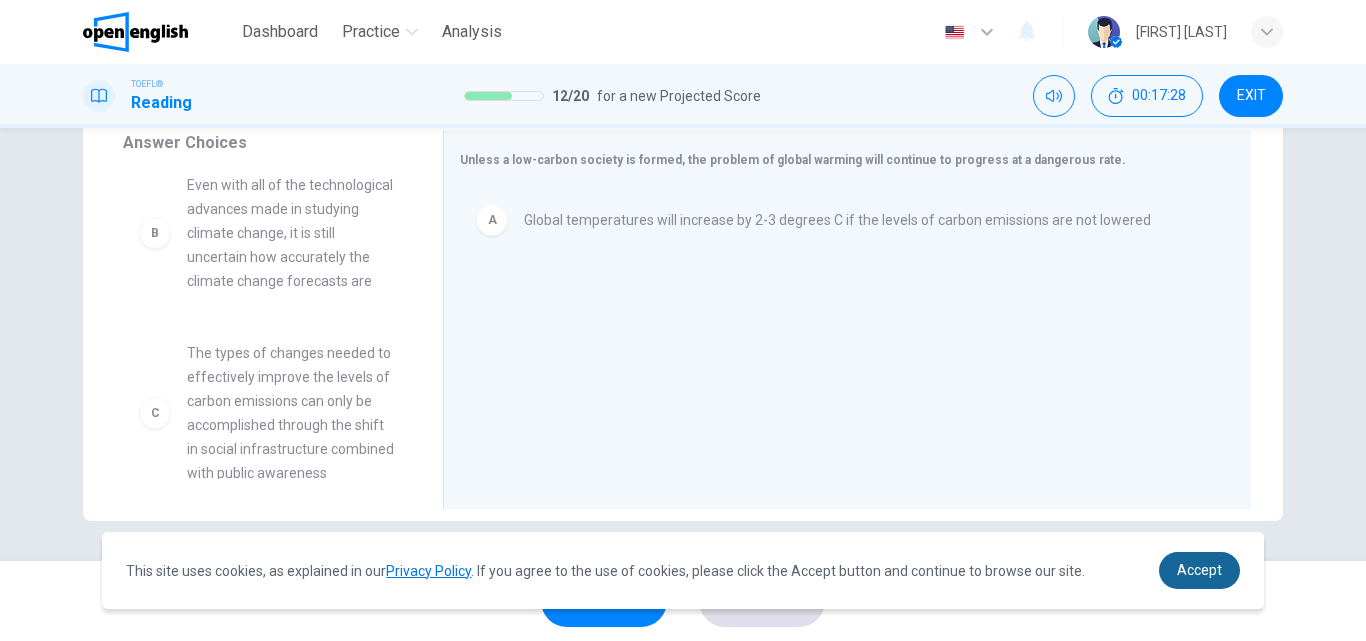 click on "Accept" at bounding box center [1199, 570] 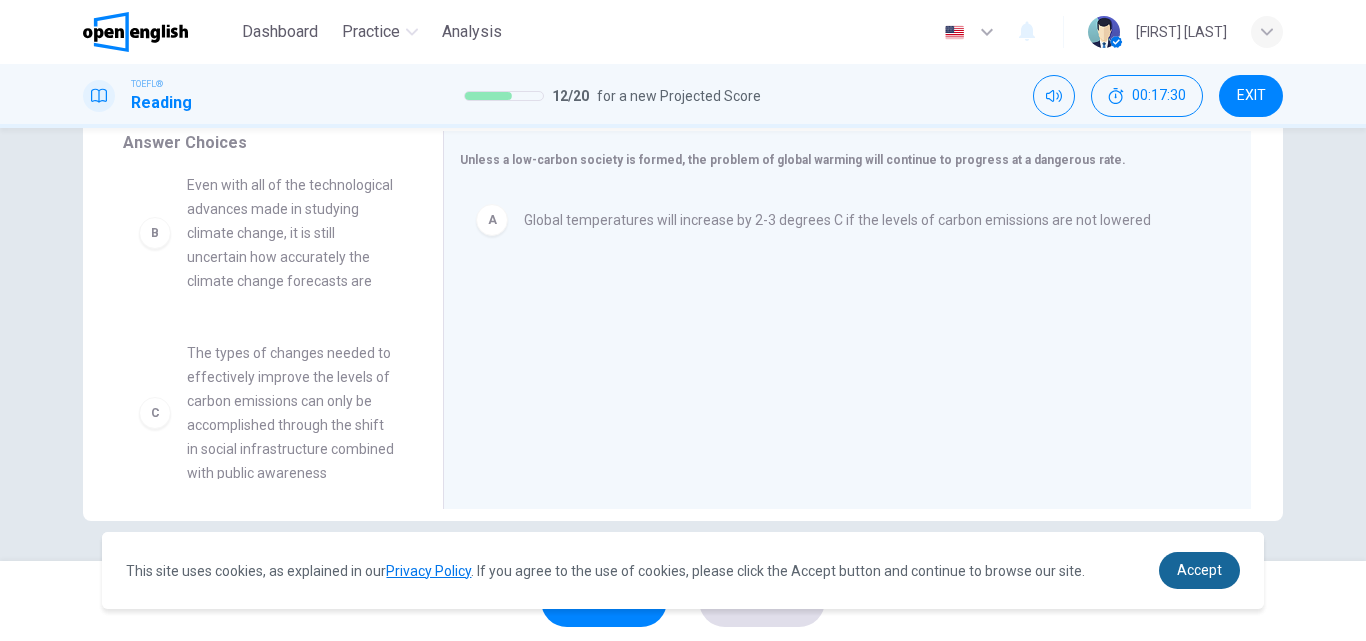 click on "Accept" at bounding box center (1199, 570) 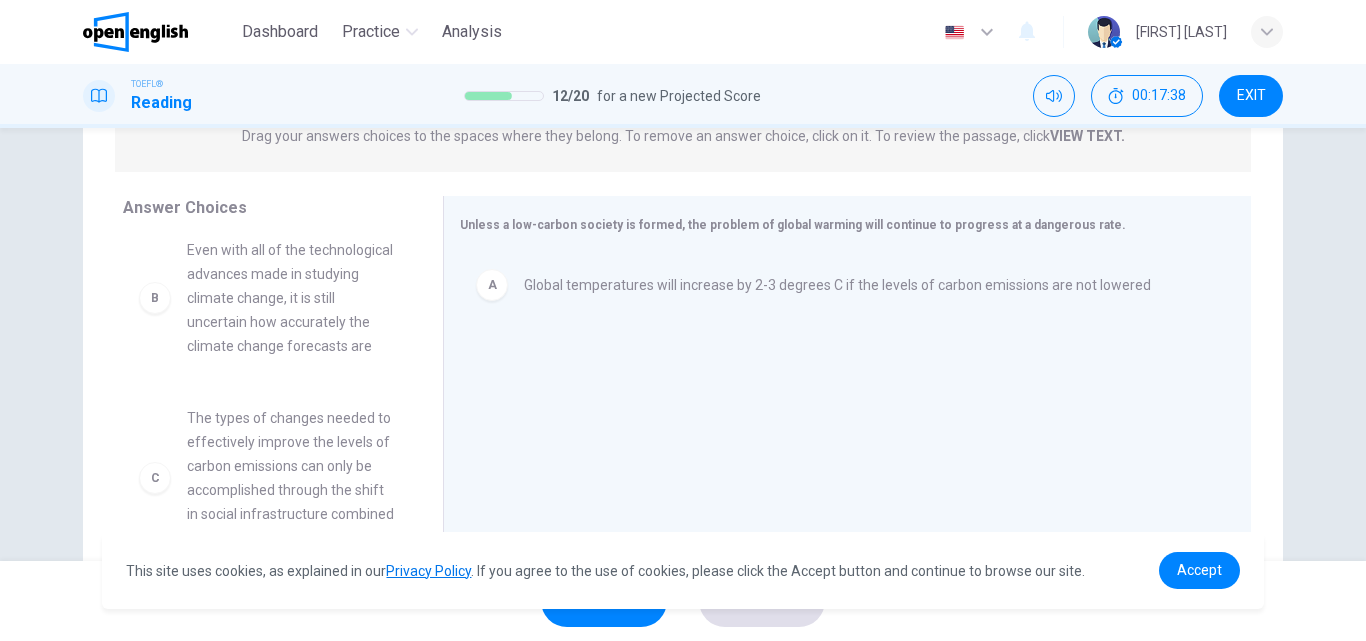 scroll, scrollTop: 84, scrollLeft: 0, axis: vertical 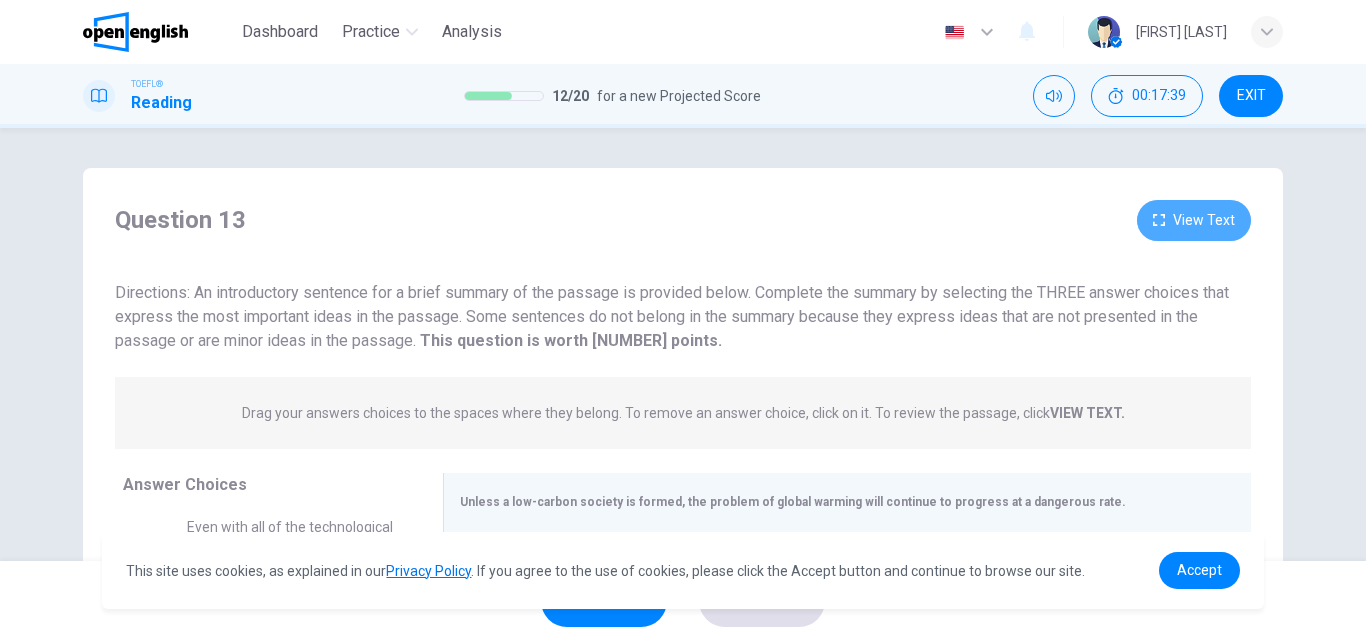 click on "View Text" at bounding box center (1194, 220) 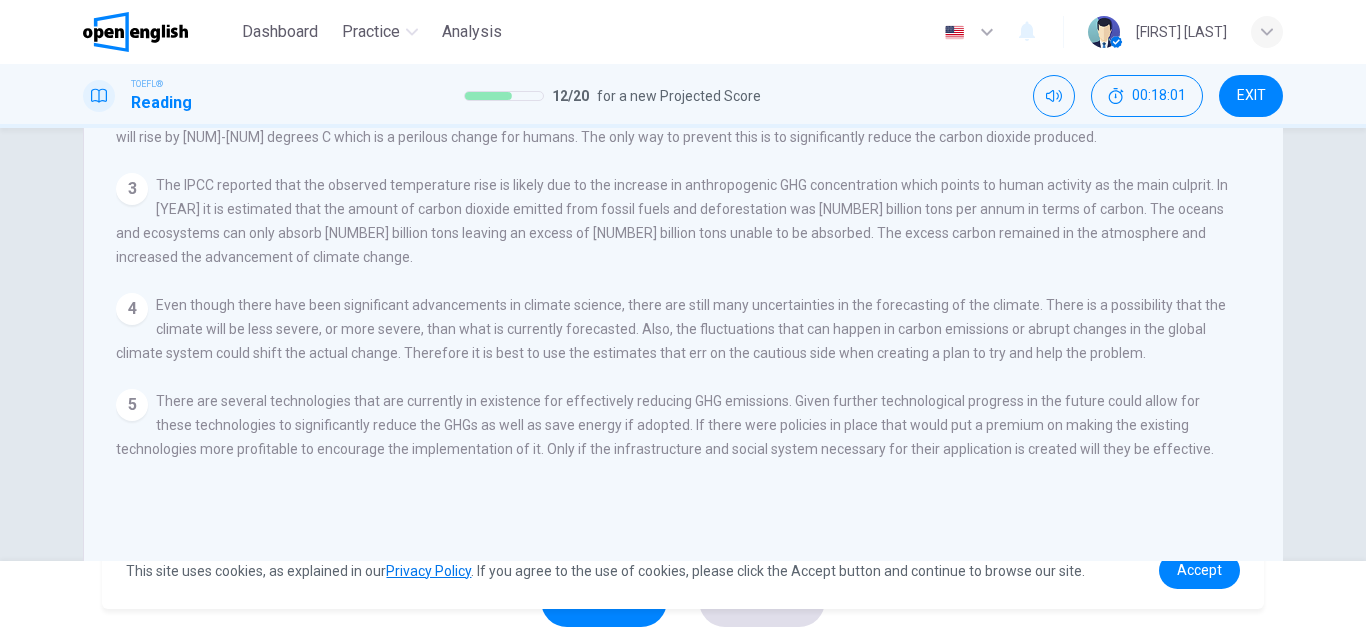 scroll, scrollTop: 0, scrollLeft: 0, axis: both 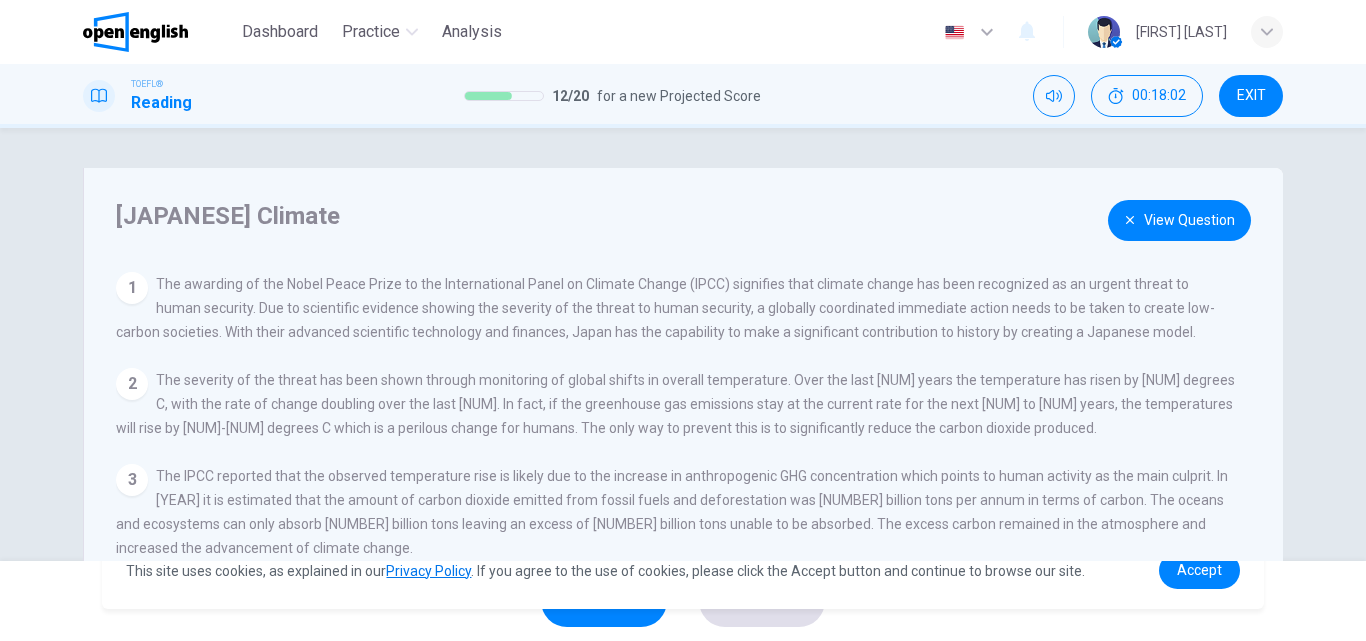 click on "View Question" at bounding box center (1179, 220) 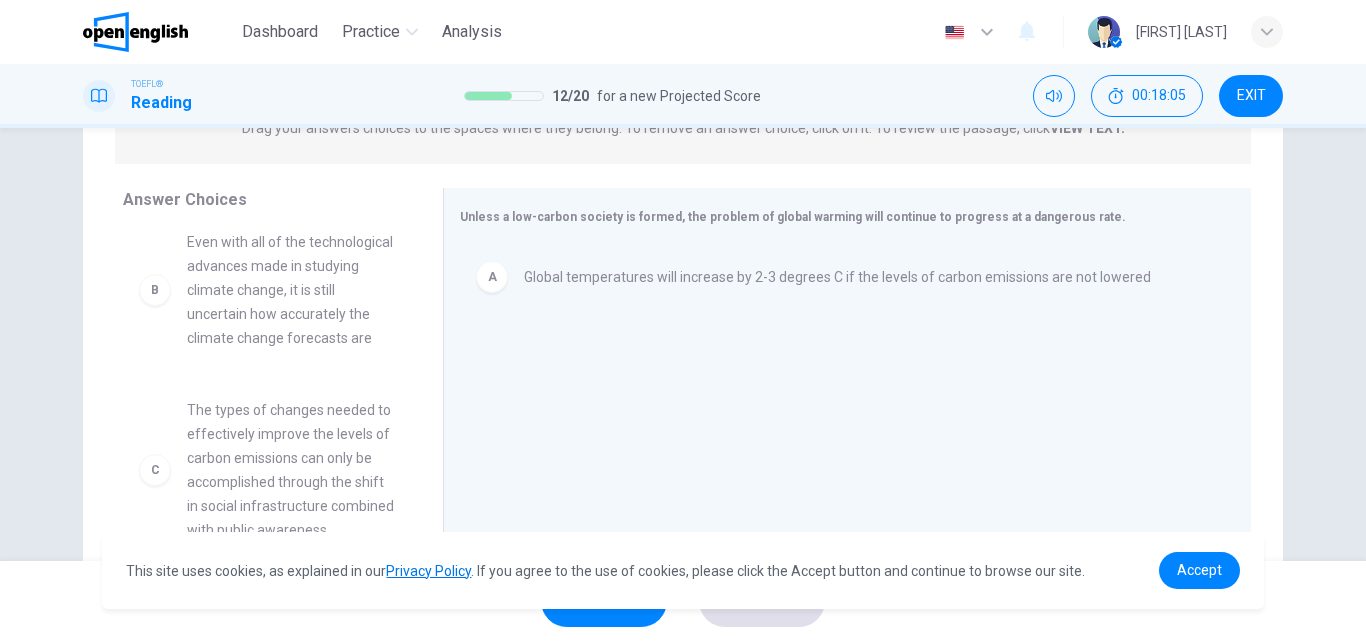 scroll, scrollTop: 287, scrollLeft: 0, axis: vertical 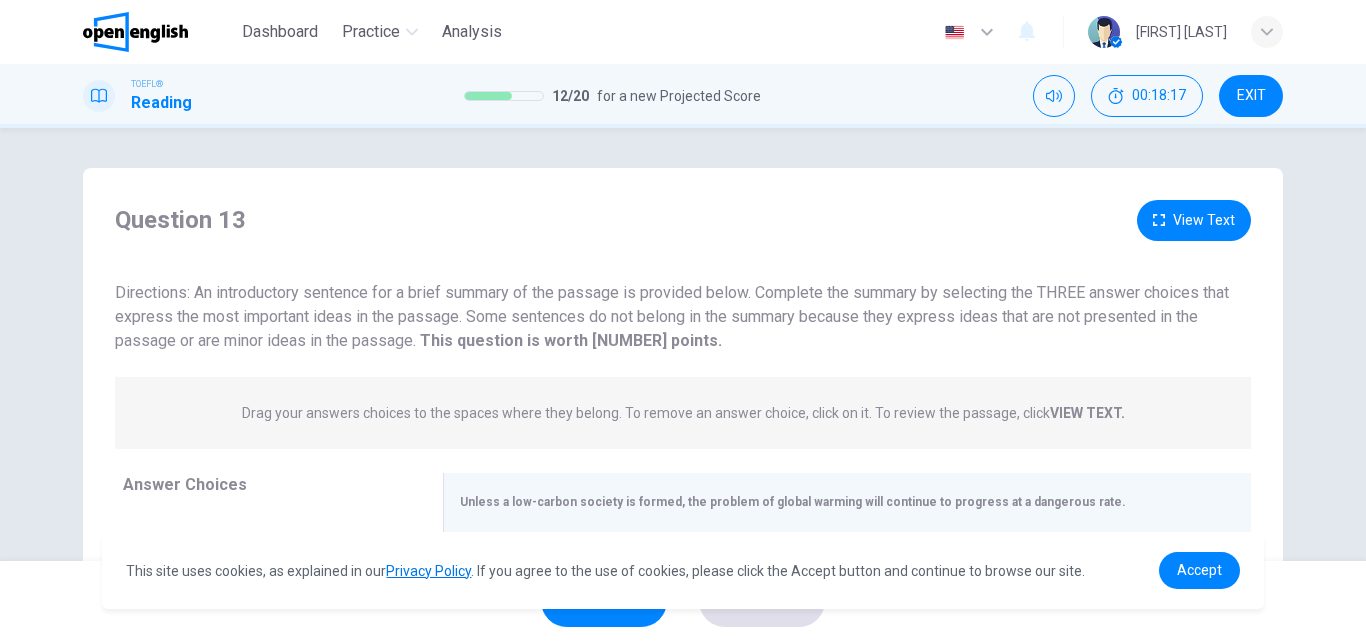 click on "View Text" at bounding box center [1194, 220] 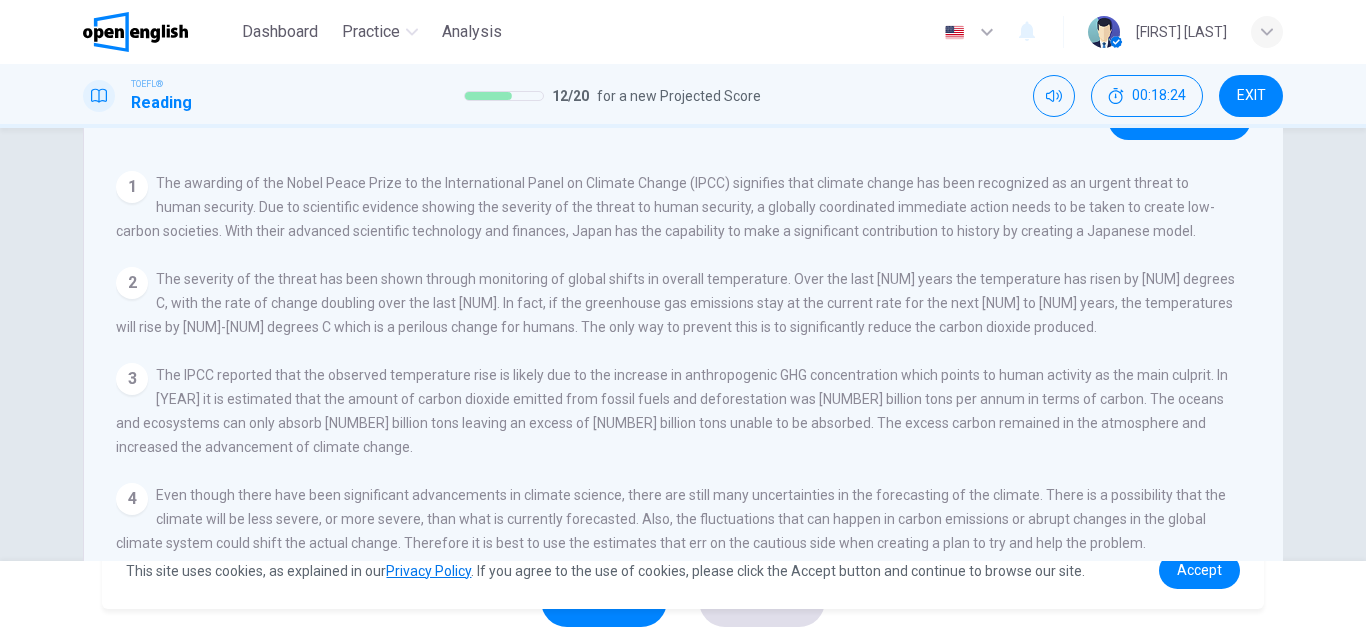 scroll, scrollTop: 0, scrollLeft: 0, axis: both 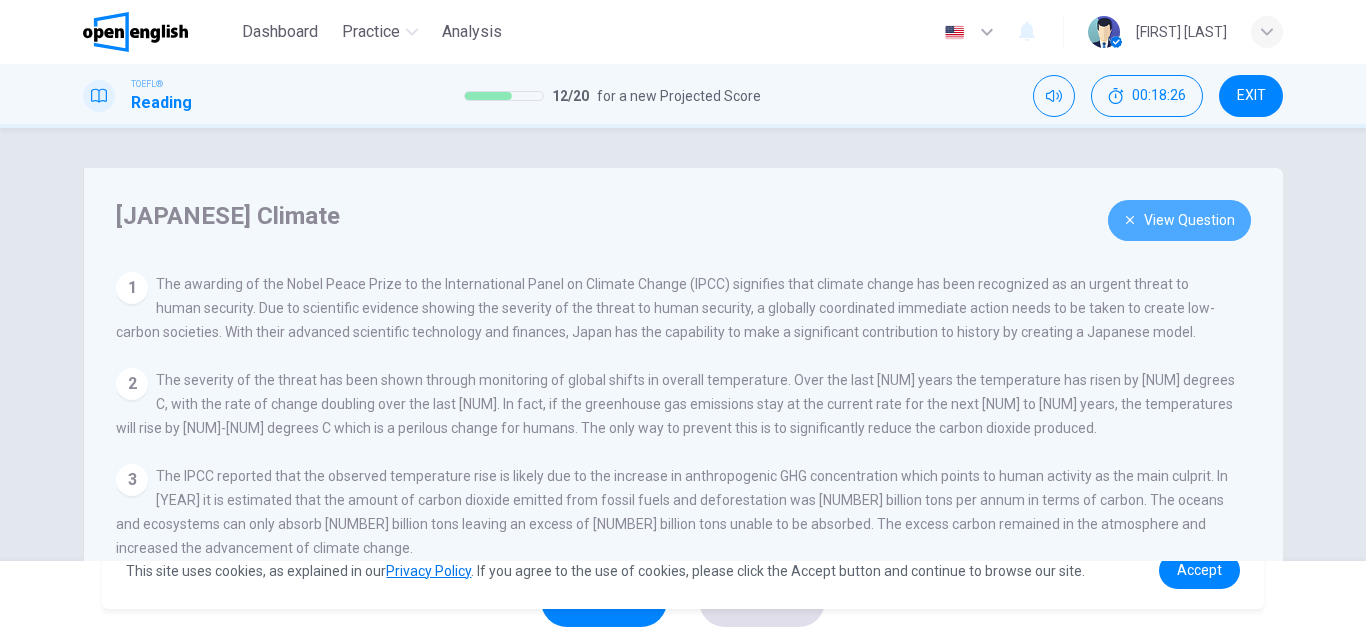 click on "View Question" at bounding box center (1179, 220) 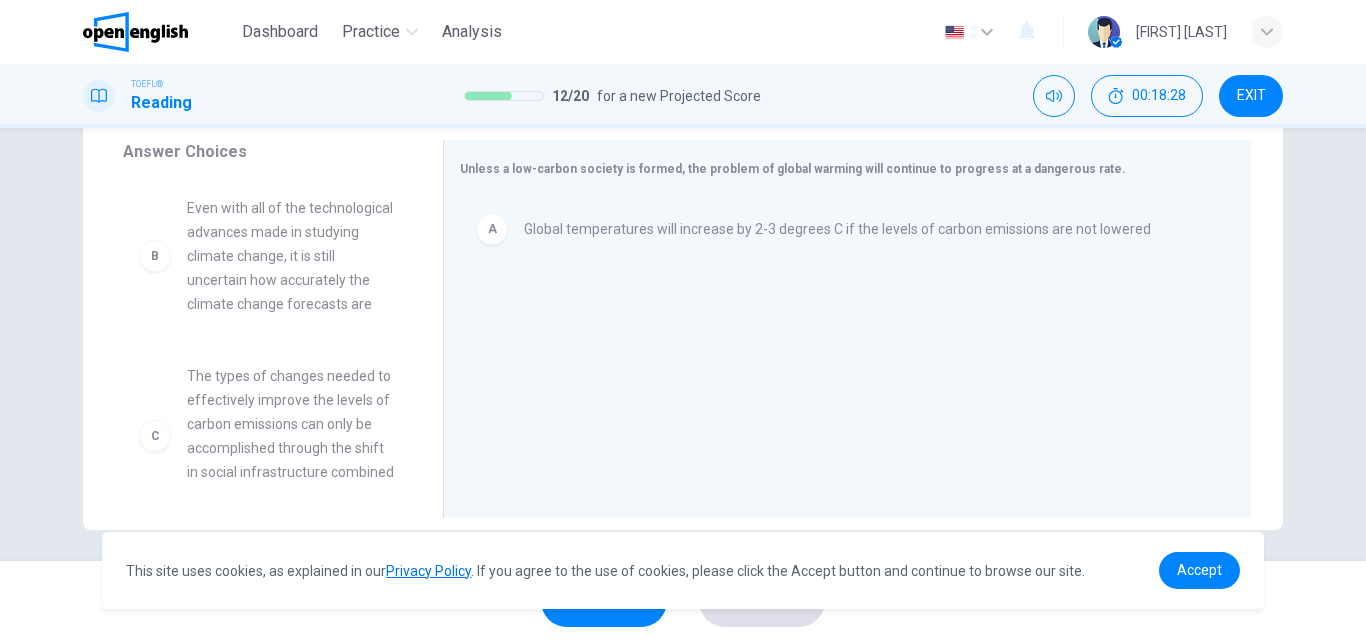 scroll, scrollTop: 336, scrollLeft: 0, axis: vertical 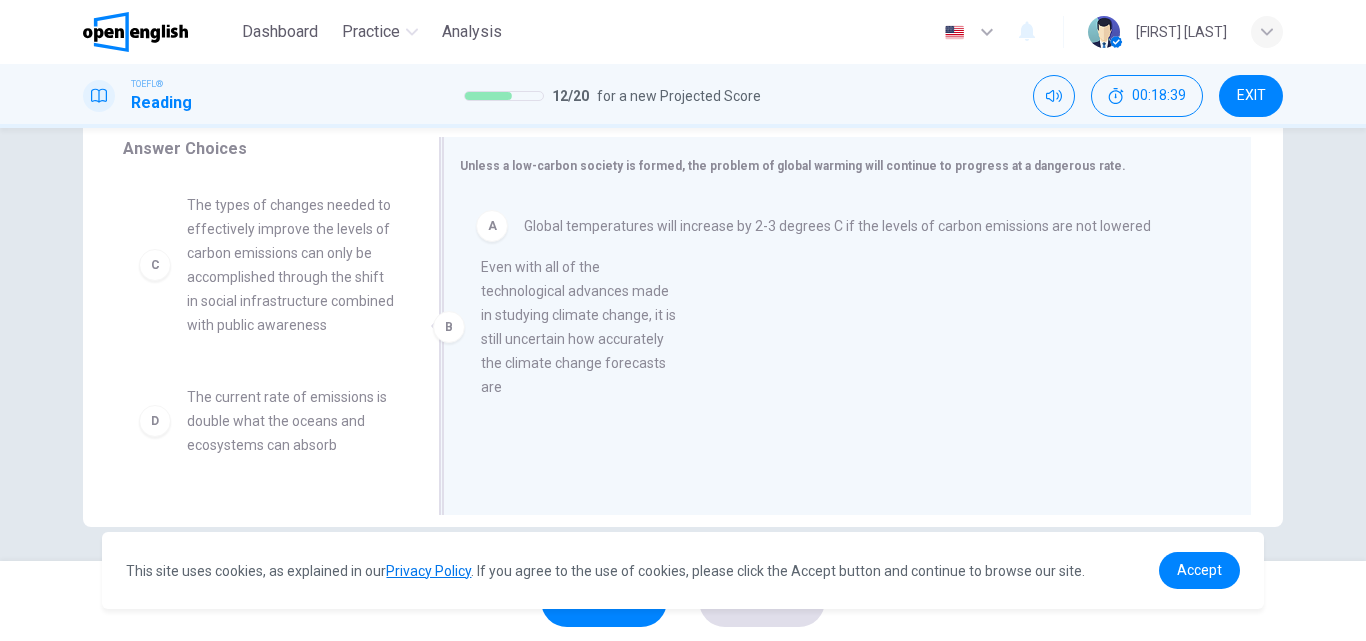 drag, startPoint x: 389, startPoint y: 259, endPoint x: 706, endPoint y: 323, distance: 323.39606 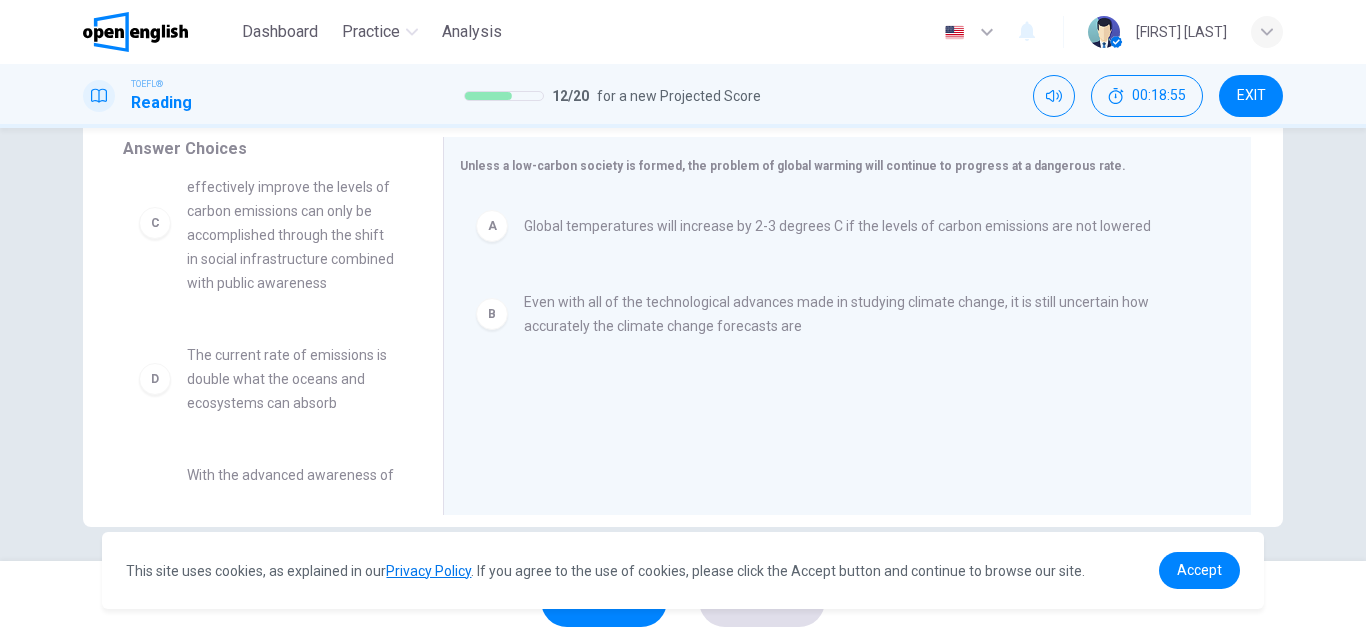 scroll, scrollTop: 0, scrollLeft: 0, axis: both 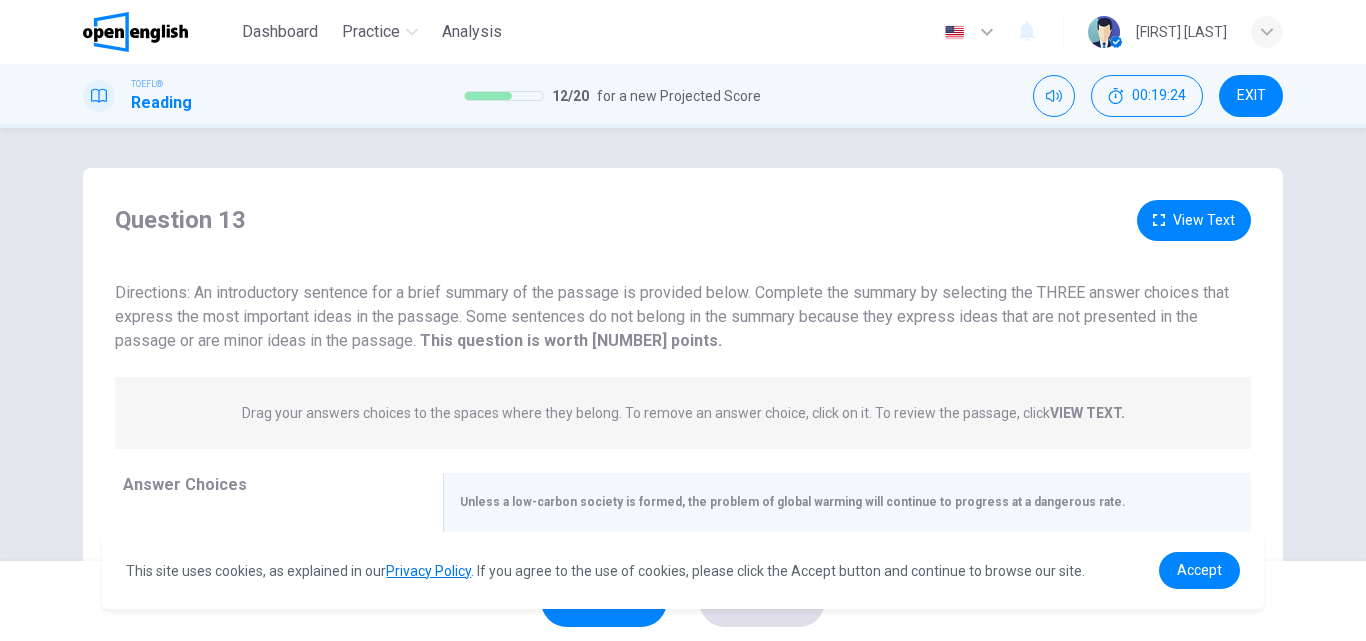 click on "View Text" at bounding box center [1194, 220] 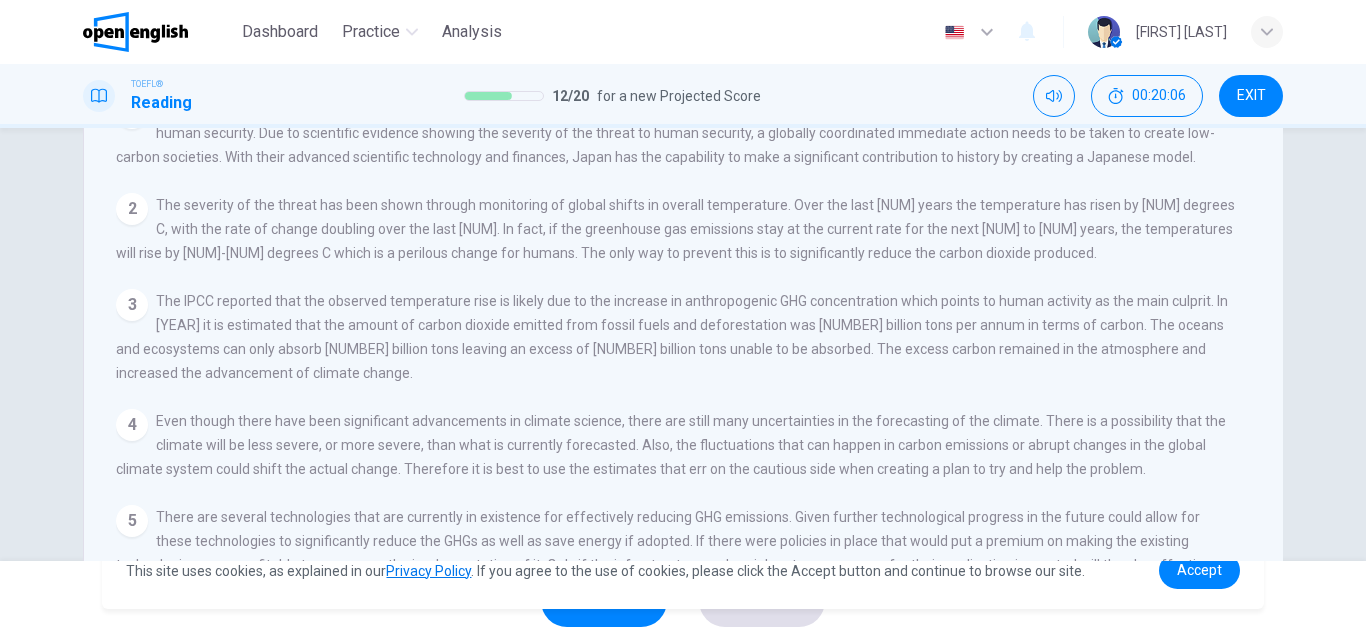 scroll, scrollTop: 171, scrollLeft: 0, axis: vertical 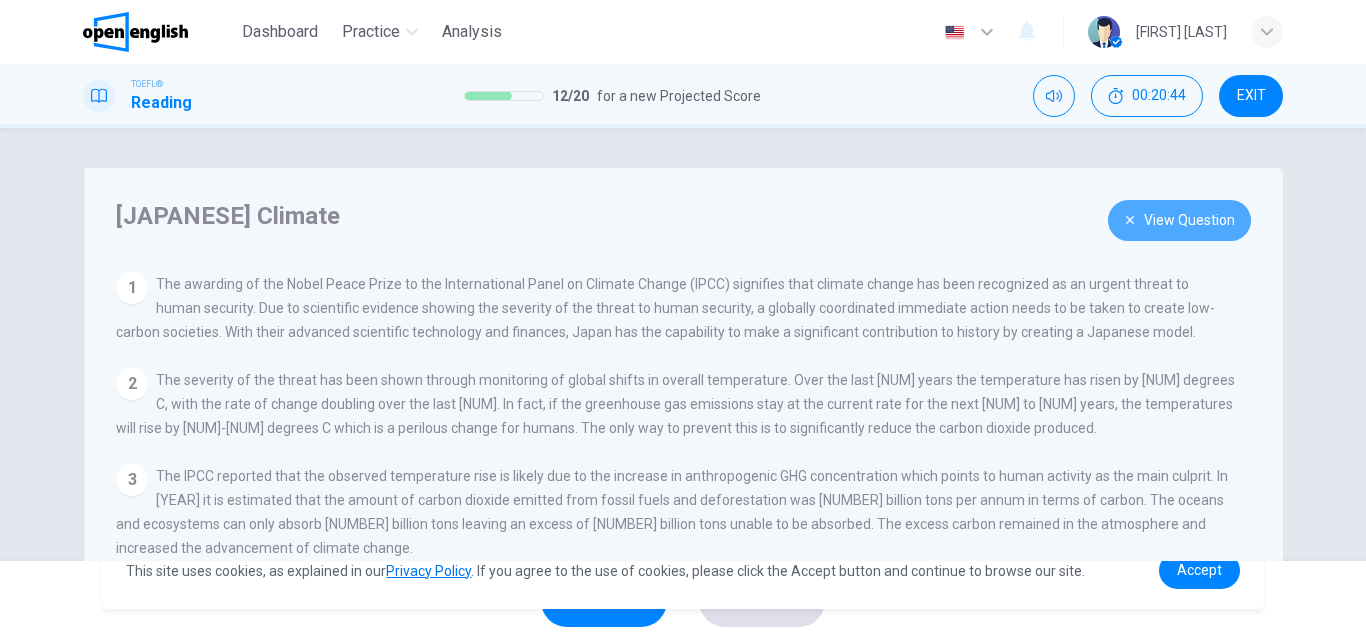 click on "View Question" at bounding box center [1179, 220] 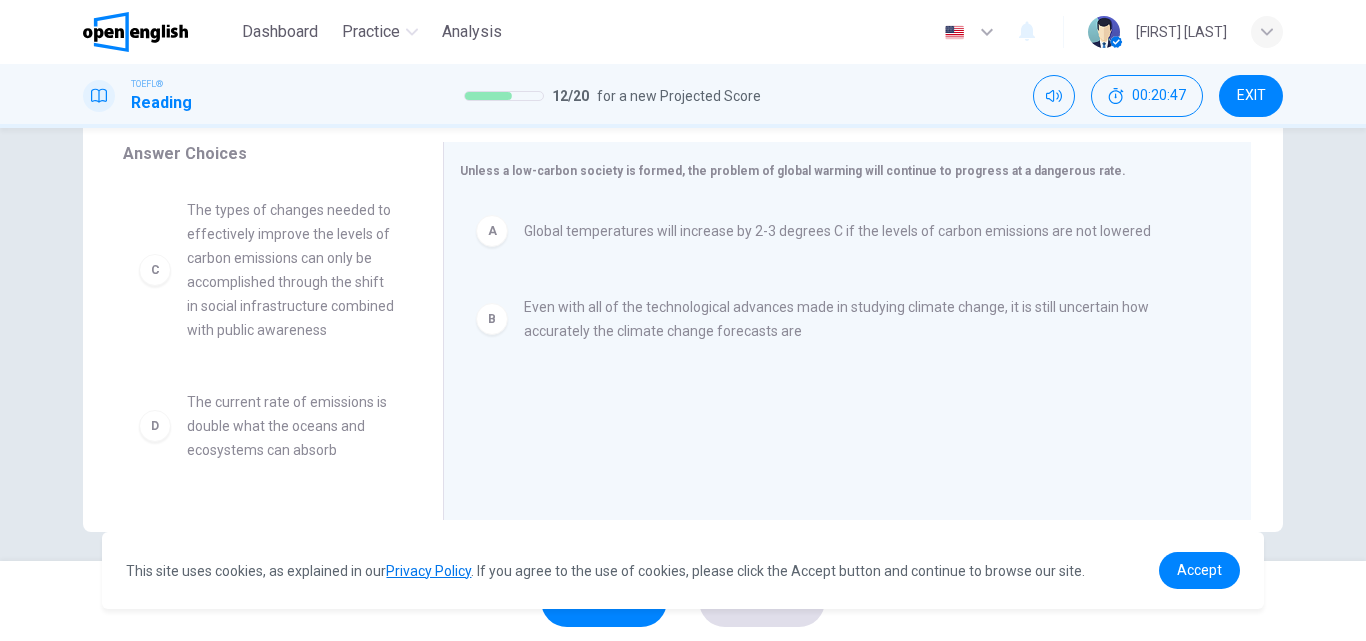 scroll, scrollTop: 323, scrollLeft: 0, axis: vertical 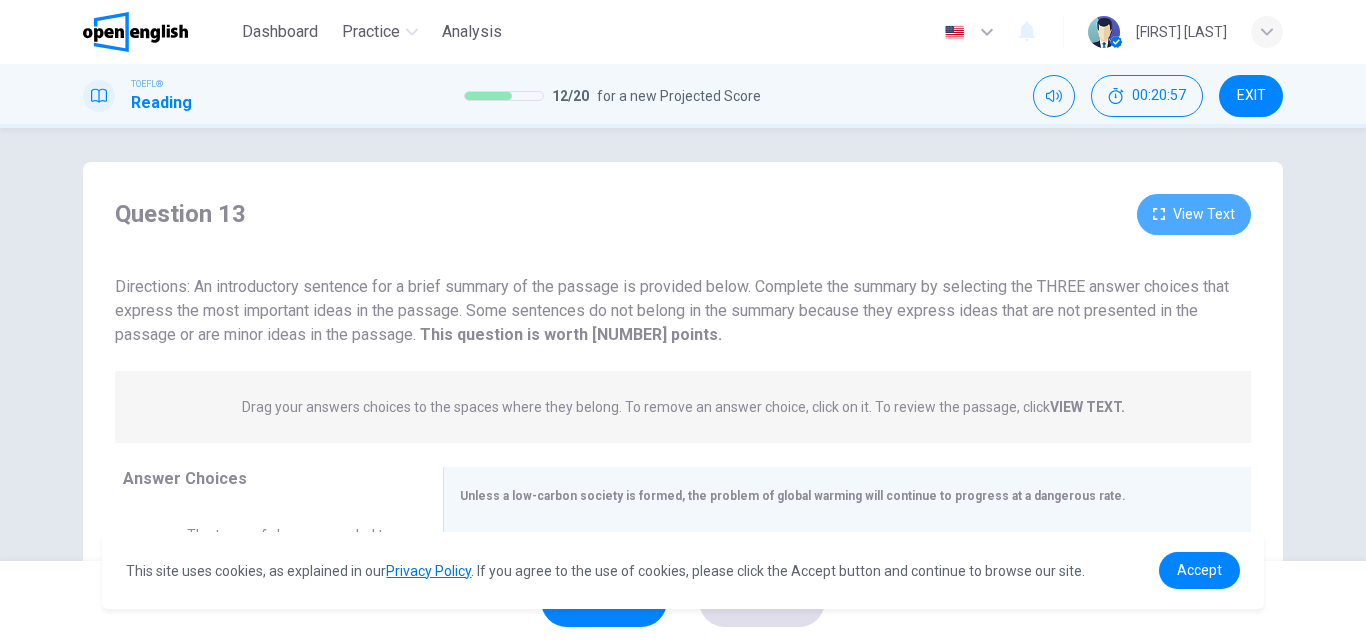 click on "View Text" at bounding box center [1194, 214] 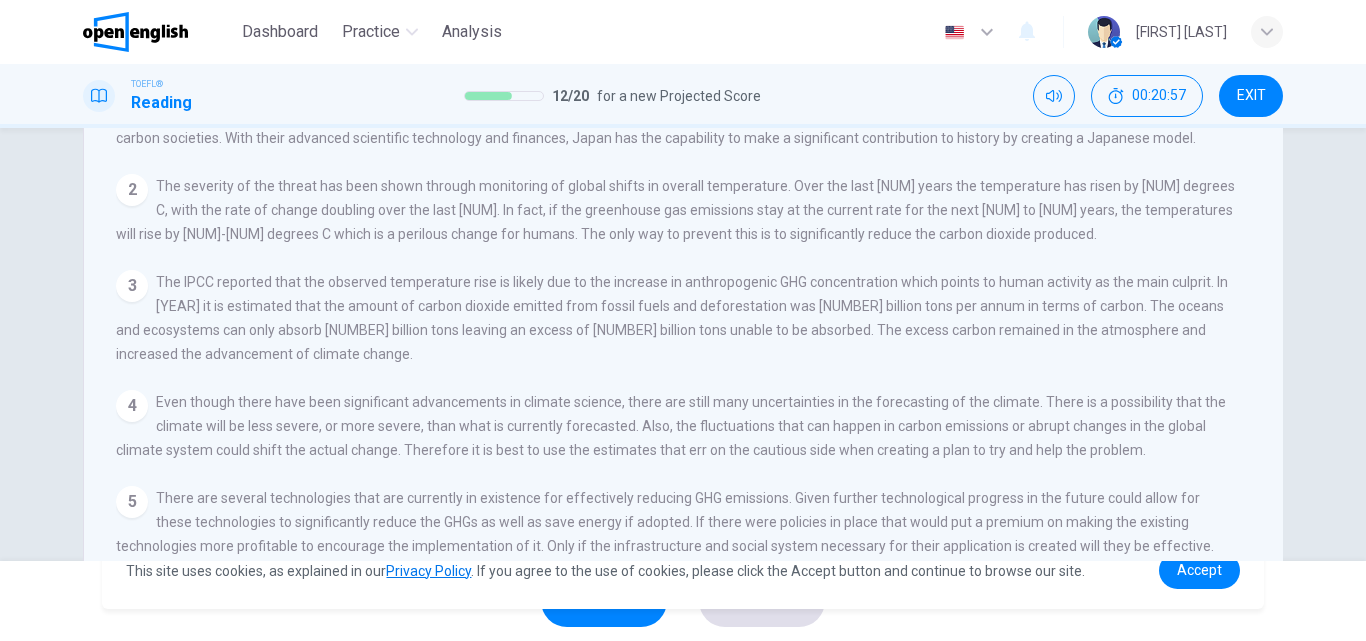 scroll, scrollTop: 342, scrollLeft: 0, axis: vertical 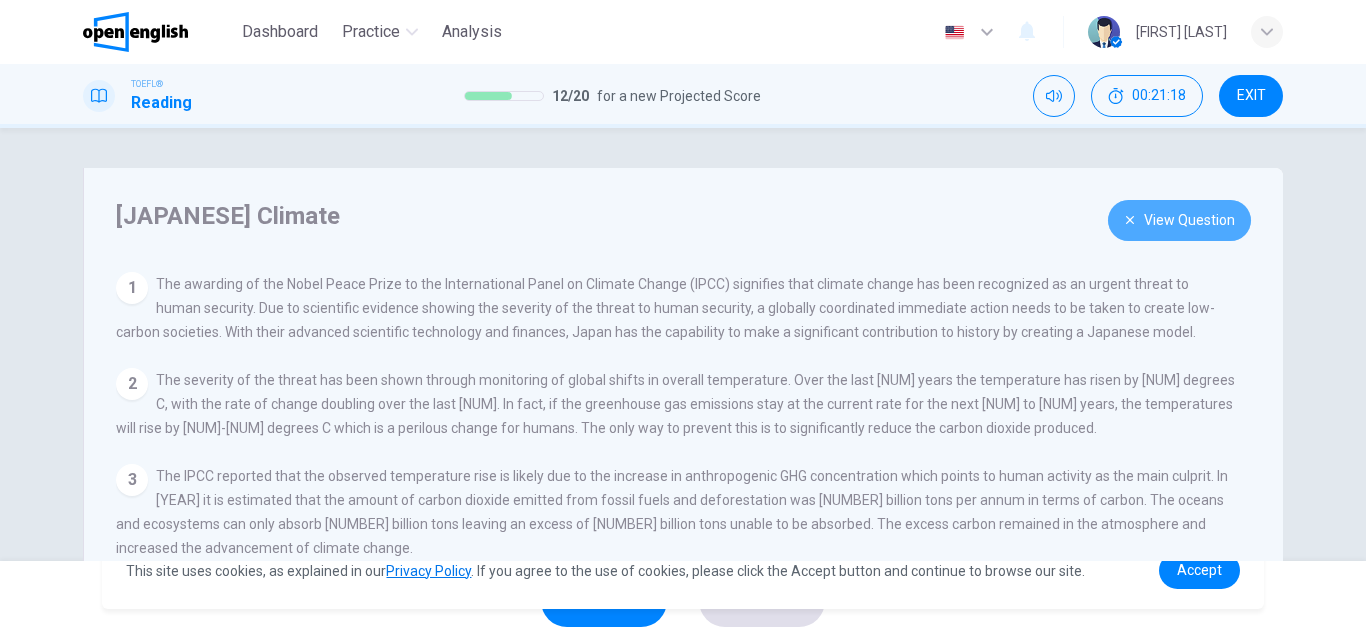 click on "View Question" at bounding box center [1179, 220] 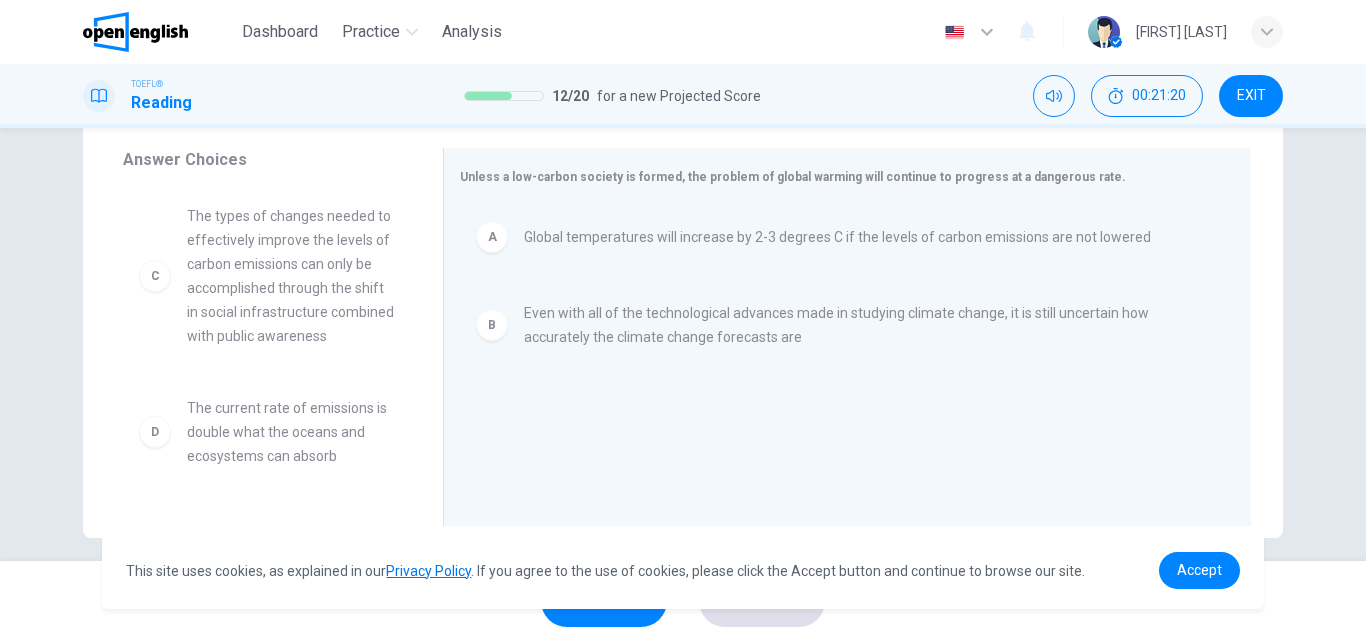 scroll, scrollTop: 342, scrollLeft: 0, axis: vertical 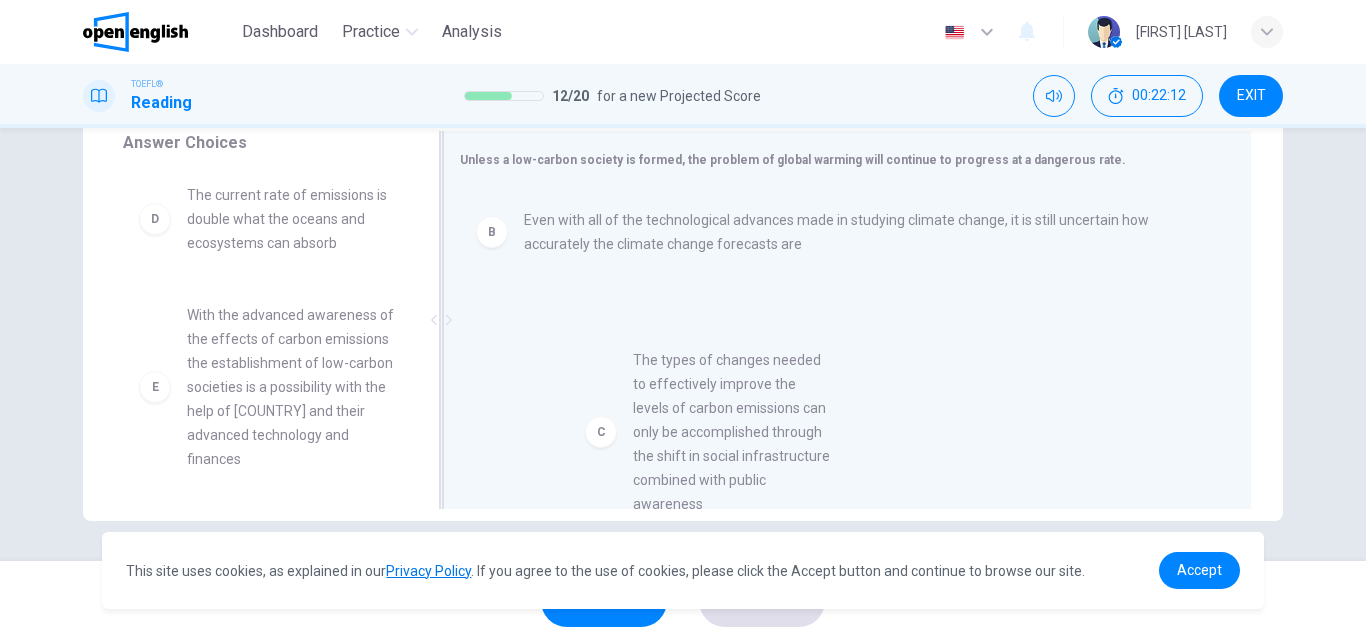 drag, startPoint x: 312, startPoint y: 341, endPoint x: 770, endPoint y: 508, distance: 487.49667 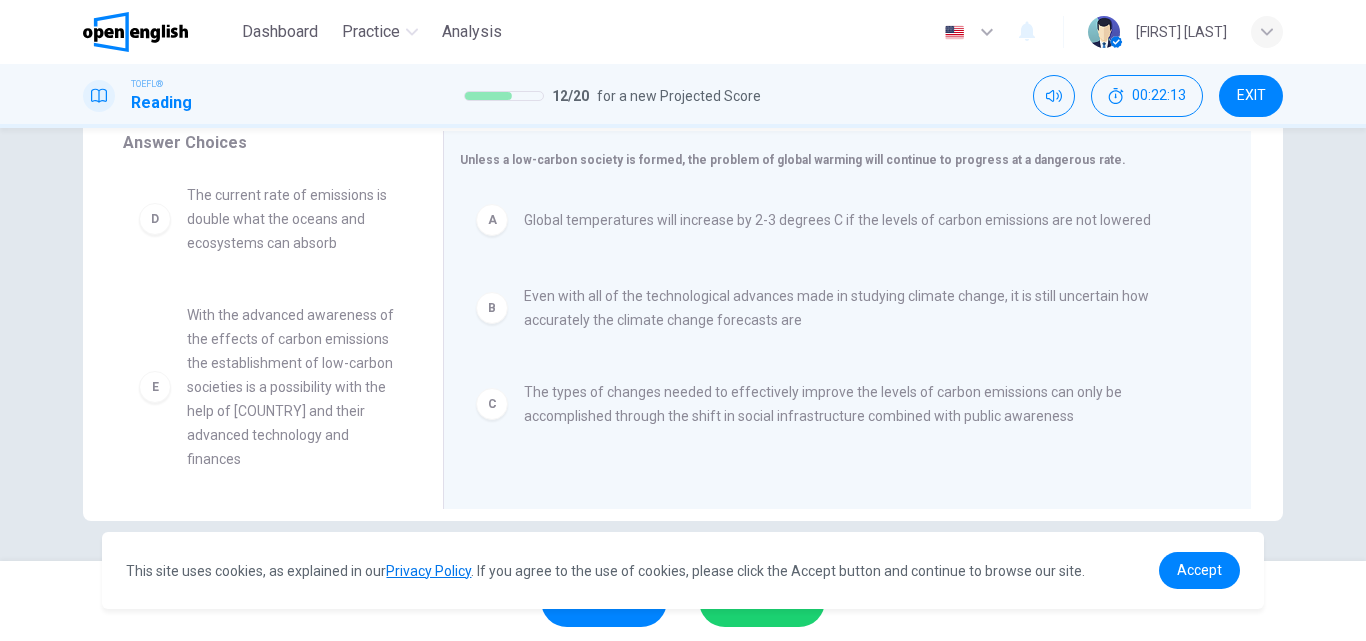 scroll, scrollTop: 0, scrollLeft: 0, axis: both 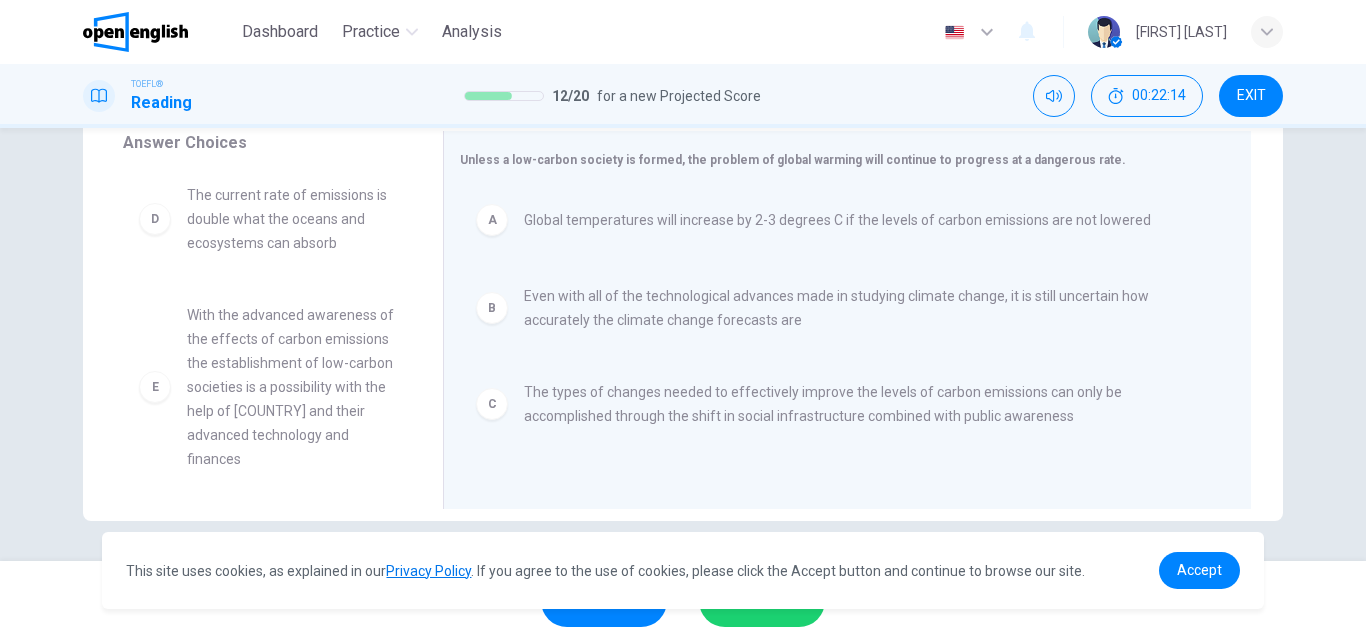 click on "SUBMIT" at bounding box center (762, 601) 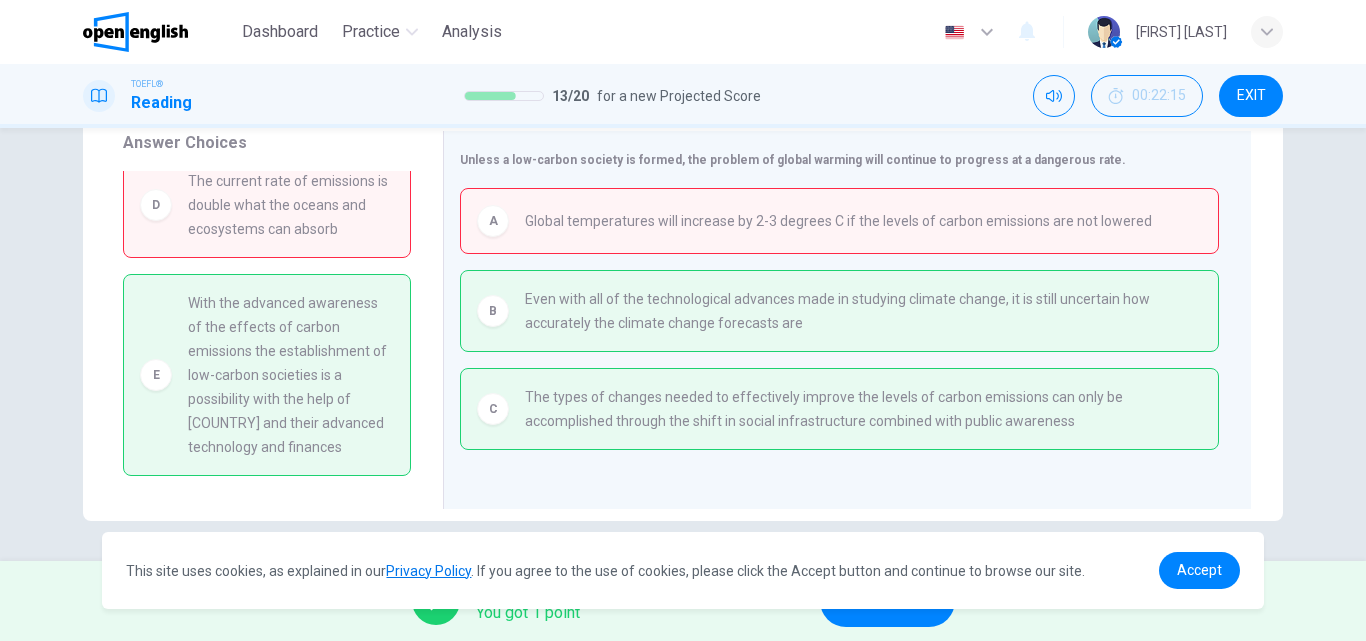 scroll, scrollTop: 0, scrollLeft: 0, axis: both 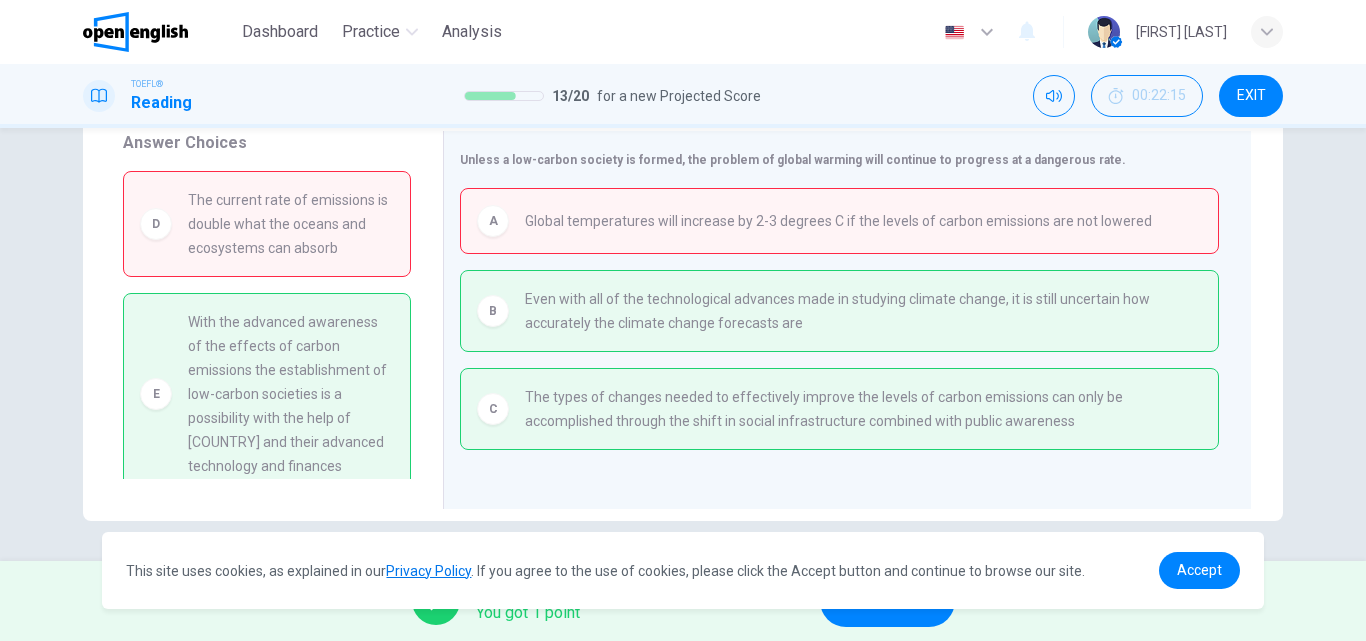 click on "NEXT" at bounding box center [877, 601] 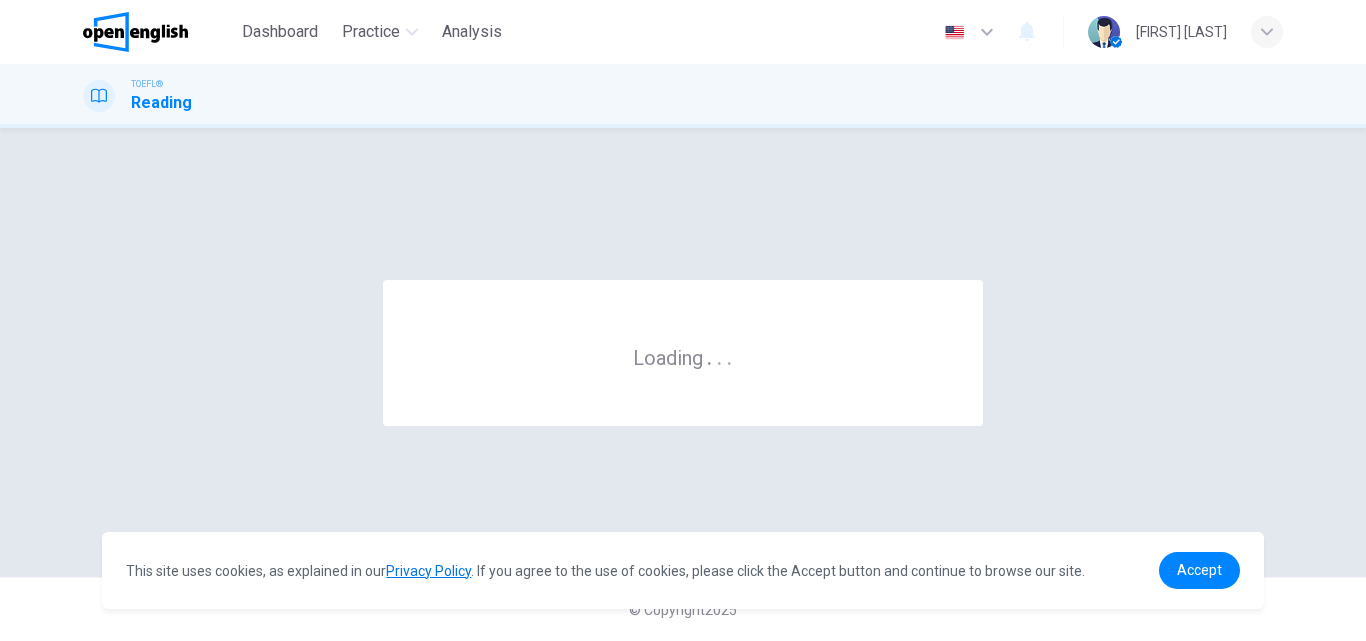 scroll, scrollTop: 0, scrollLeft: 0, axis: both 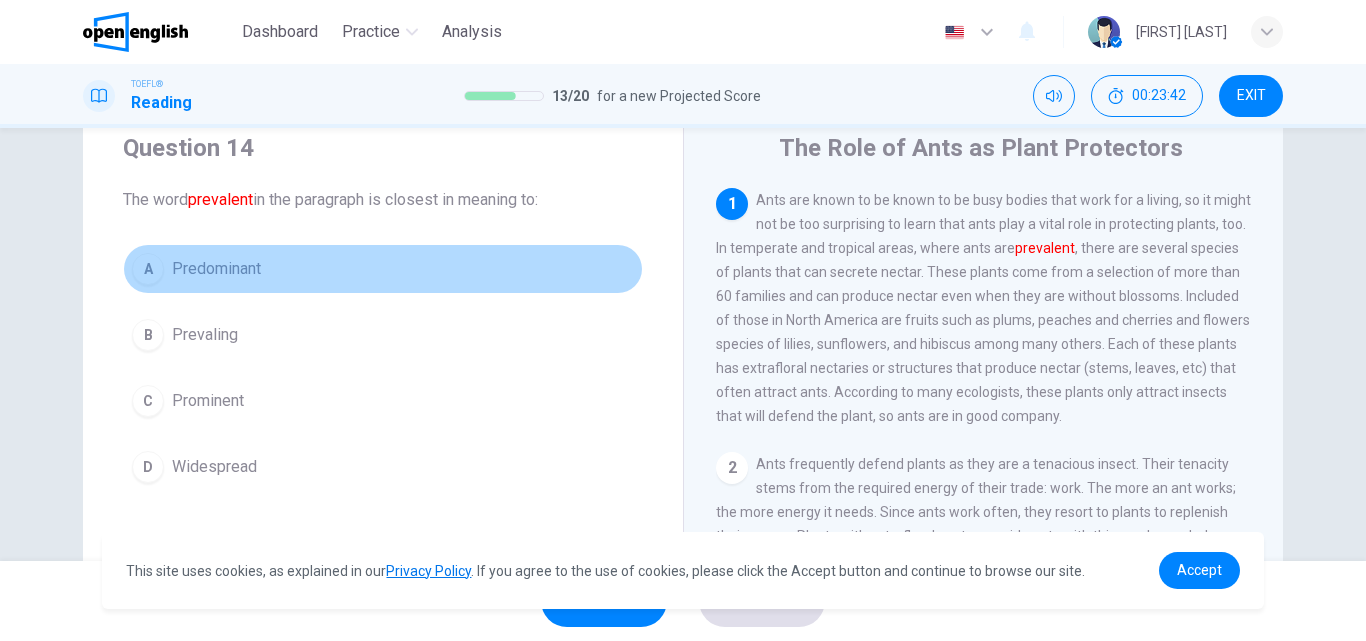 click on "A Predominant" at bounding box center [383, 269] 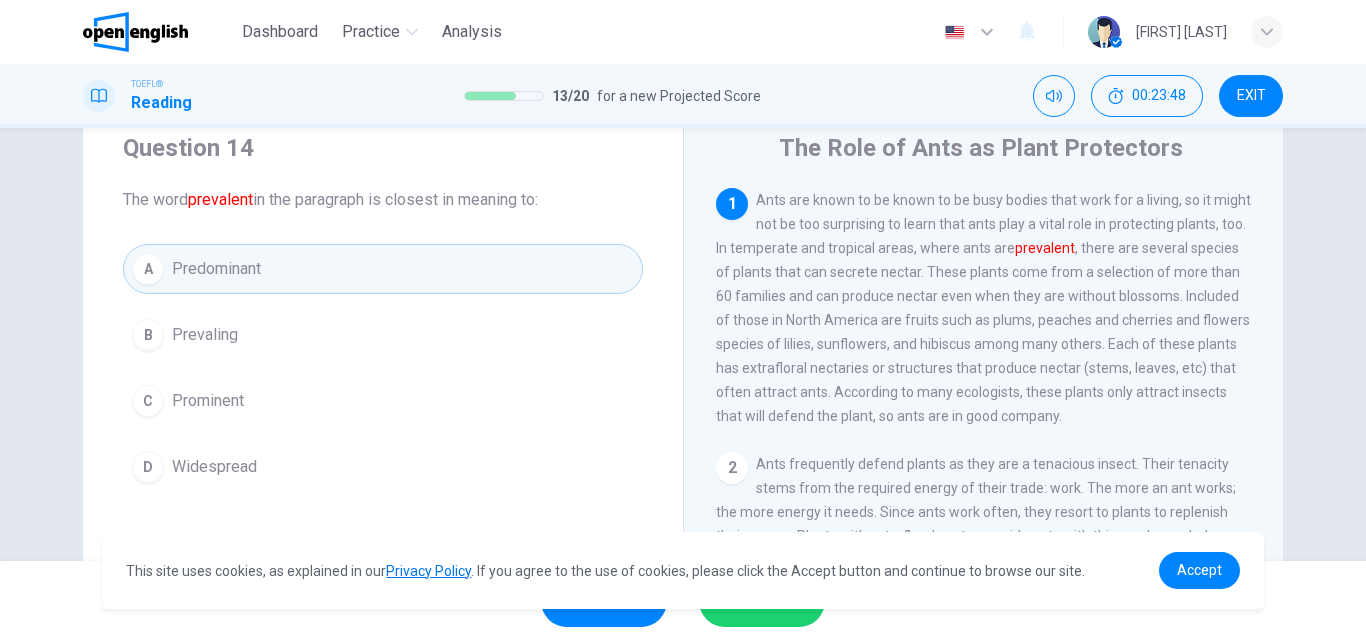 click on "SUBMIT" at bounding box center [762, 601] 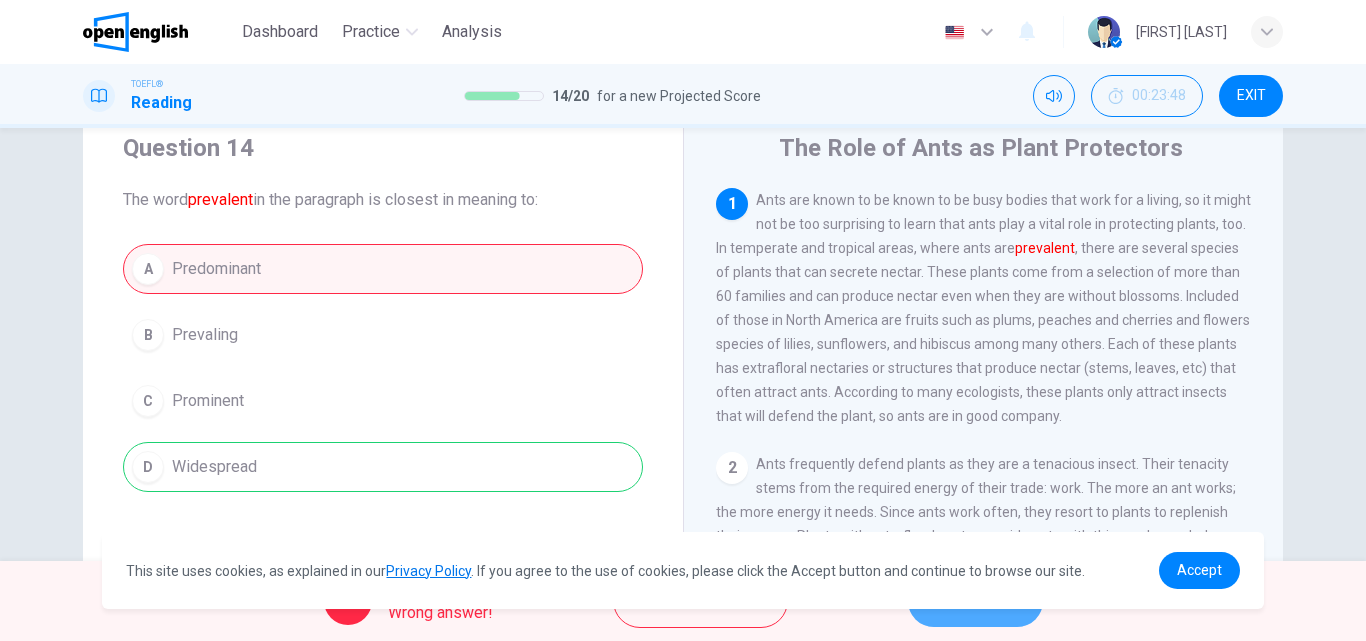 click on "NEXT" at bounding box center (975, 601) 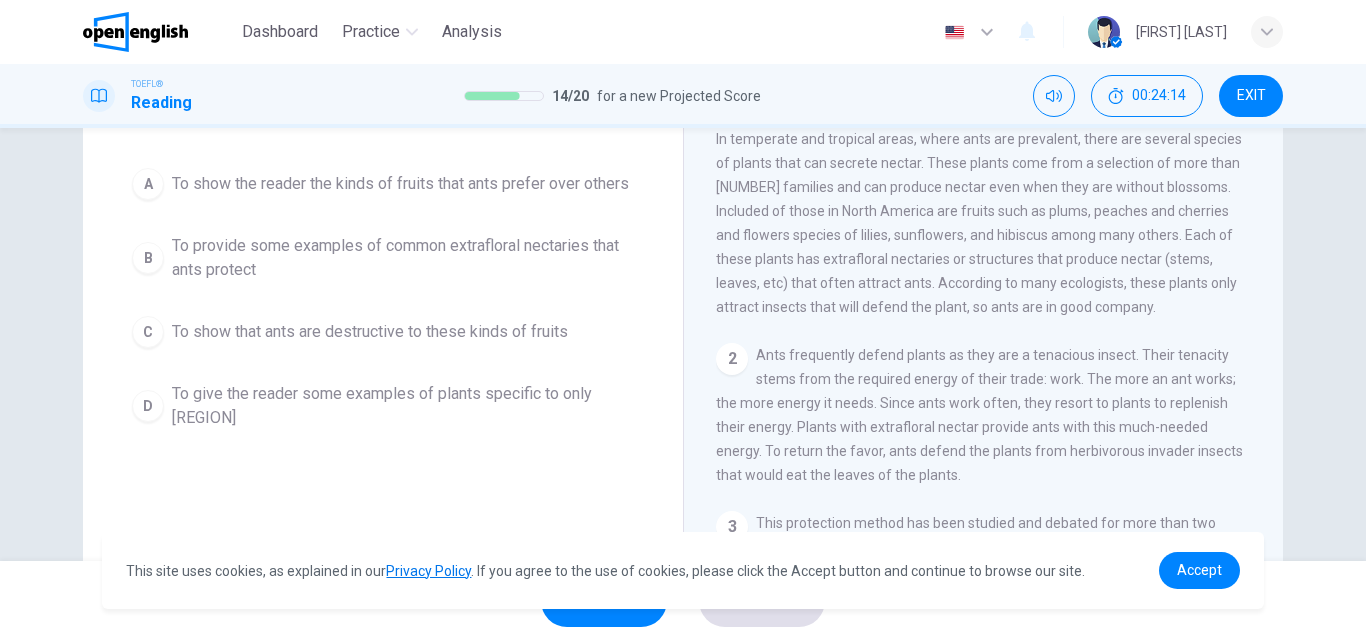 scroll, scrollTop: 184, scrollLeft: 0, axis: vertical 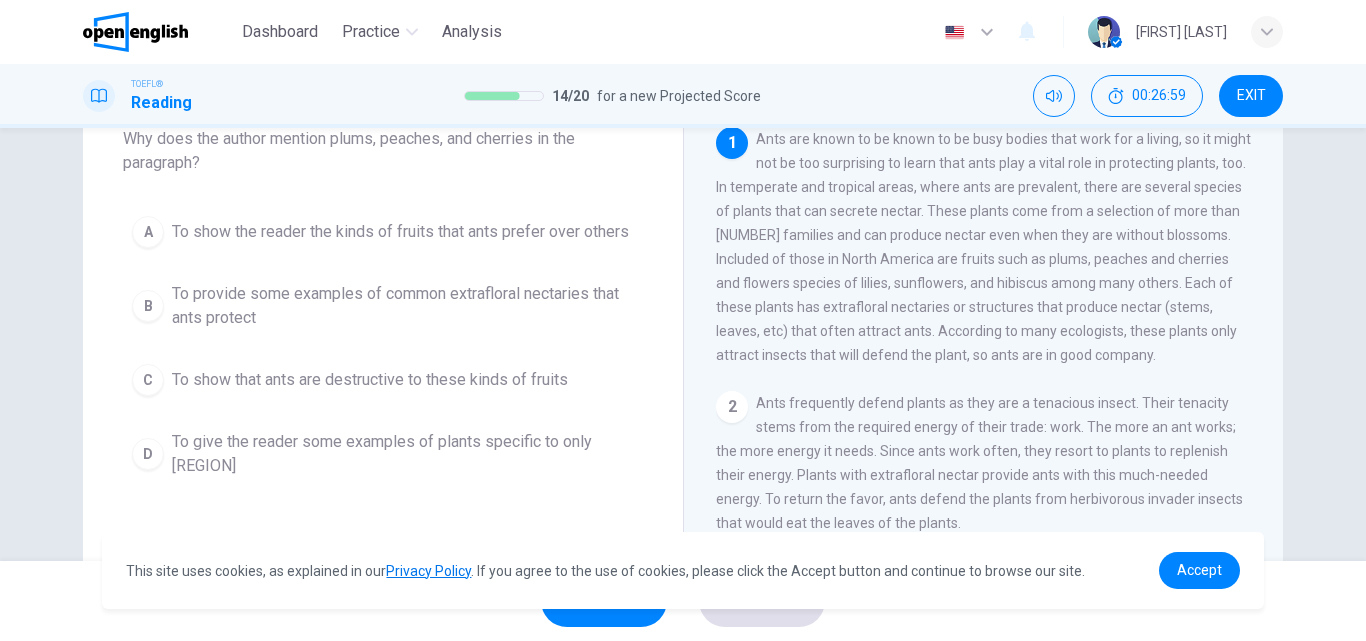 click on "To give the reader some examples of plants specific to only [REGION]" at bounding box center [400, 232] 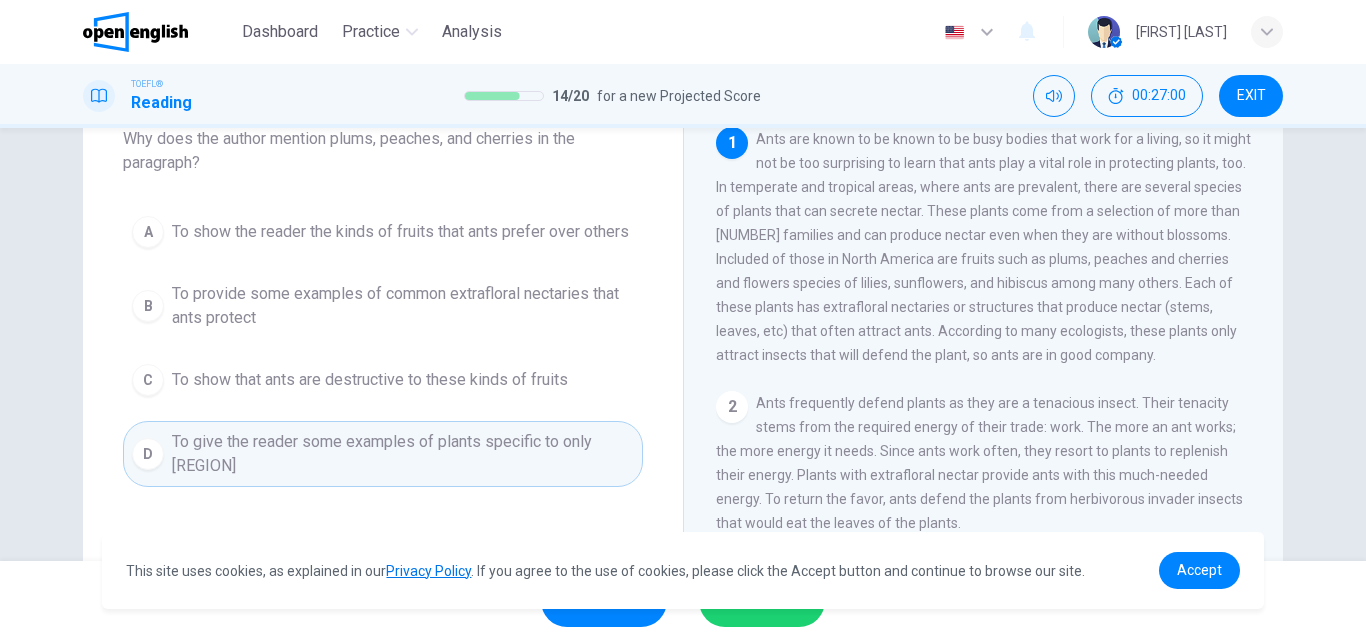 click on "SUBMIT" at bounding box center (762, 601) 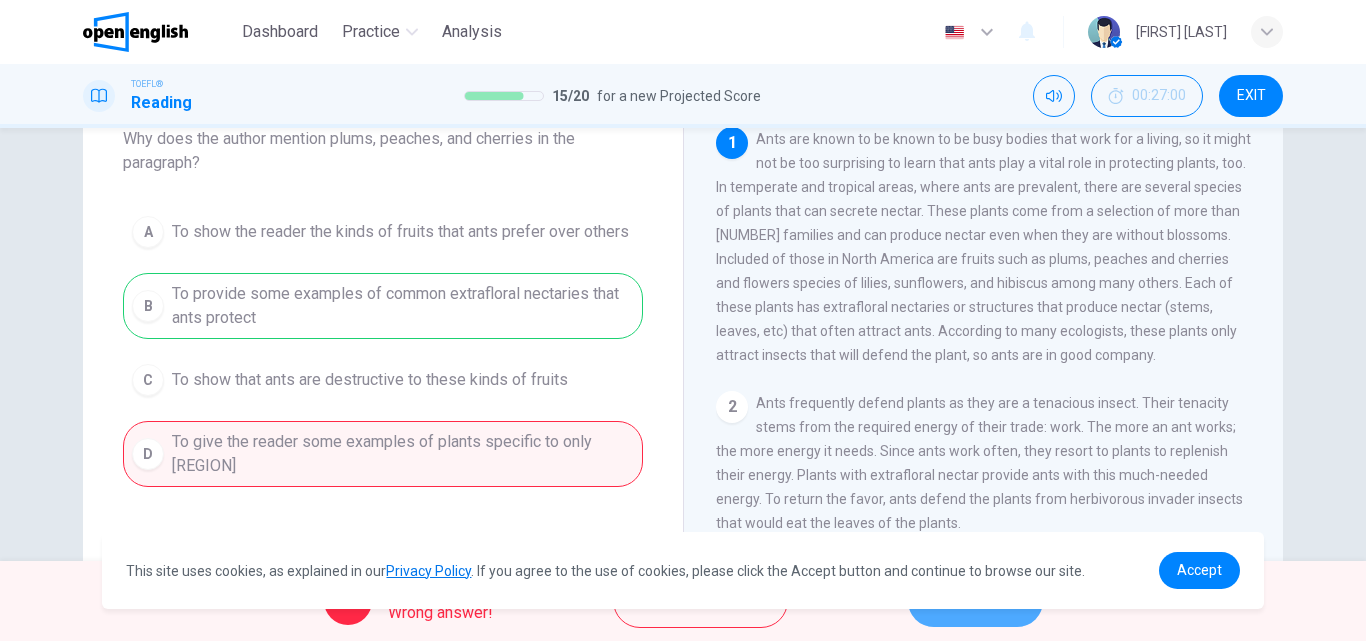 click on "NEXT" at bounding box center [965, 601] 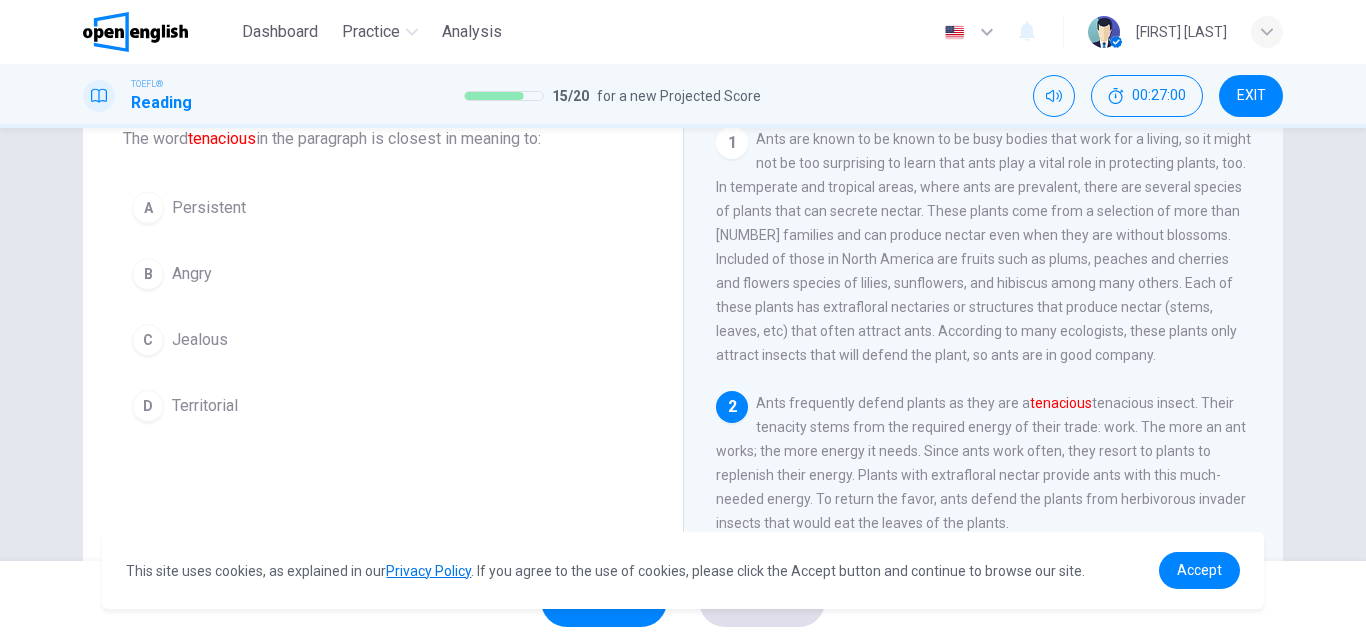 scroll, scrollTop: 49, scrollLeft: 0, axis: vertical 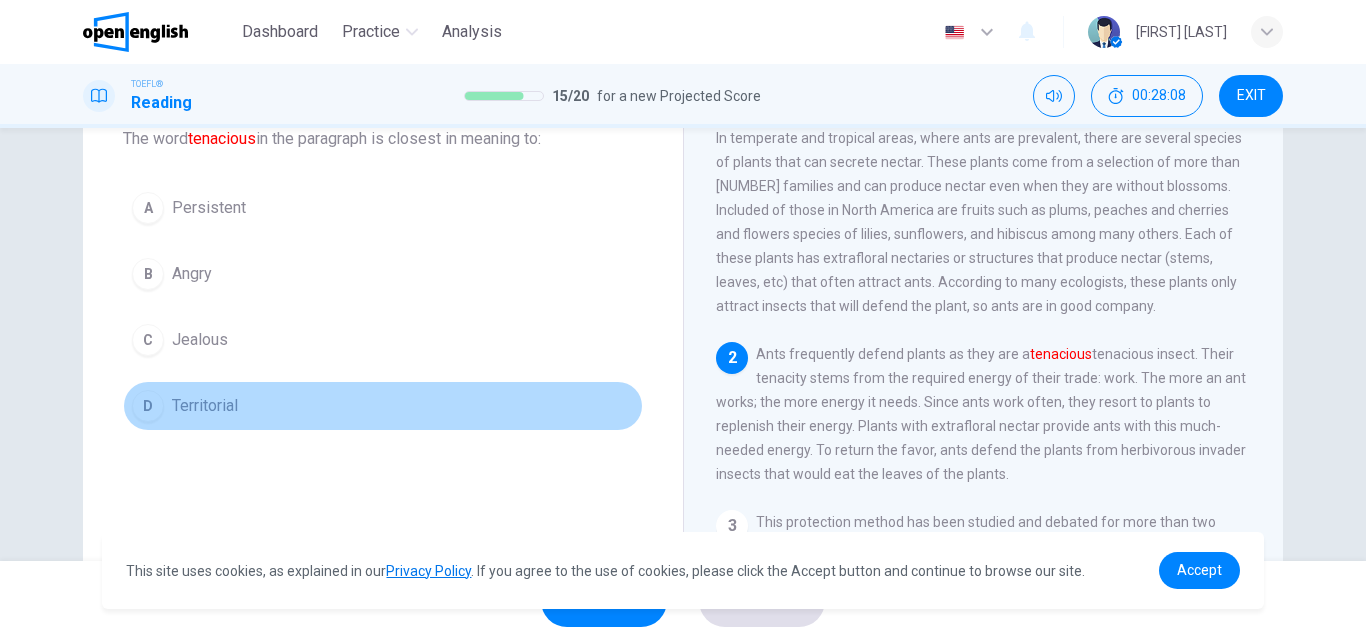 click on "Territorial" at bounding box center (209, 208) 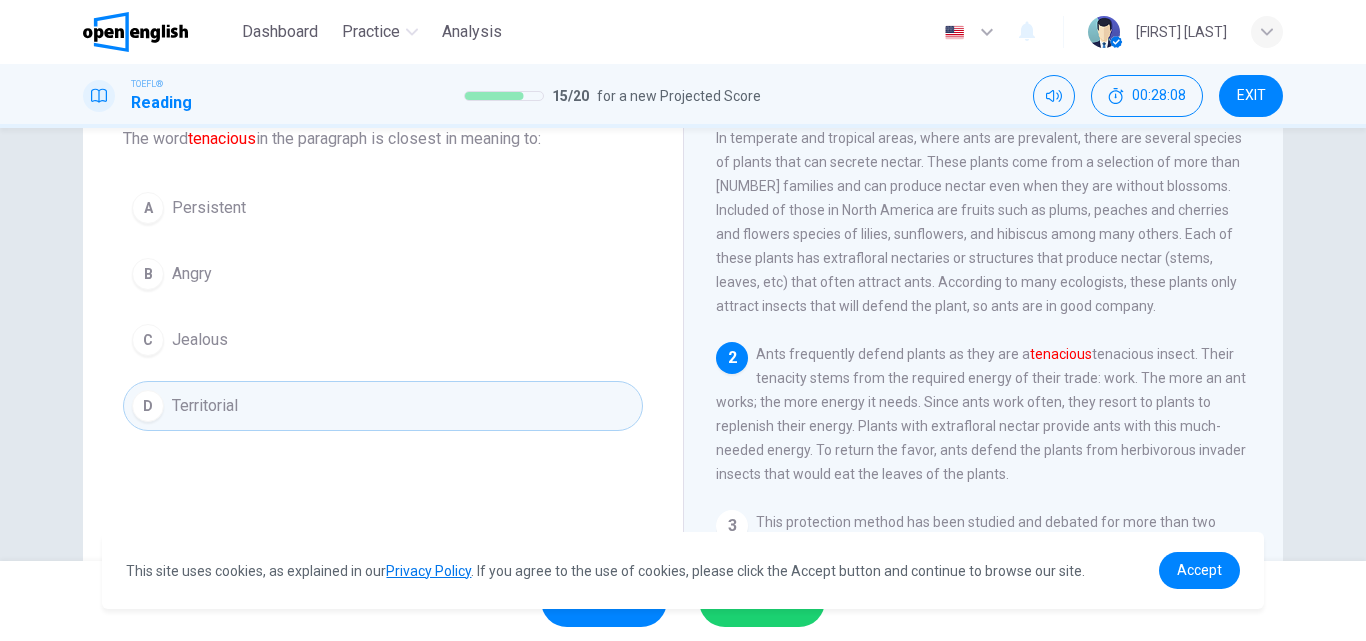 click on "SUBMIT" at bounding box center (762, 601) 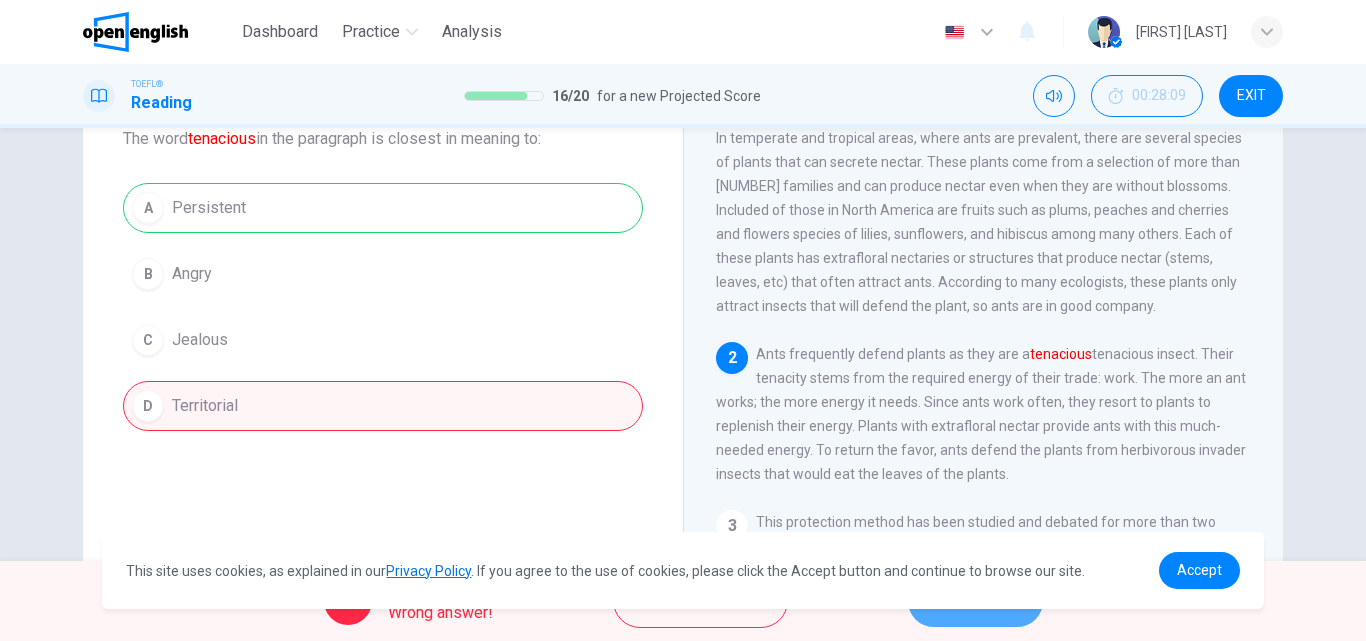 click on "NEXT" at bounding box center [965, 601] 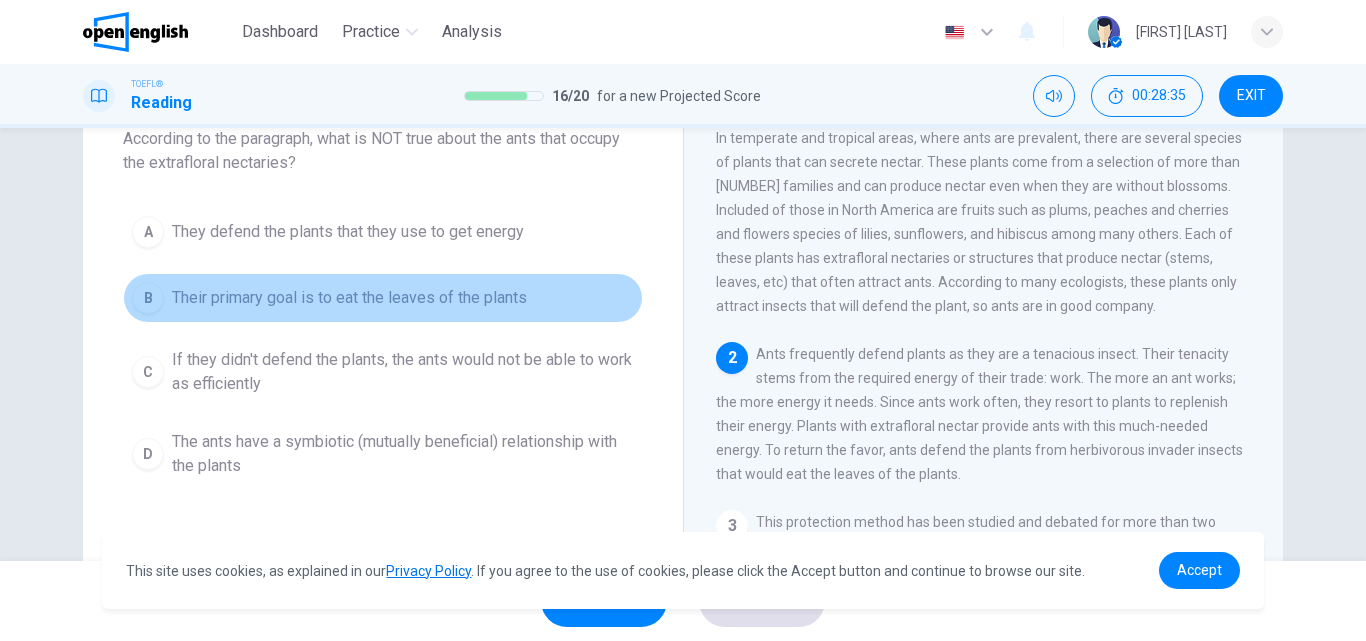 click on "Their primary goal is to eat the leaves of the plants" at bounding box center (348, 232) 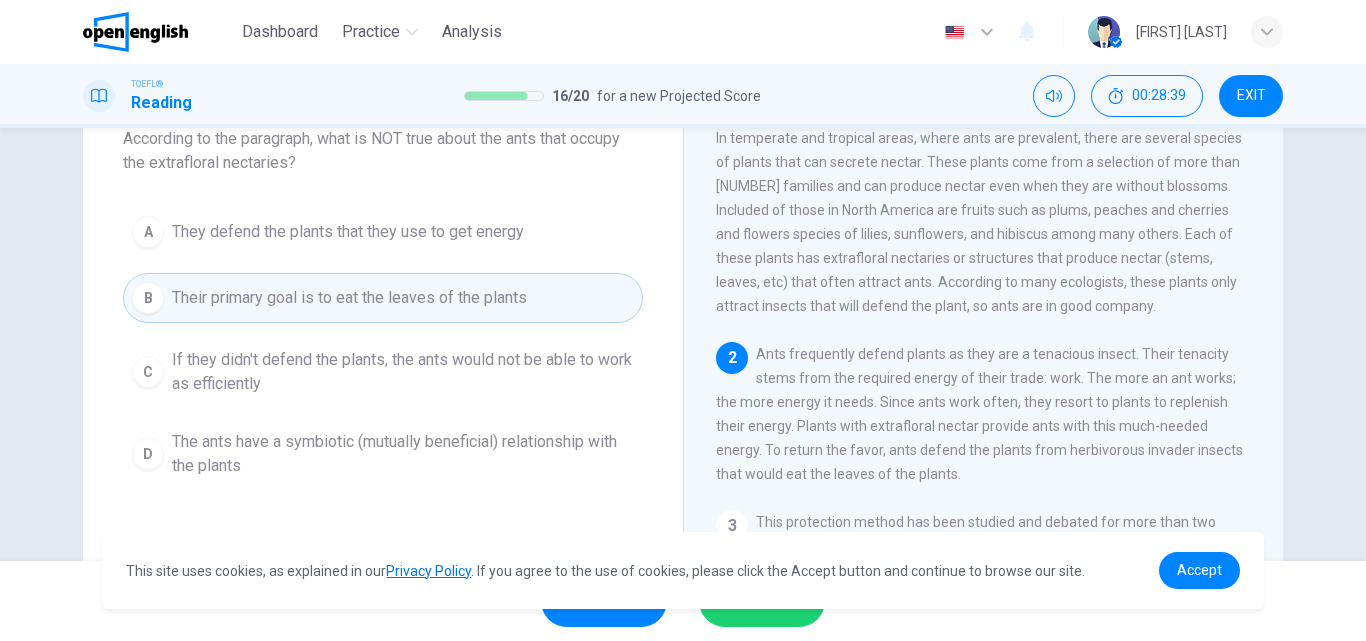 click on "SUBMIT" at bounding box center (762, 601) 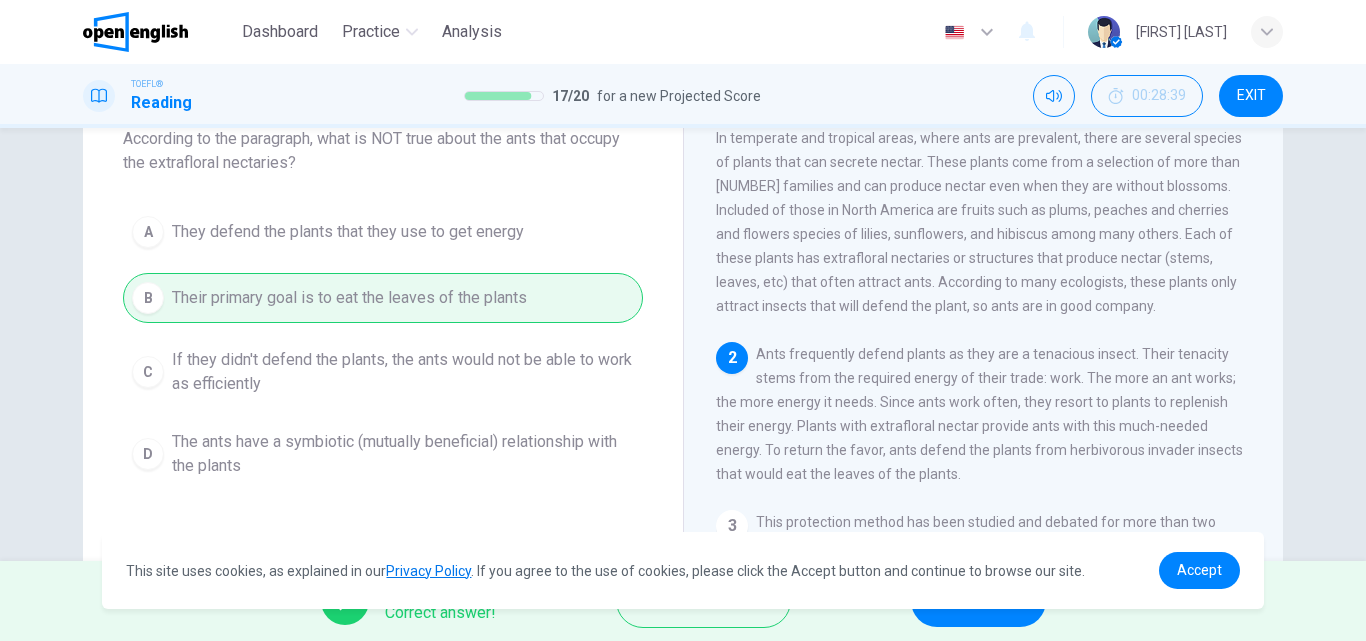 click on "NEXT" at bounding box center [978, 601] 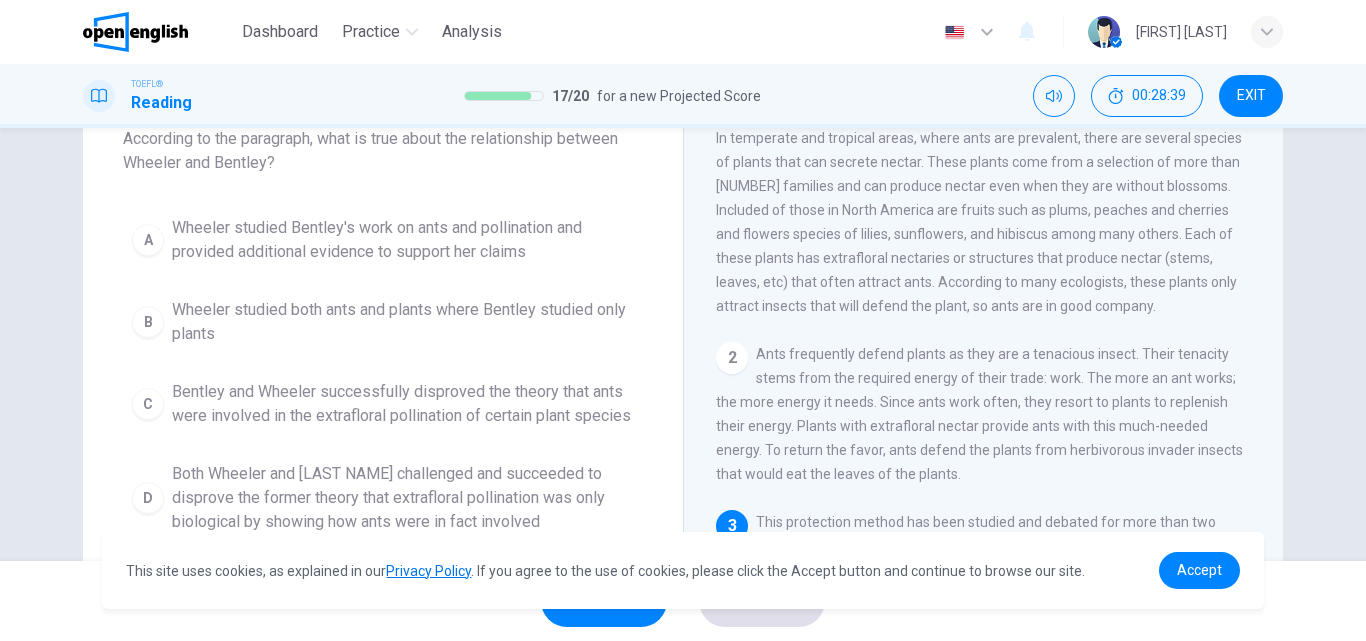 scroll, scrollTop: 373, scrollLeft: 0, axis: vertical 